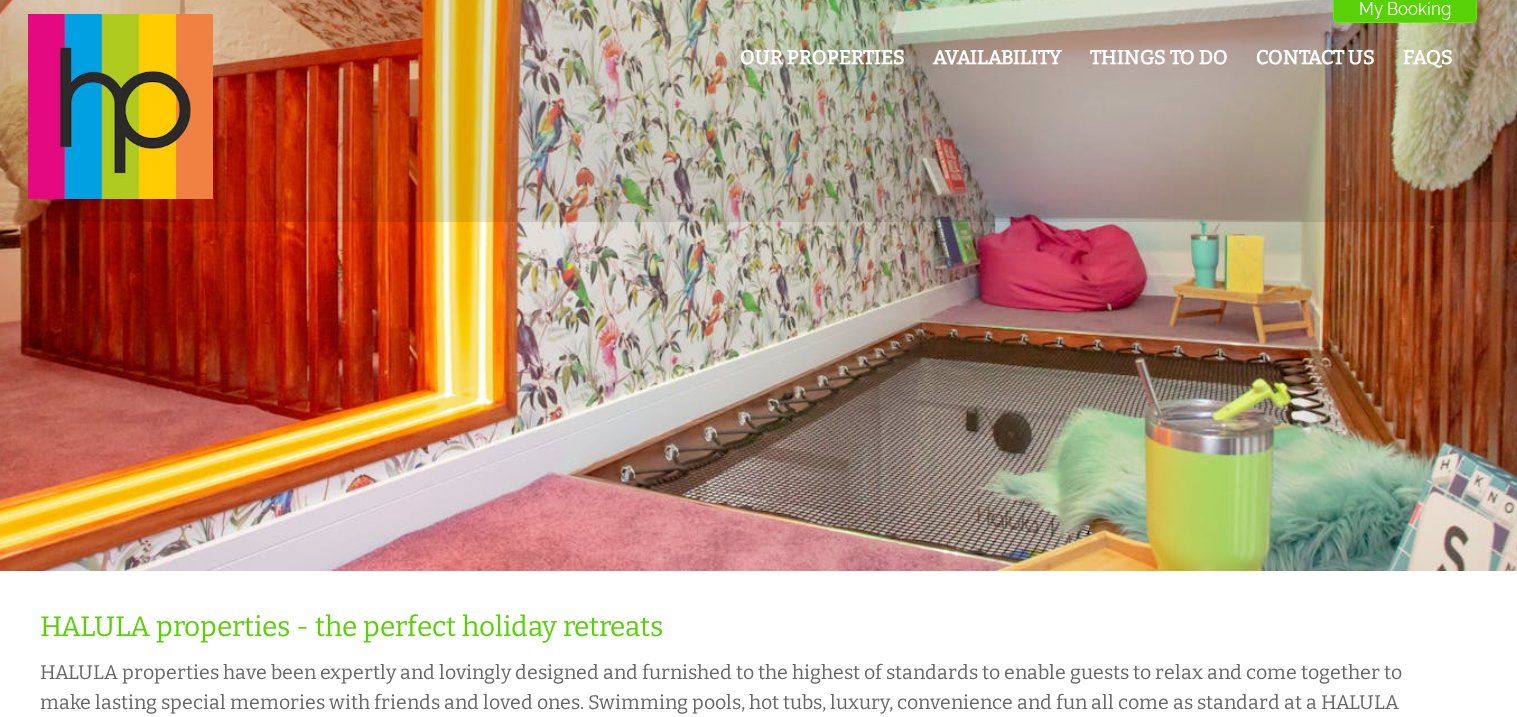 scroll, scrollTop: 0, scrollLeft: 0, axis: both 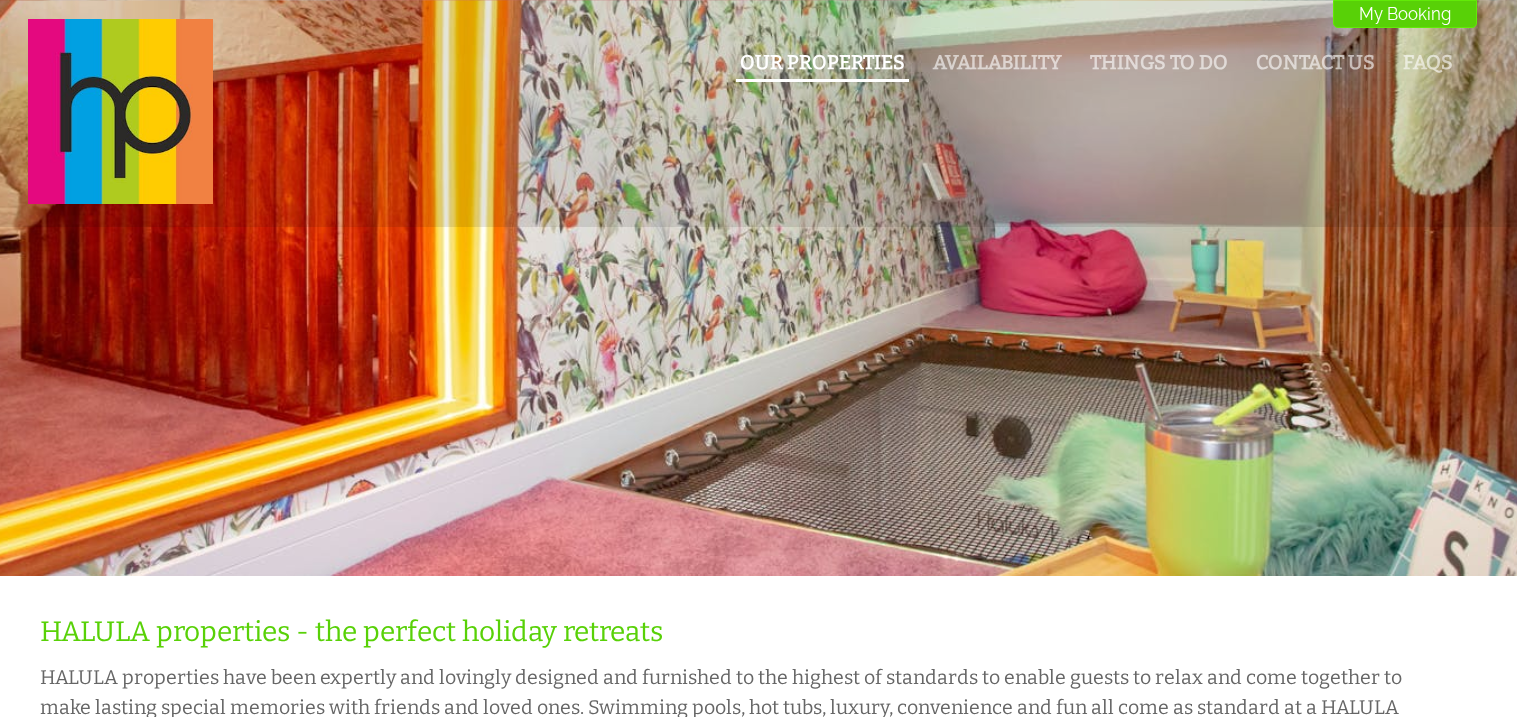 click on "Our Properties" at bounding box center (822, 64) 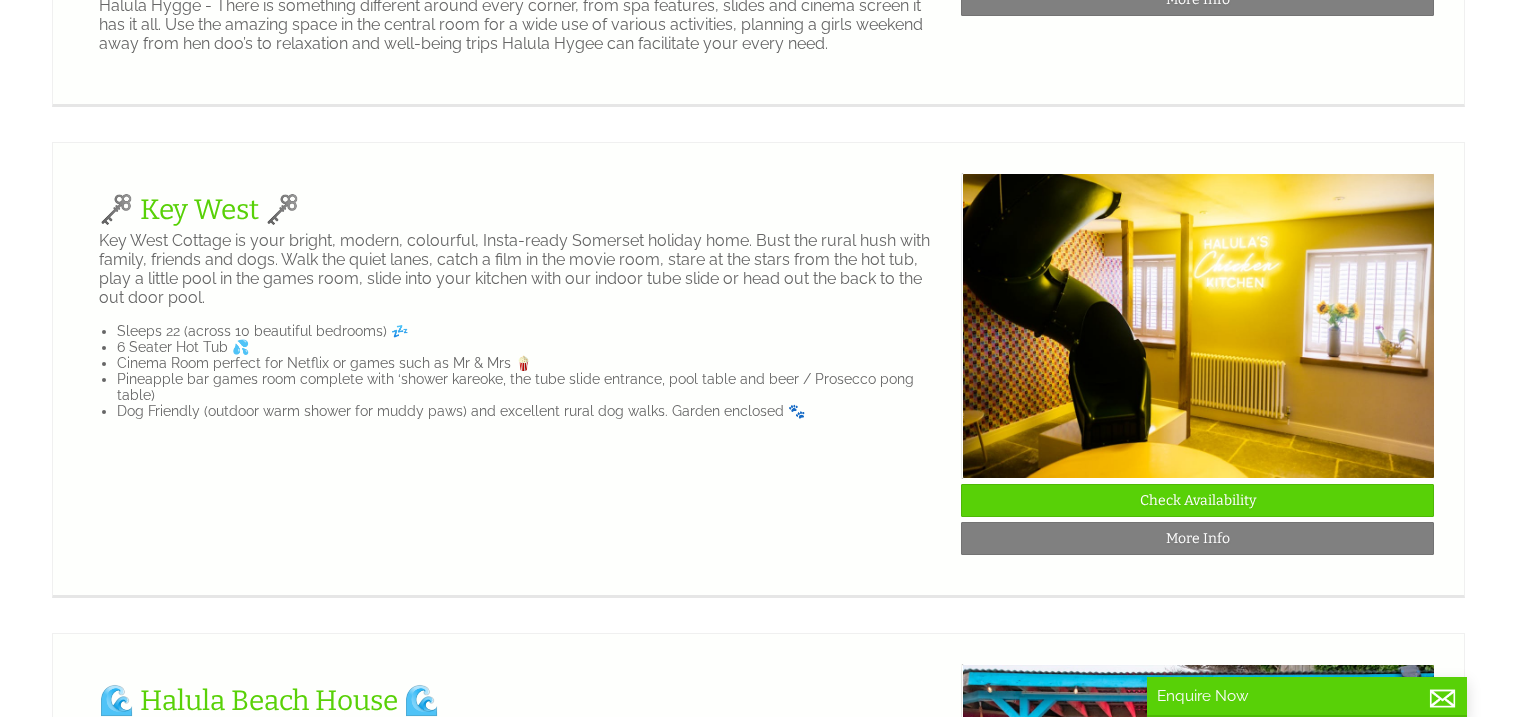 scroll, scrollTop: 1039, scrollLeft: 0, axis: vertical 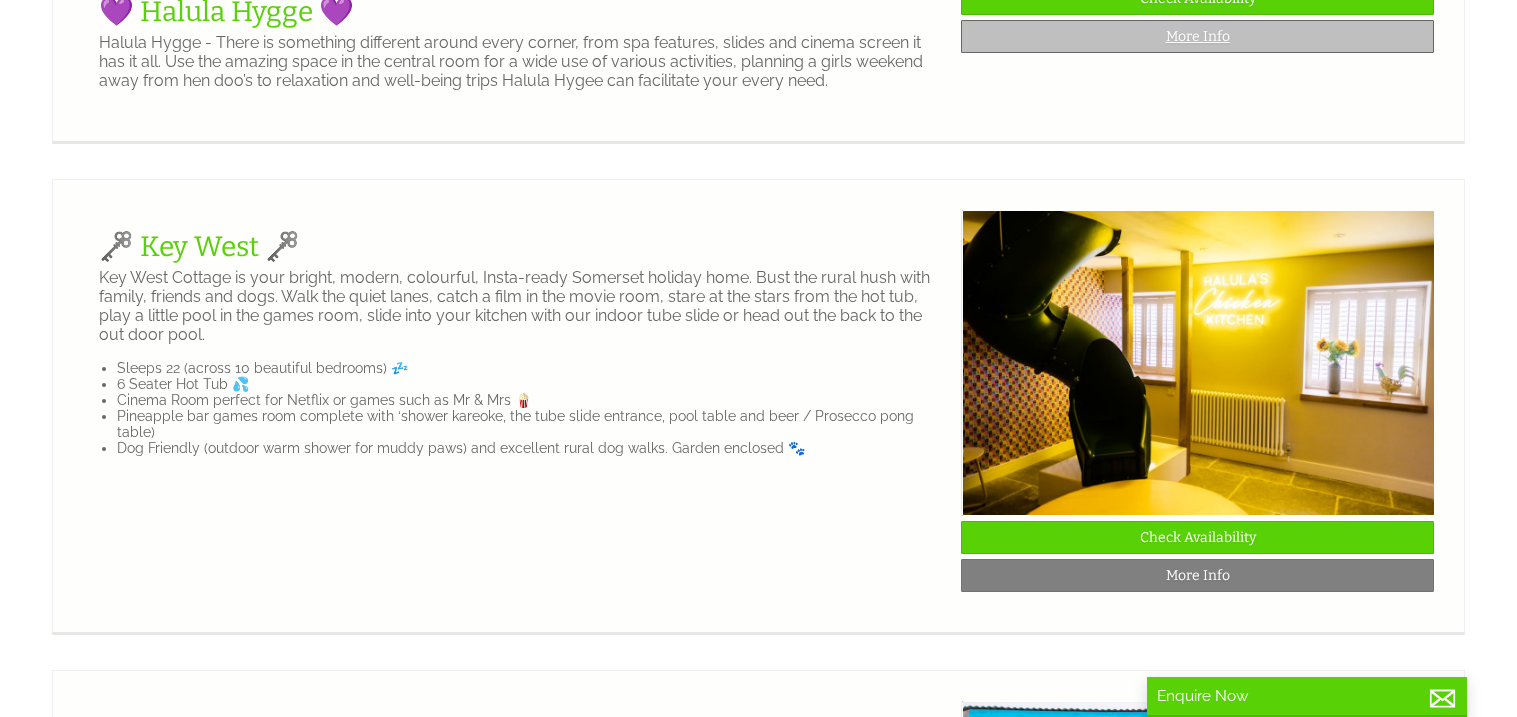 click on "More Info" at bounding box center (1197, 36) 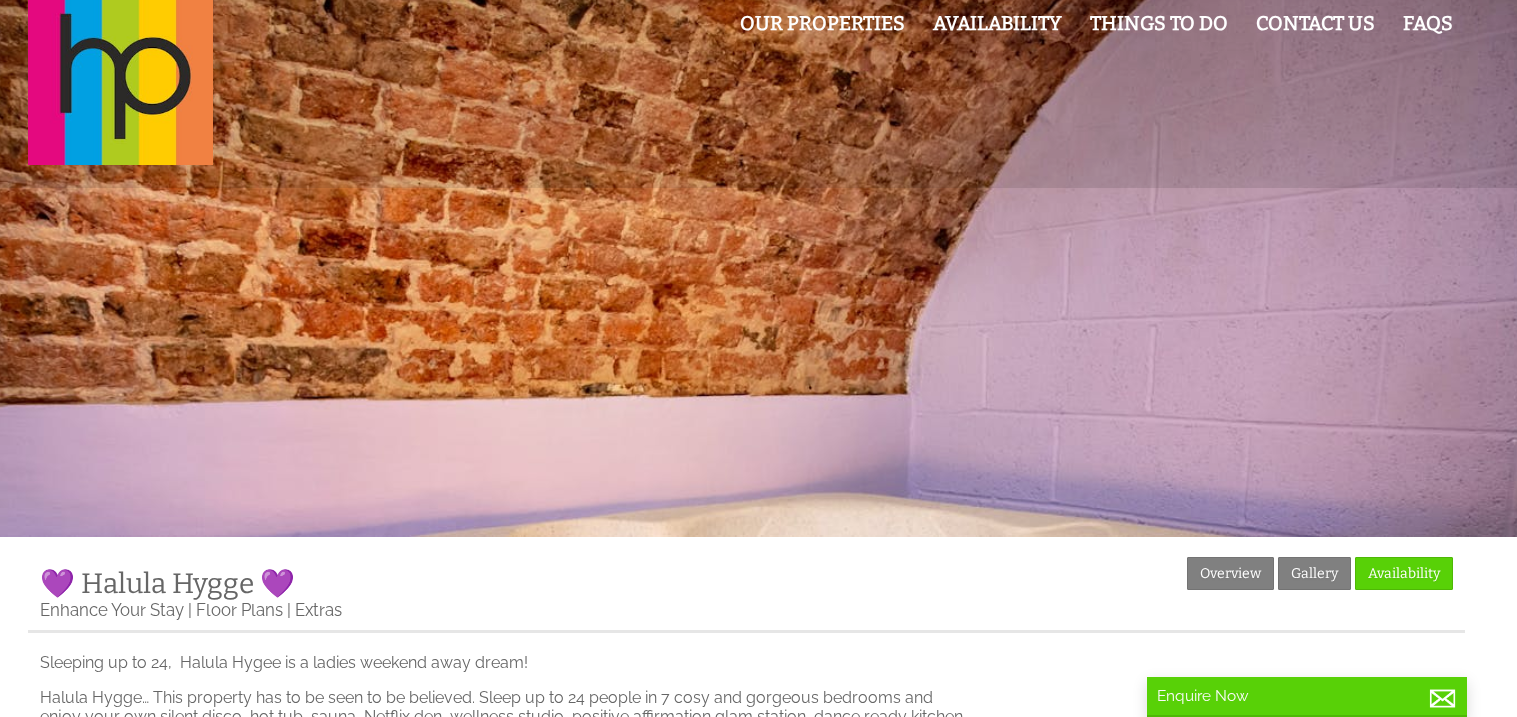 scroll, scrollTop: 79, scrollLeft: 0, axis: vertical 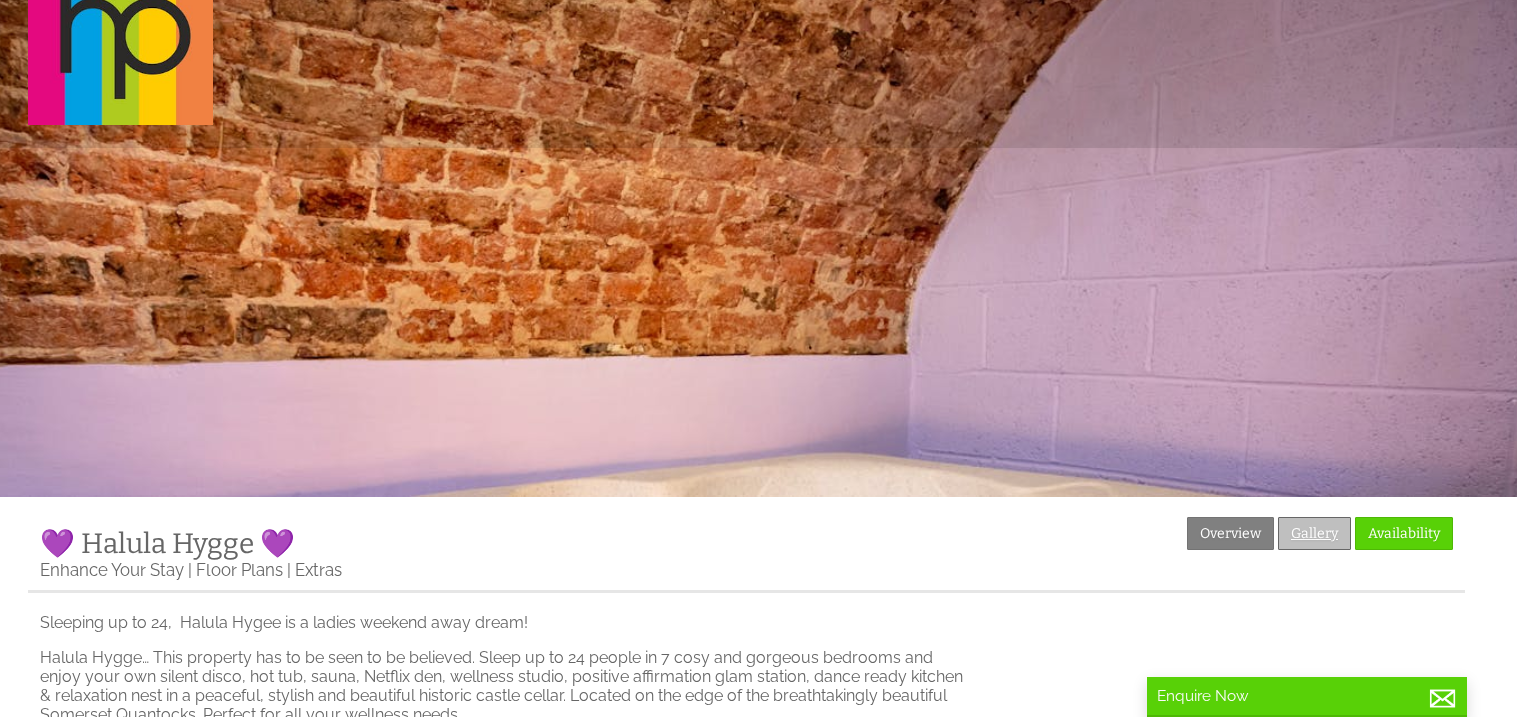 click on "Gallery" at bounding box center [1314, 533] 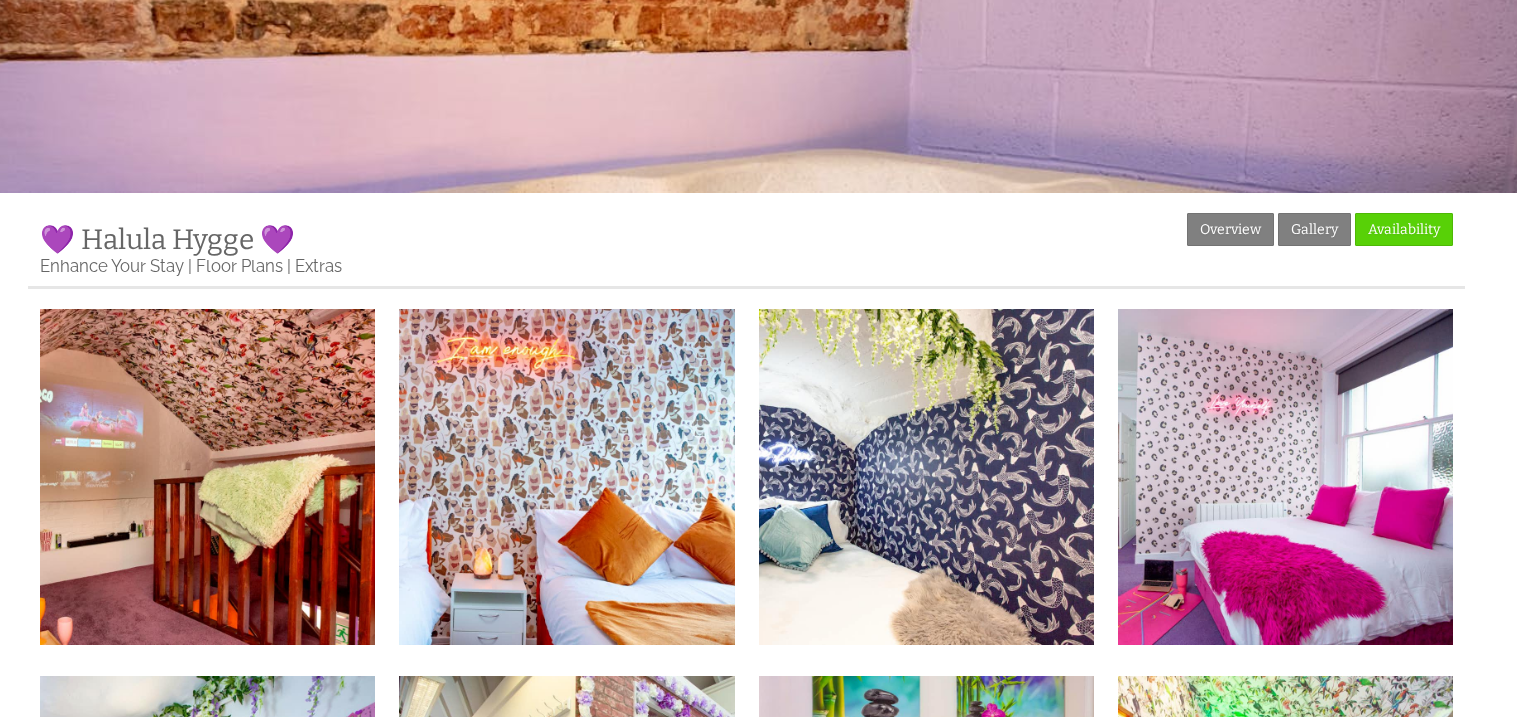 scroll, scrollTop: 359, scrollLeft: 0, axis: vertical 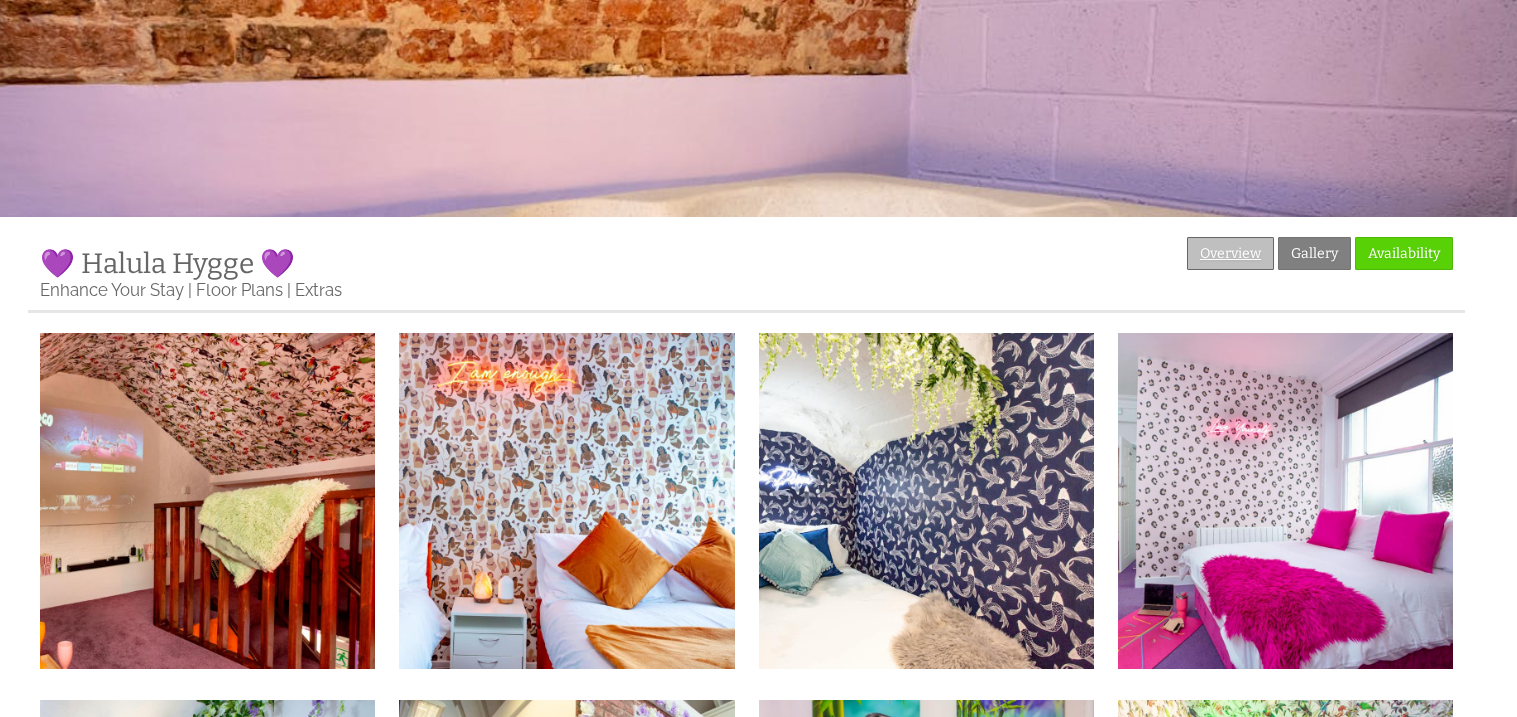 click on "Overview" at bounding box center [1230, 253] 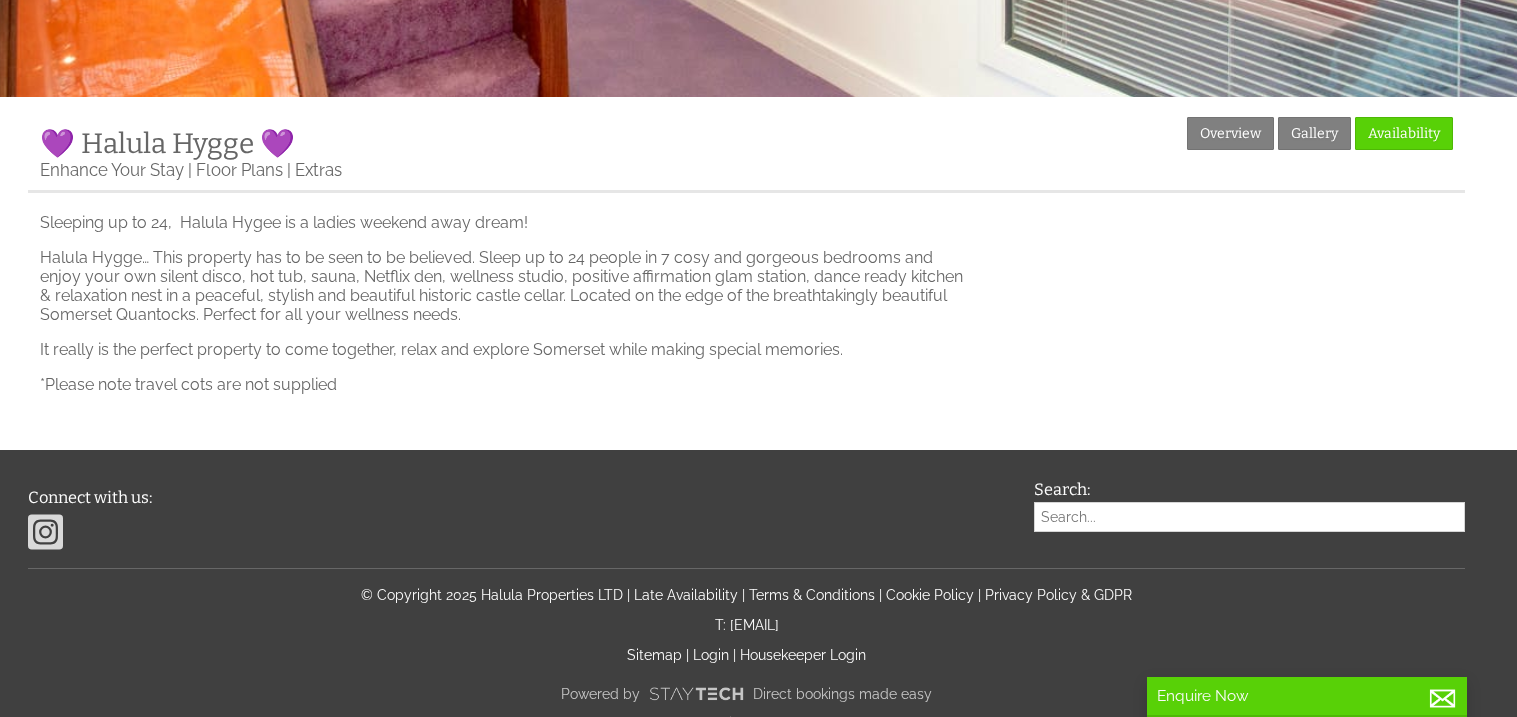 scroll, scrollTop: 519, scrollLeft: 0, axis: vertical 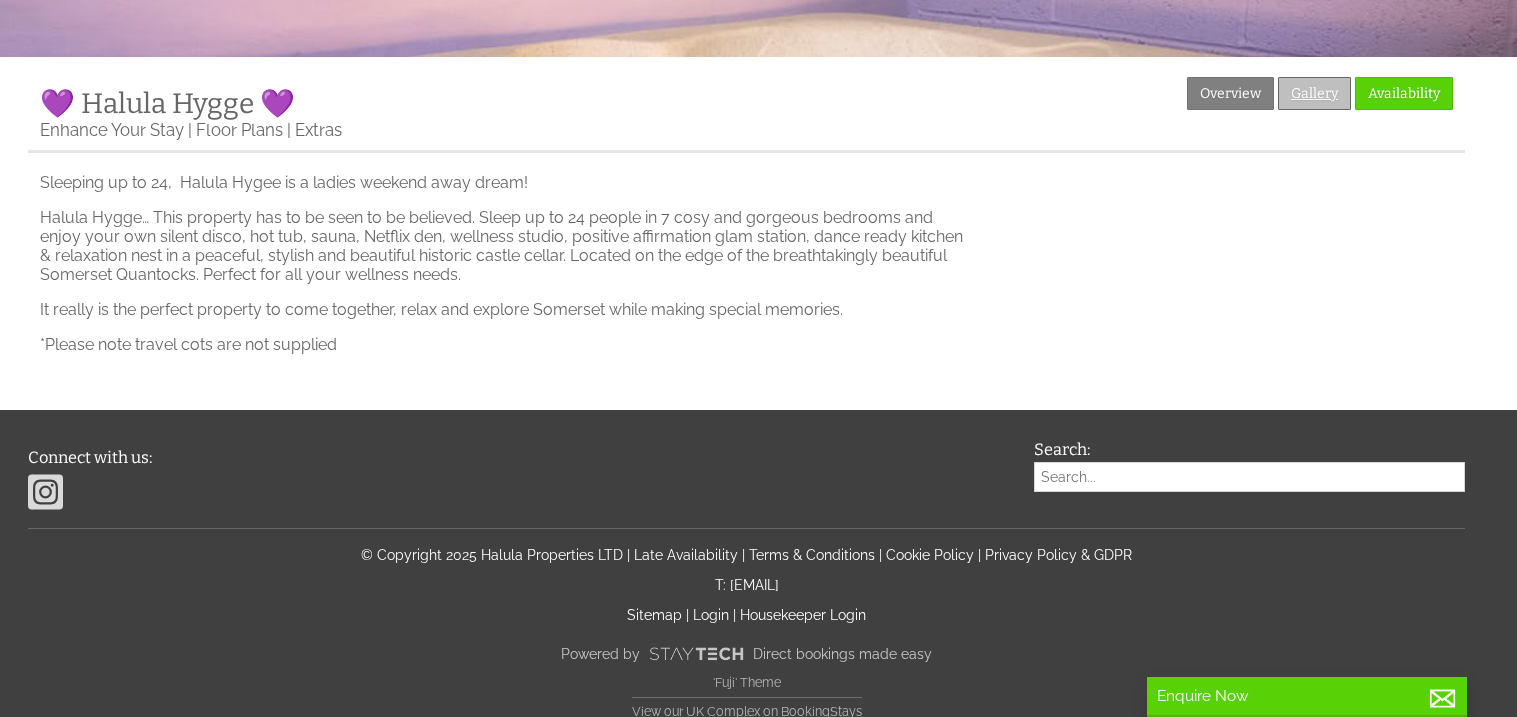 click on "Gallery" at bounding box center [1314, 93] 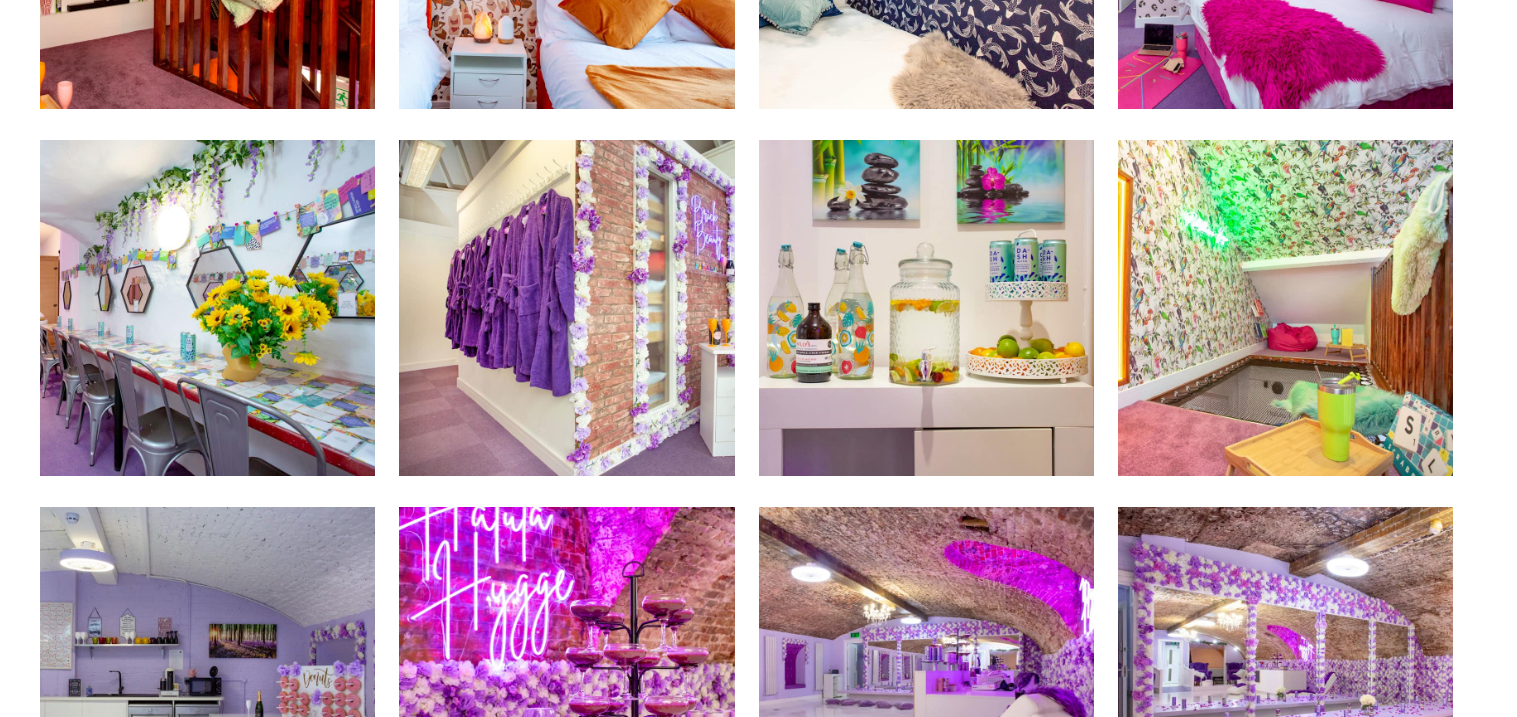 scroll, scrollTop: 959, scrollLeft: 0, axis: vertical 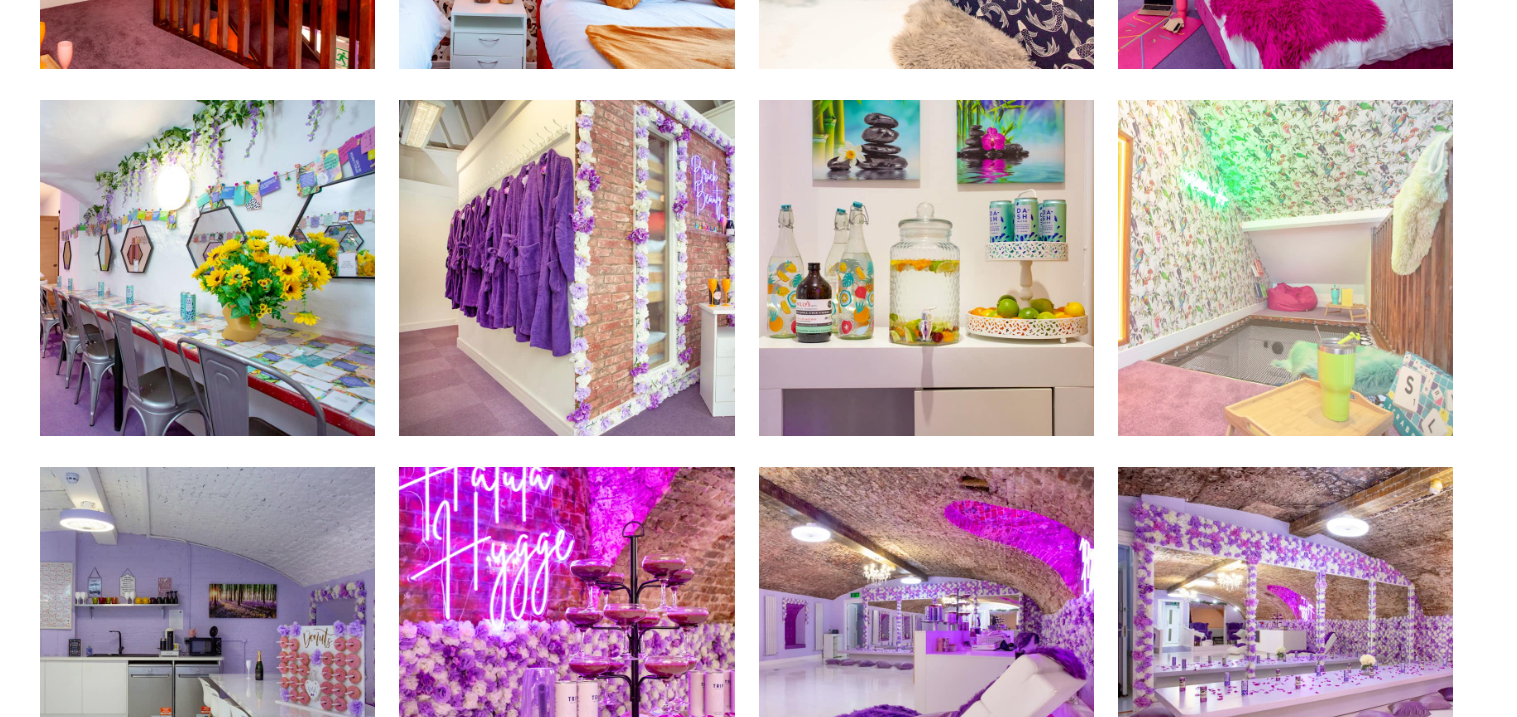 click at bounding box center (1285, 267) 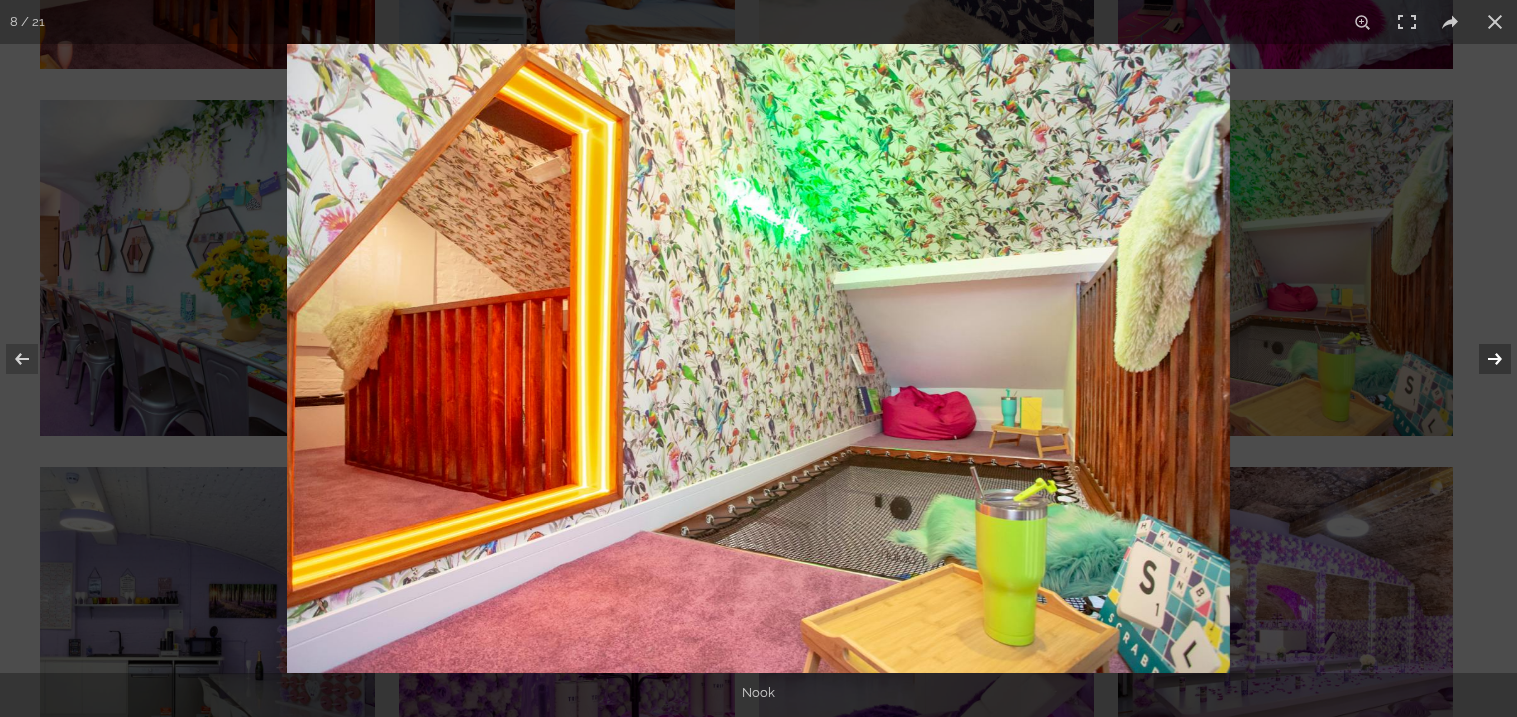 click at bounding box center (1482, 359) 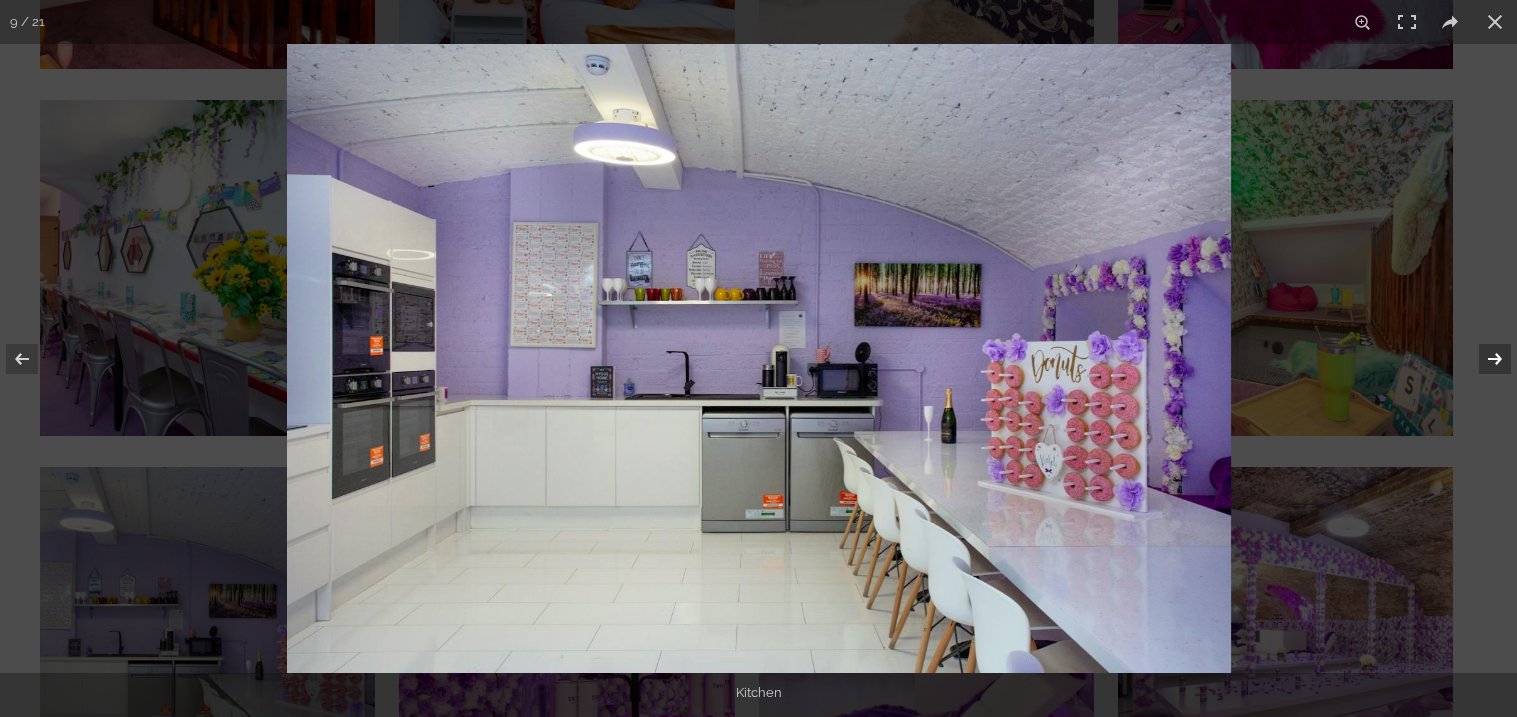 click at bounding box center [1482, 359] 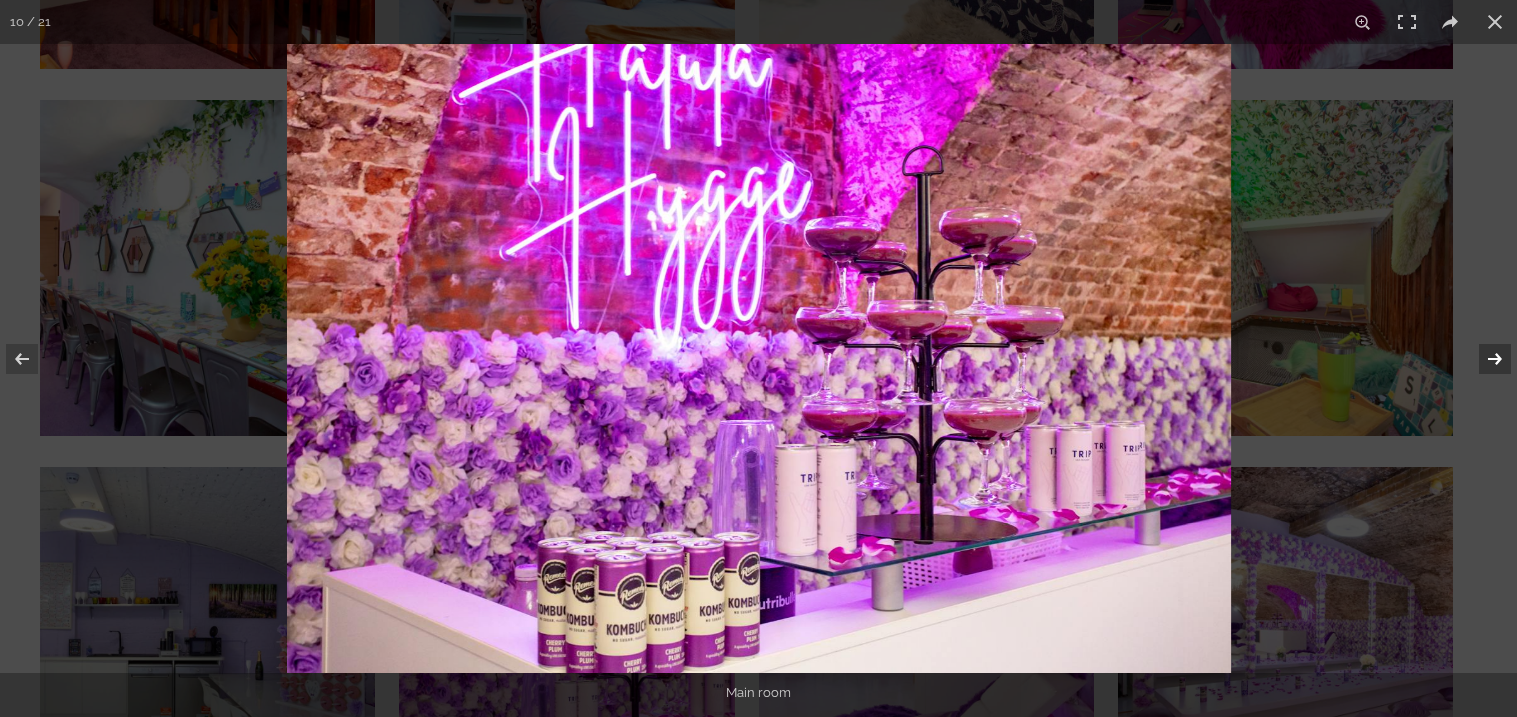 click at bounding box center (1482, 359) 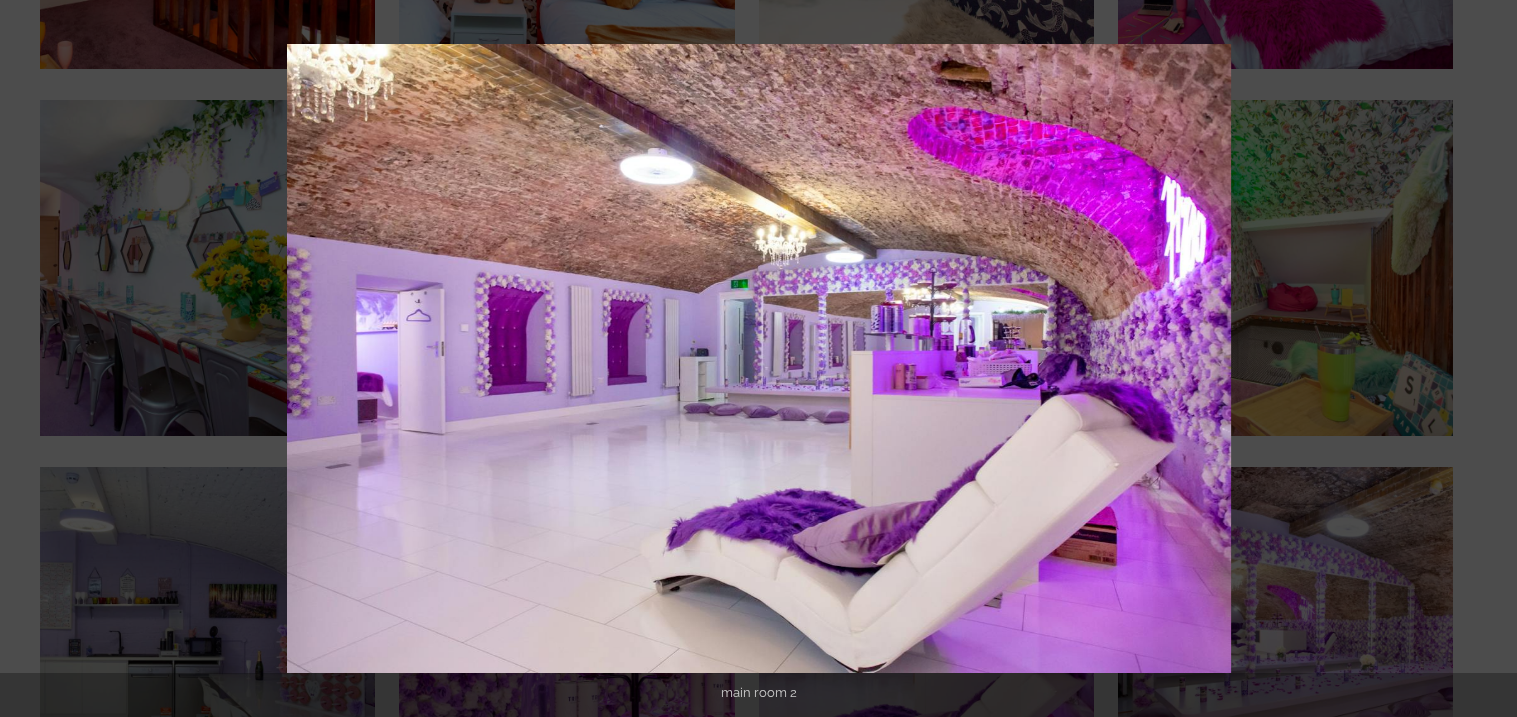 click at bounding box center [1482, 359] 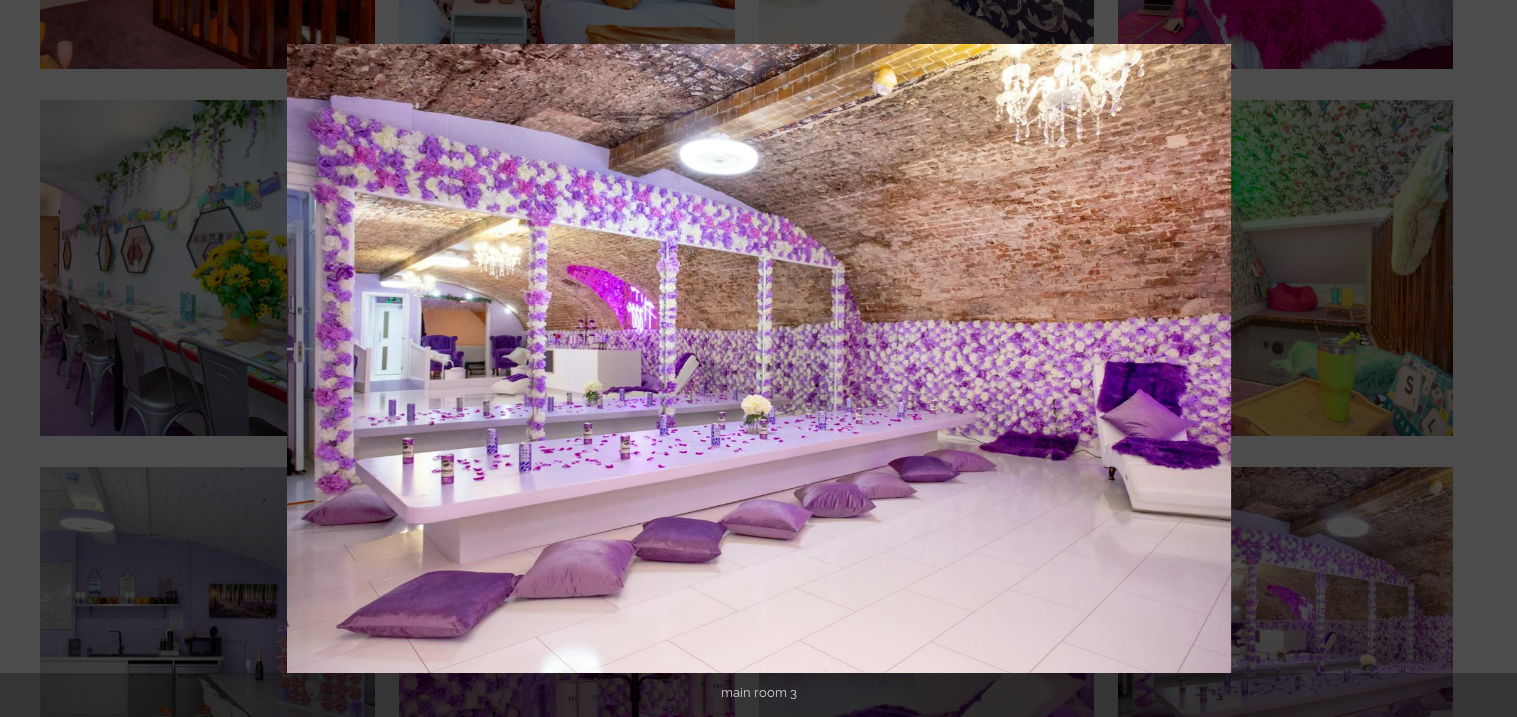 click at bounding box center [1482, 359] 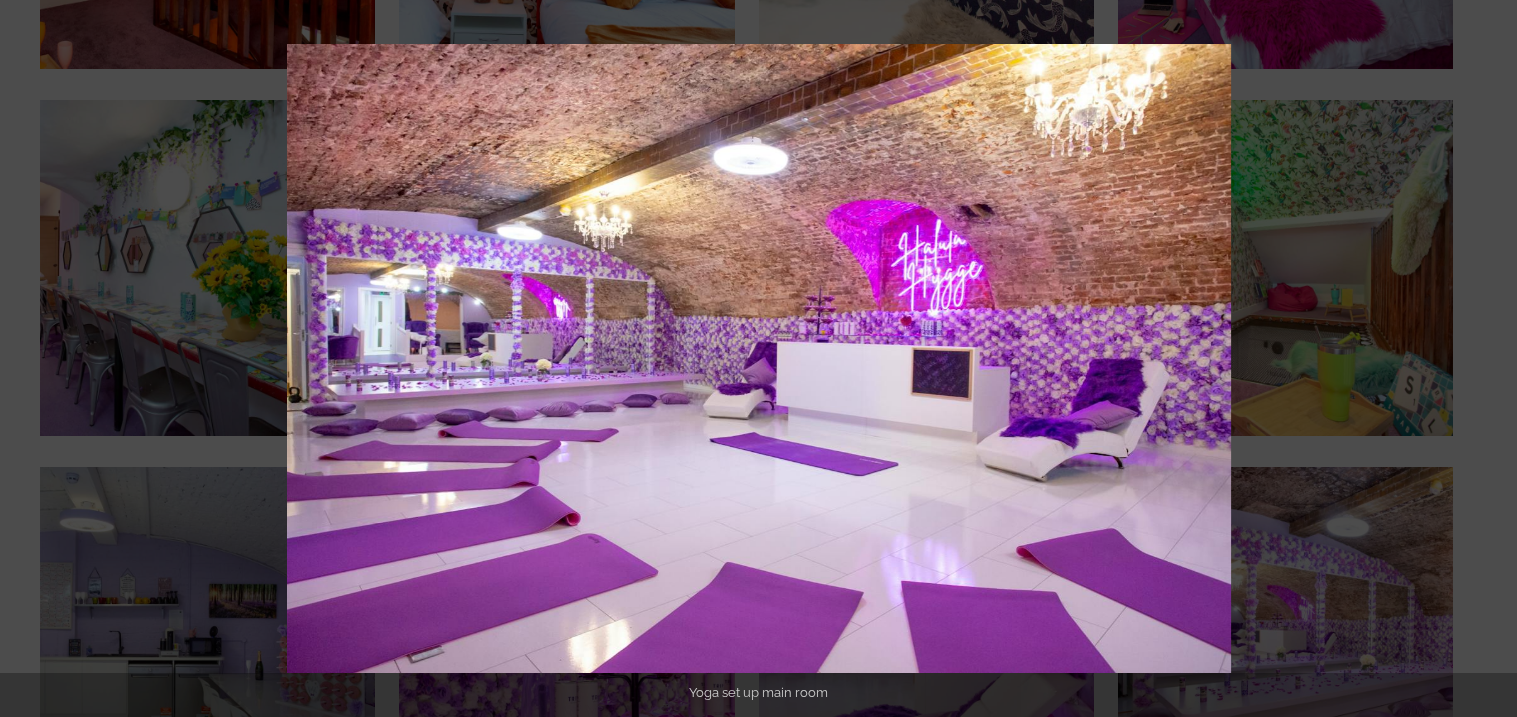 click at bounding box center [1482, 359] 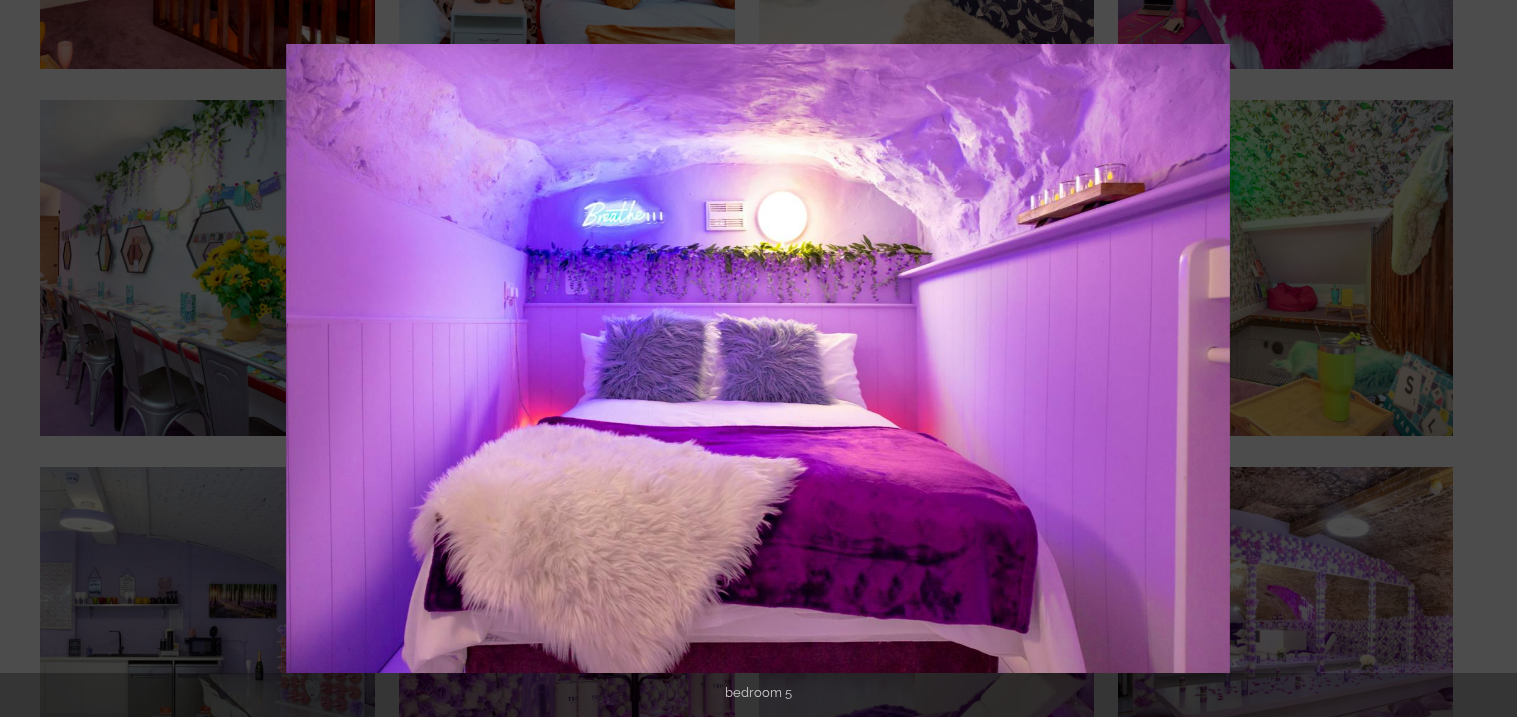 click at bounding box center (1482, 359) 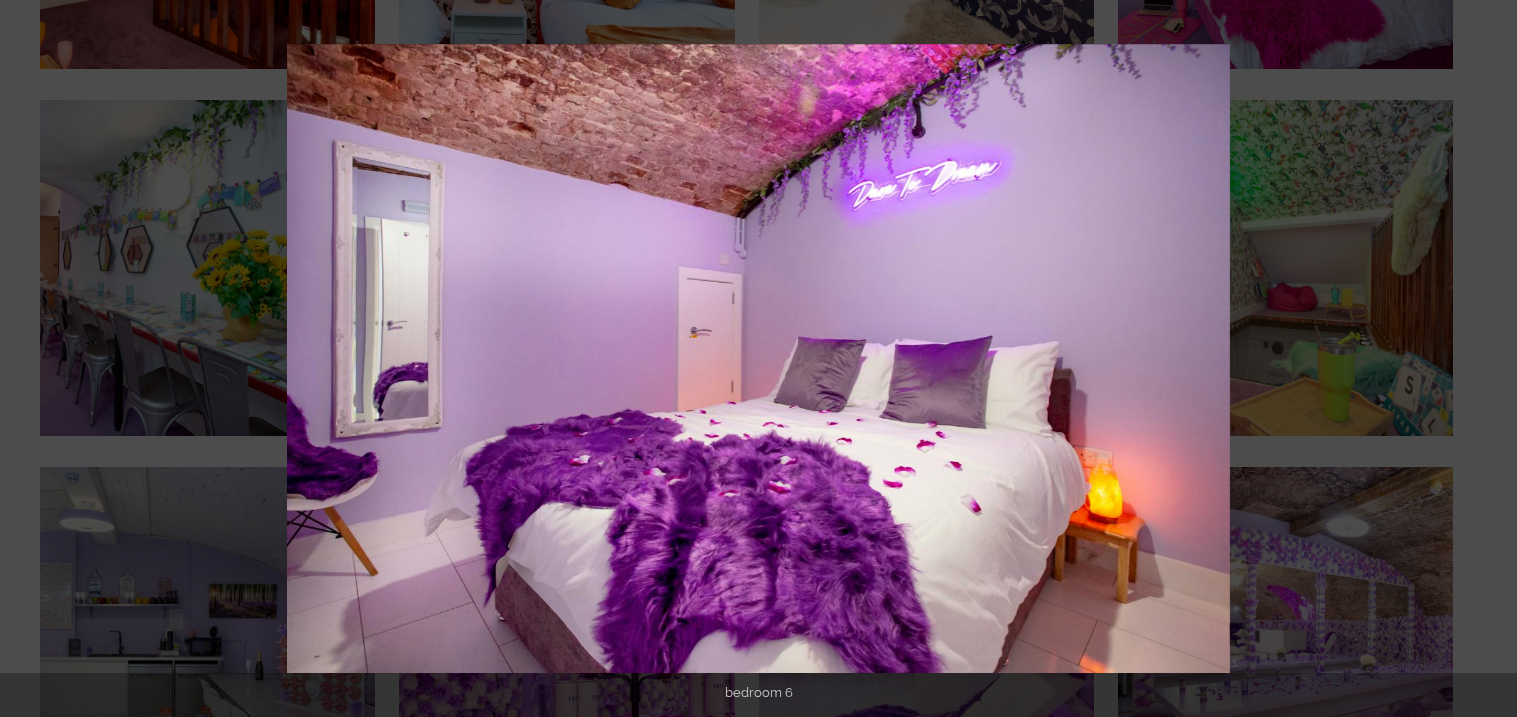 click at bounding box center [1482, 359] 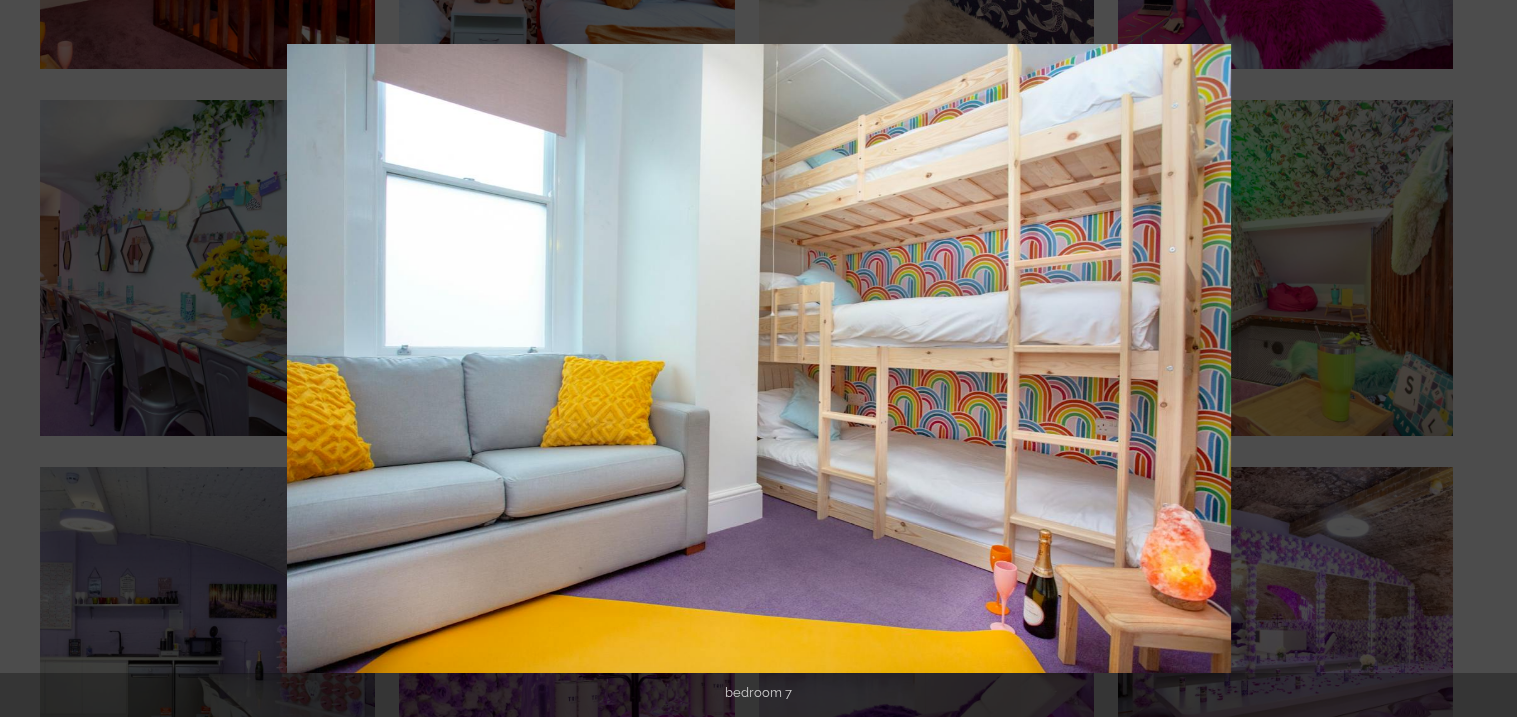 click at bounding box center (1482, 359) 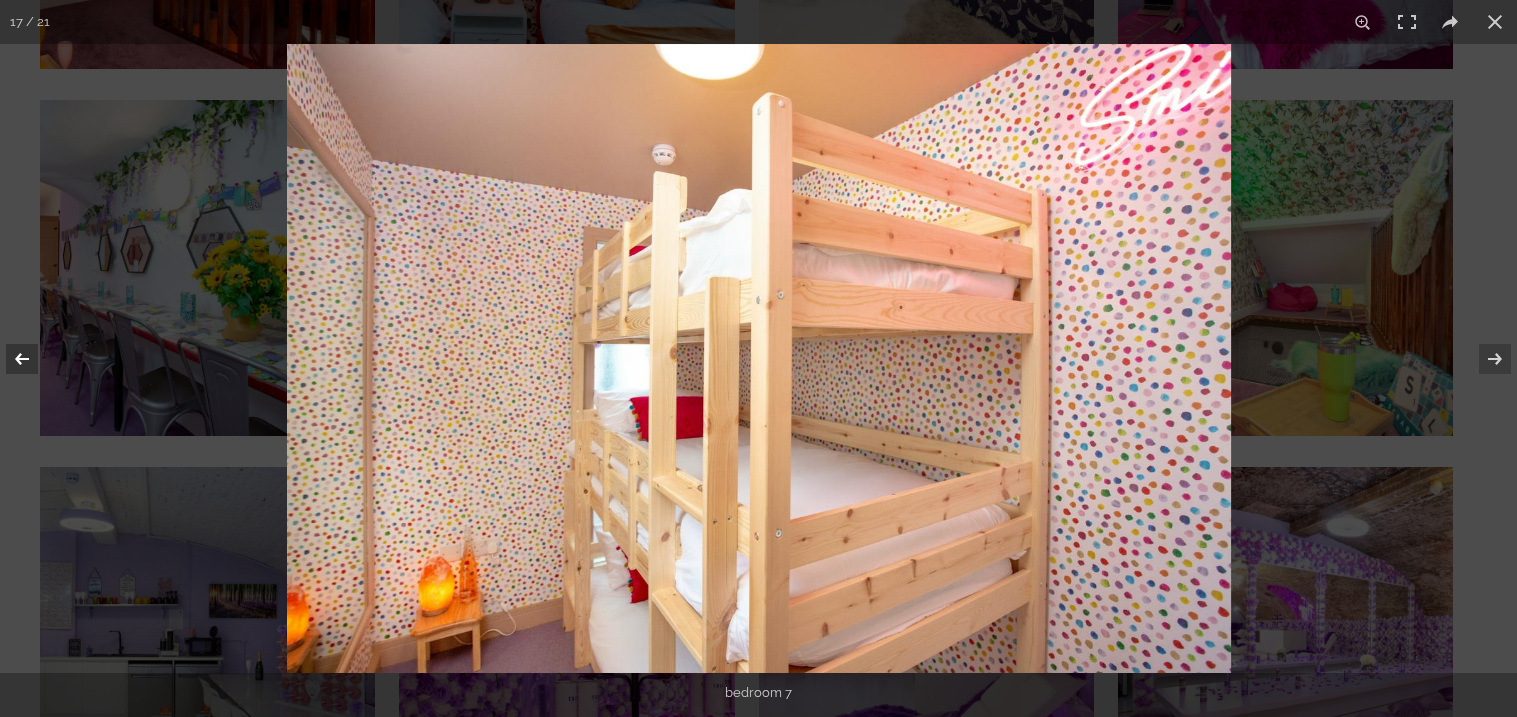 click at bounding box center (35, 359) 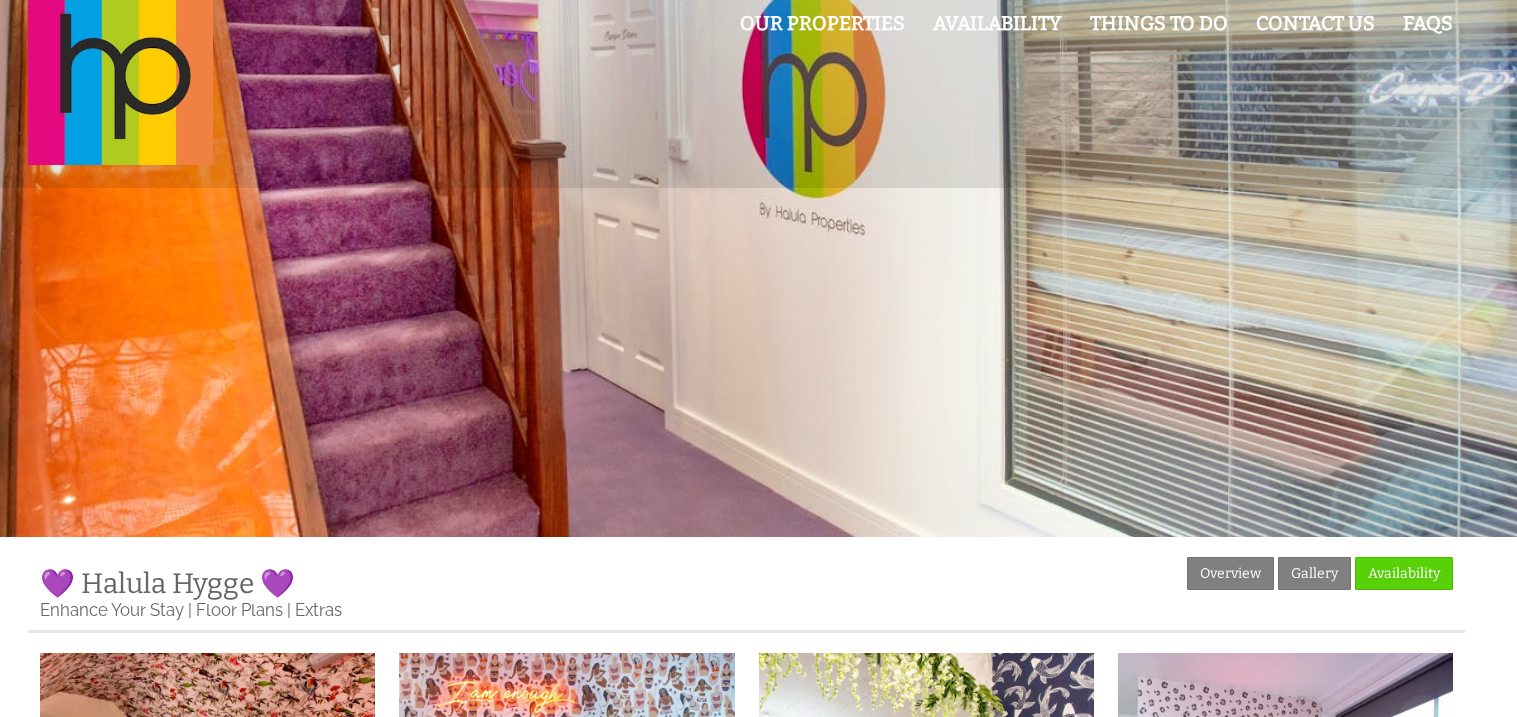 scroll, scrollTop: 0, scrollLeft: 0, axis: both 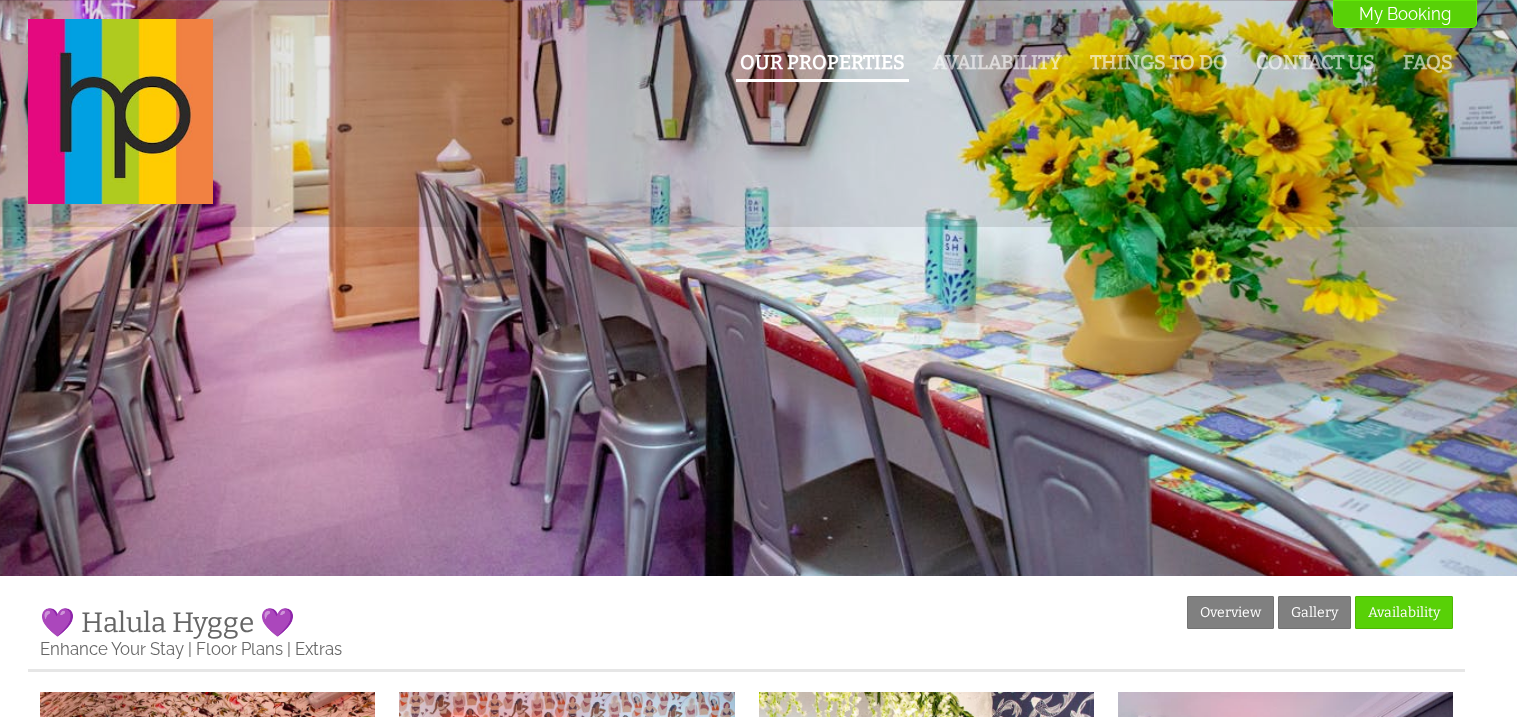 click on "Our Properties" at bounding box center (822, 62) 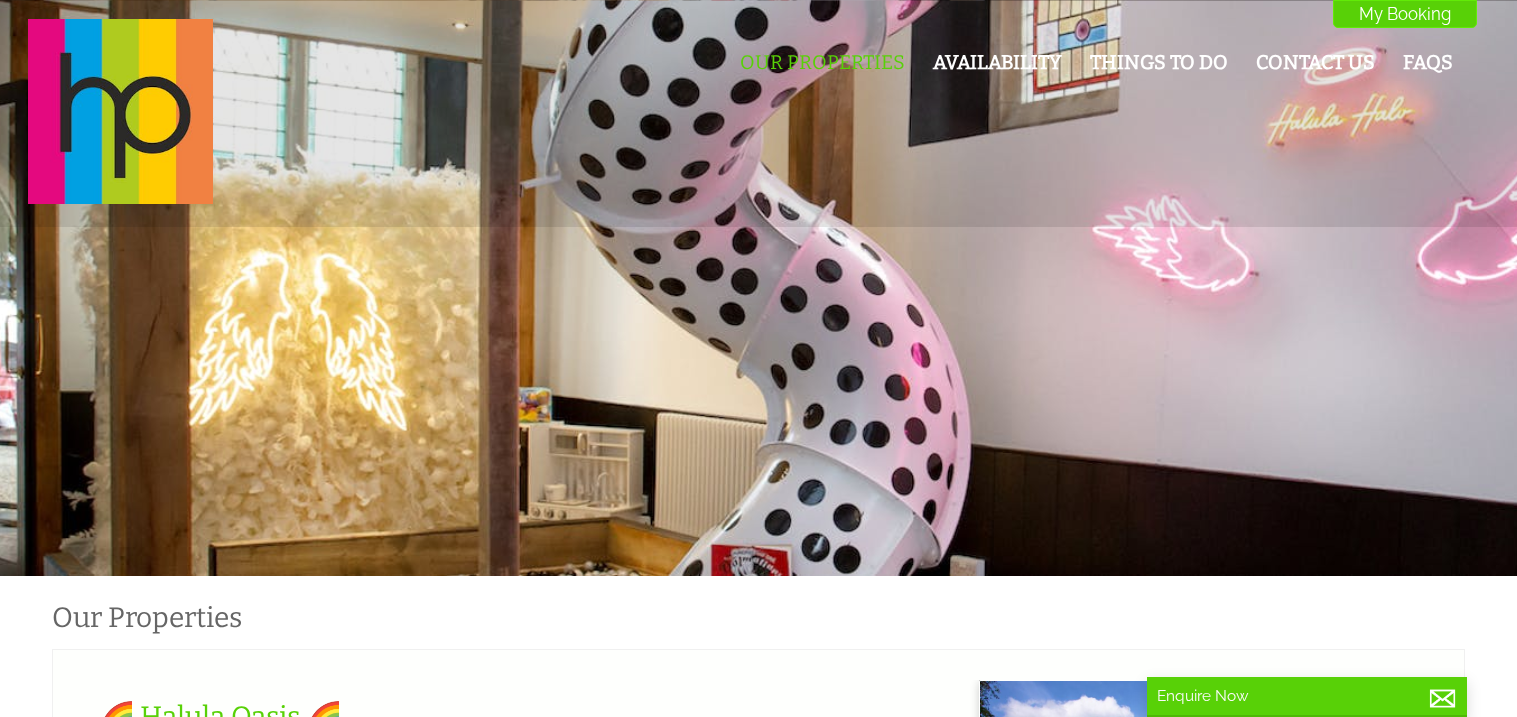 scroll, scrollTop: 0, scrollLeft: 17, axis: horizontal 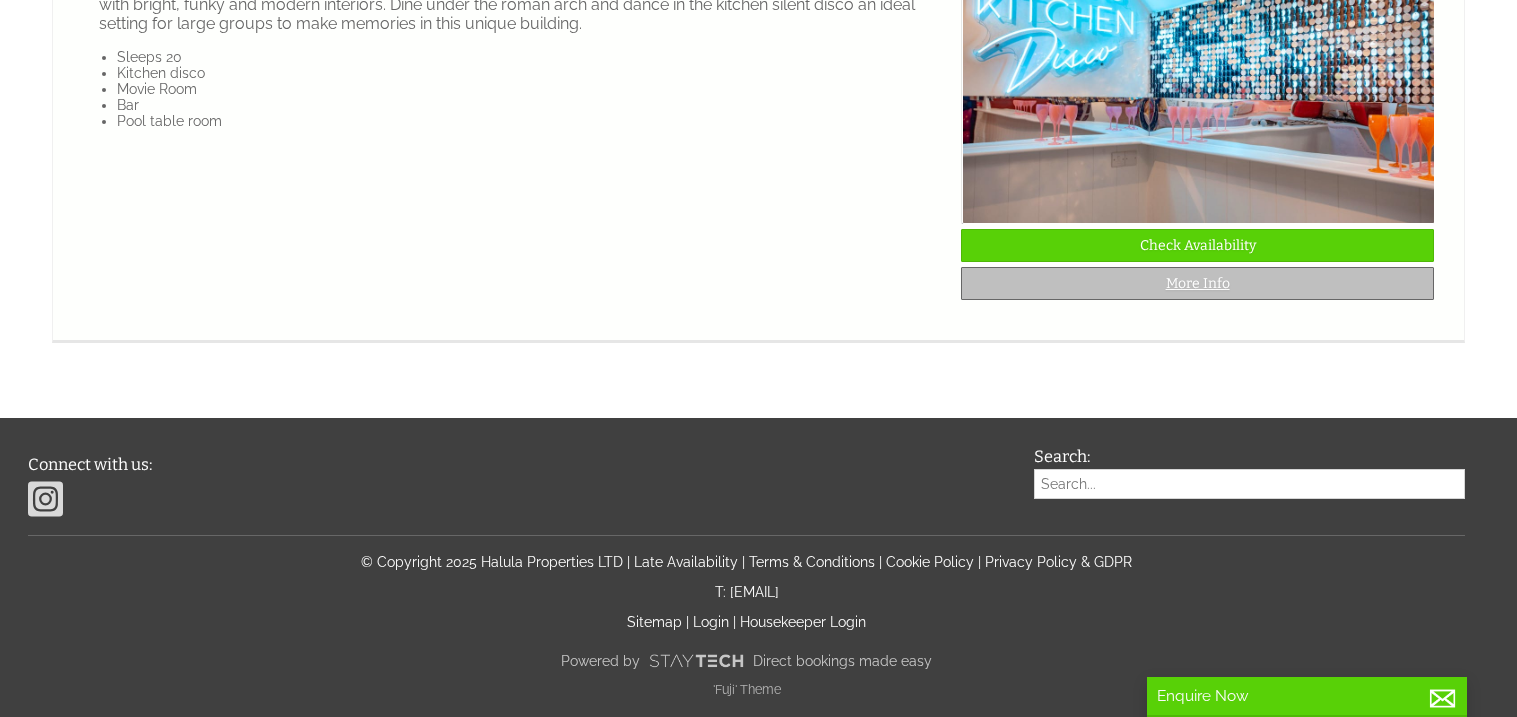 click on "More Info" at bounding box center [1197, 283] 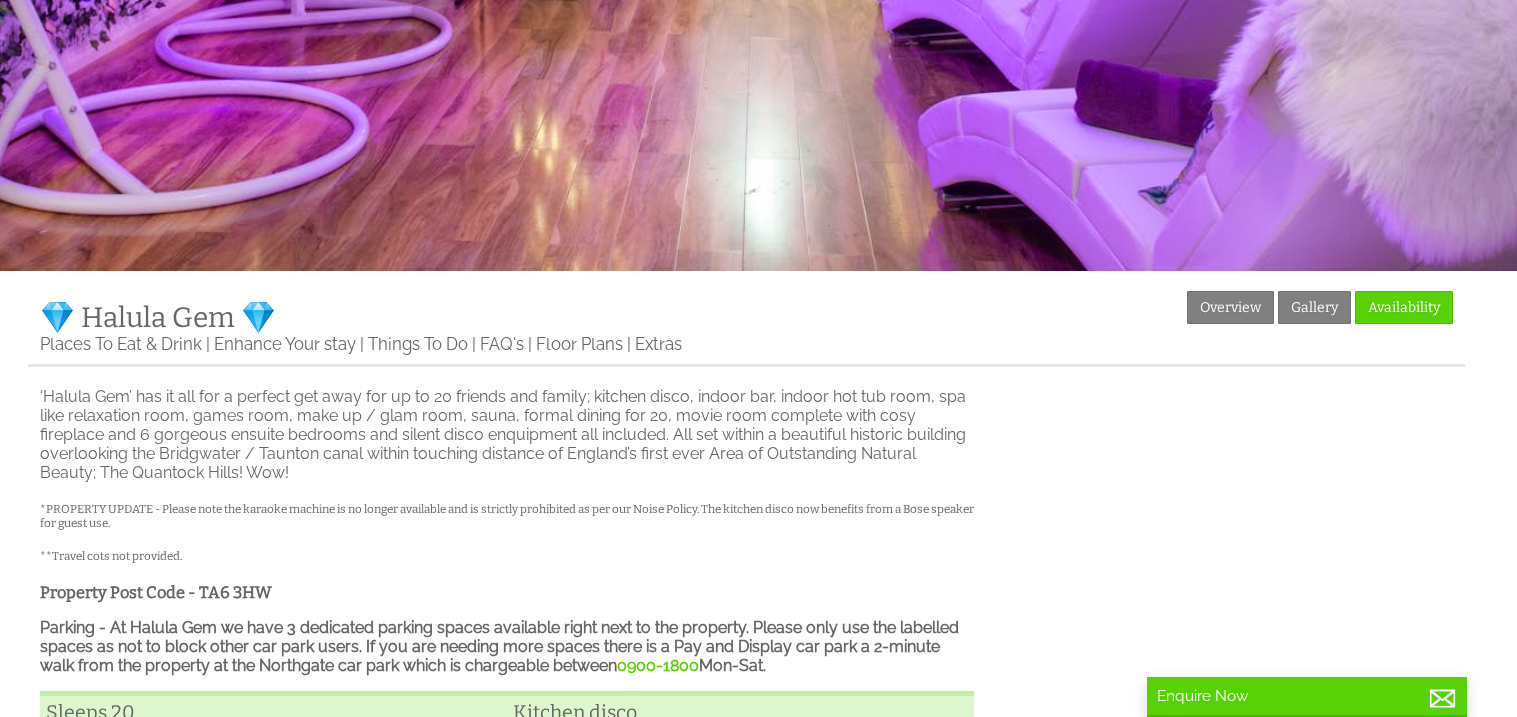 scroll, scrollTop: 303, scrollLeft: 0, axis: vertical 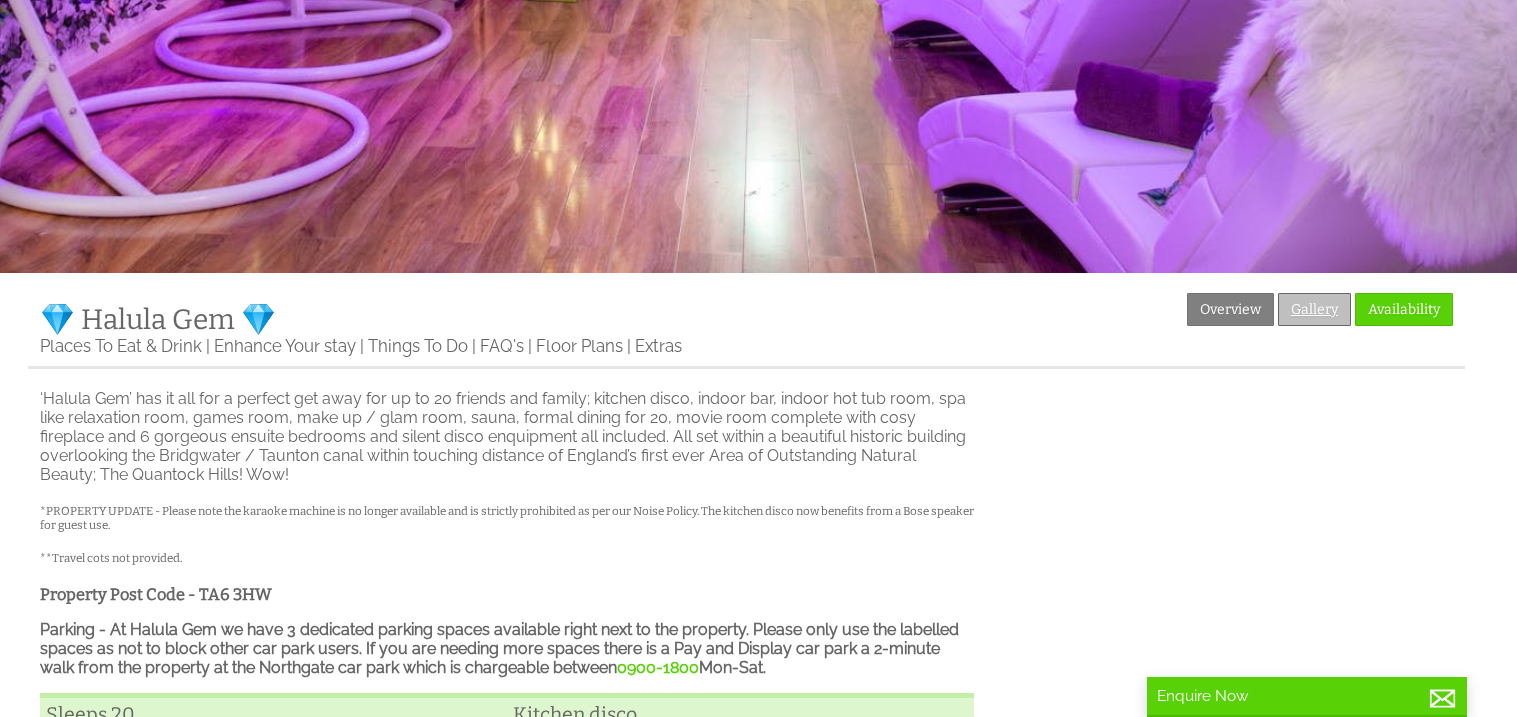 click on "Gallery" at bounding box center [1314, 309] 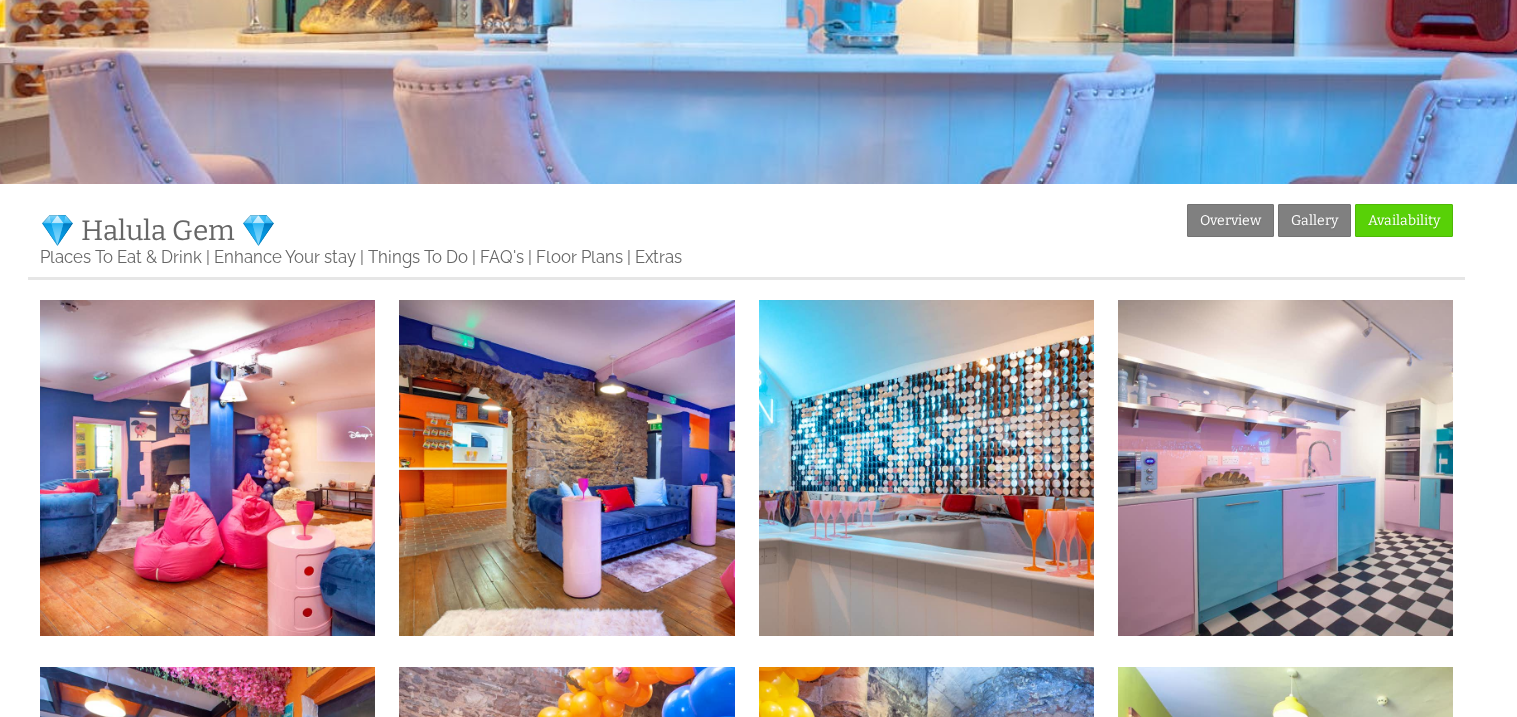 scroll, scrollTop: 399, scrollLeft: 0, axis: vertical 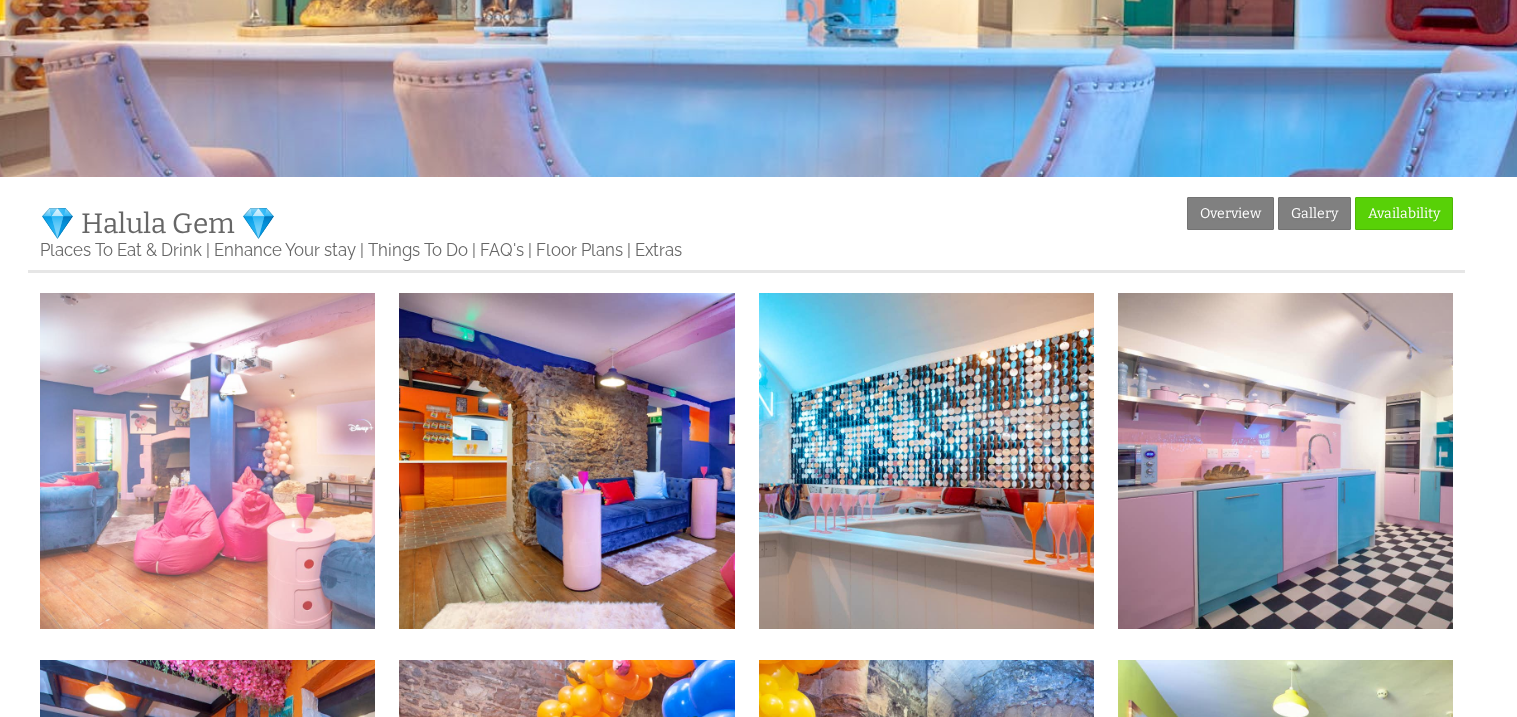 click at bounding box center [207, 460] 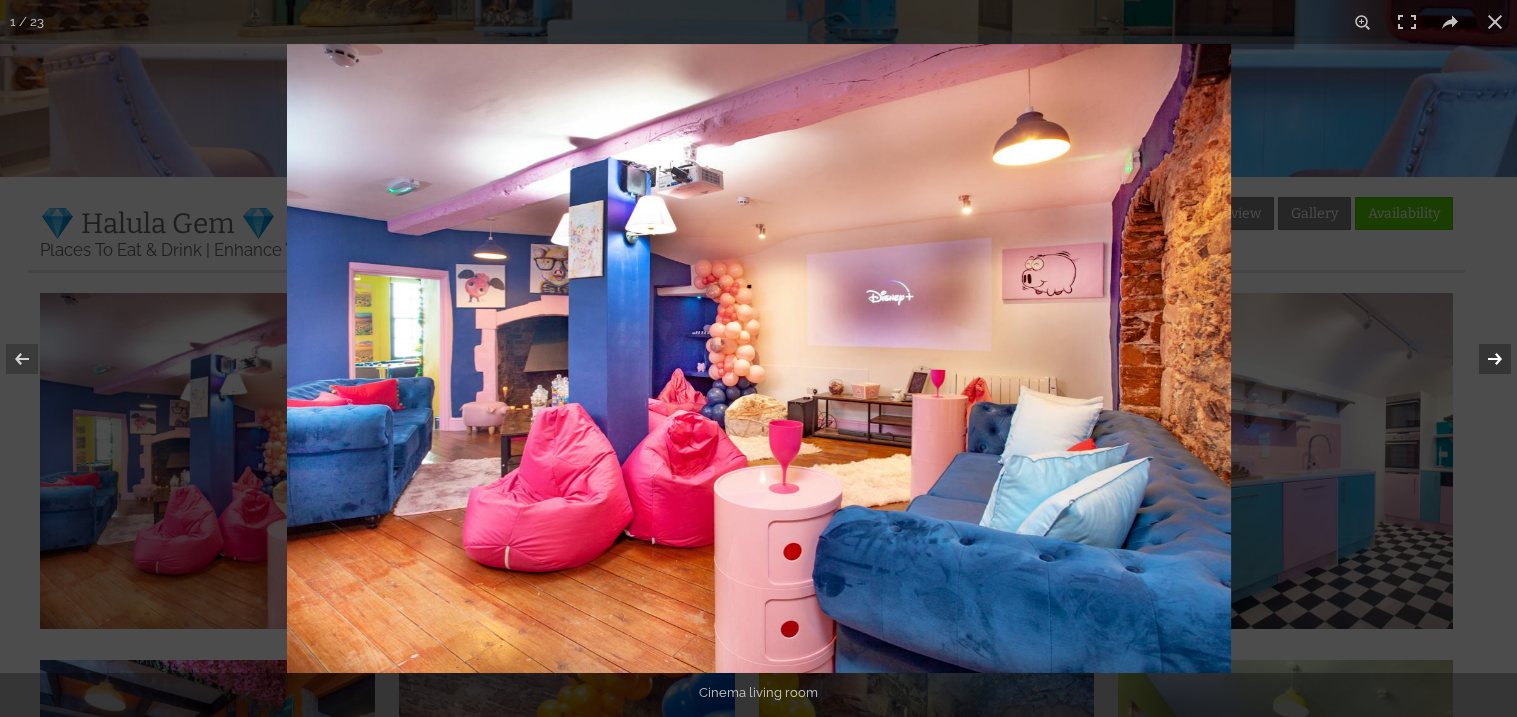 click at bounding box center (1482, 359) 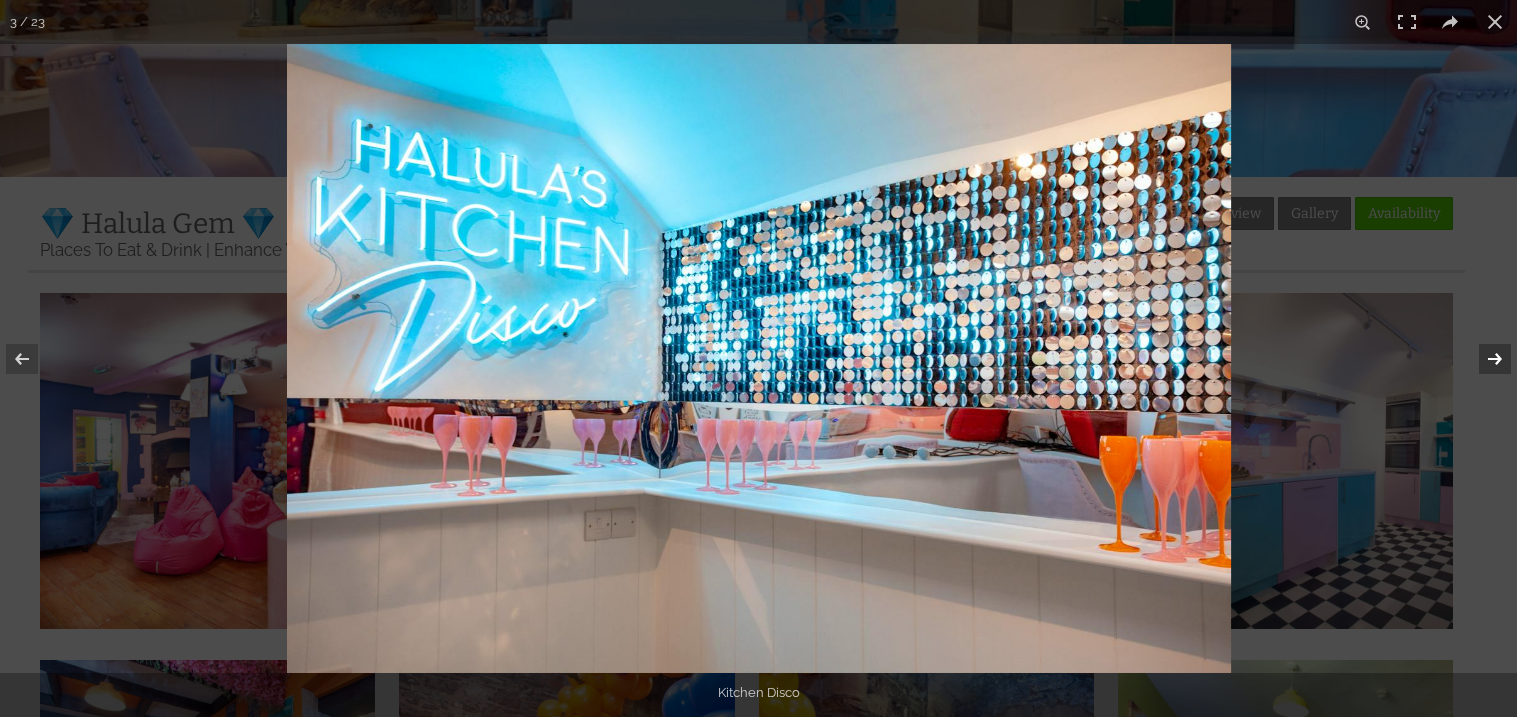 click at bounding box center (1482, 359) 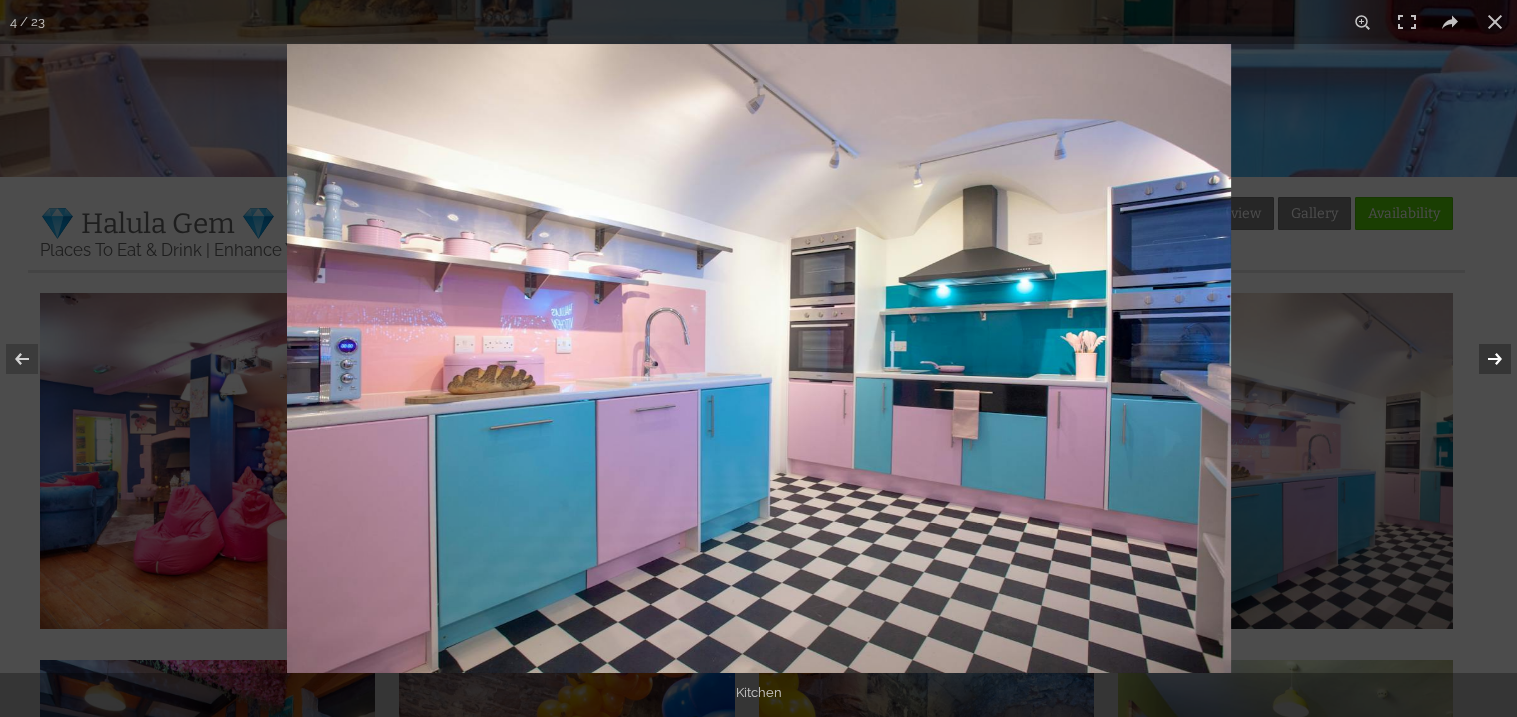 click at bounding box center (1482, 359) 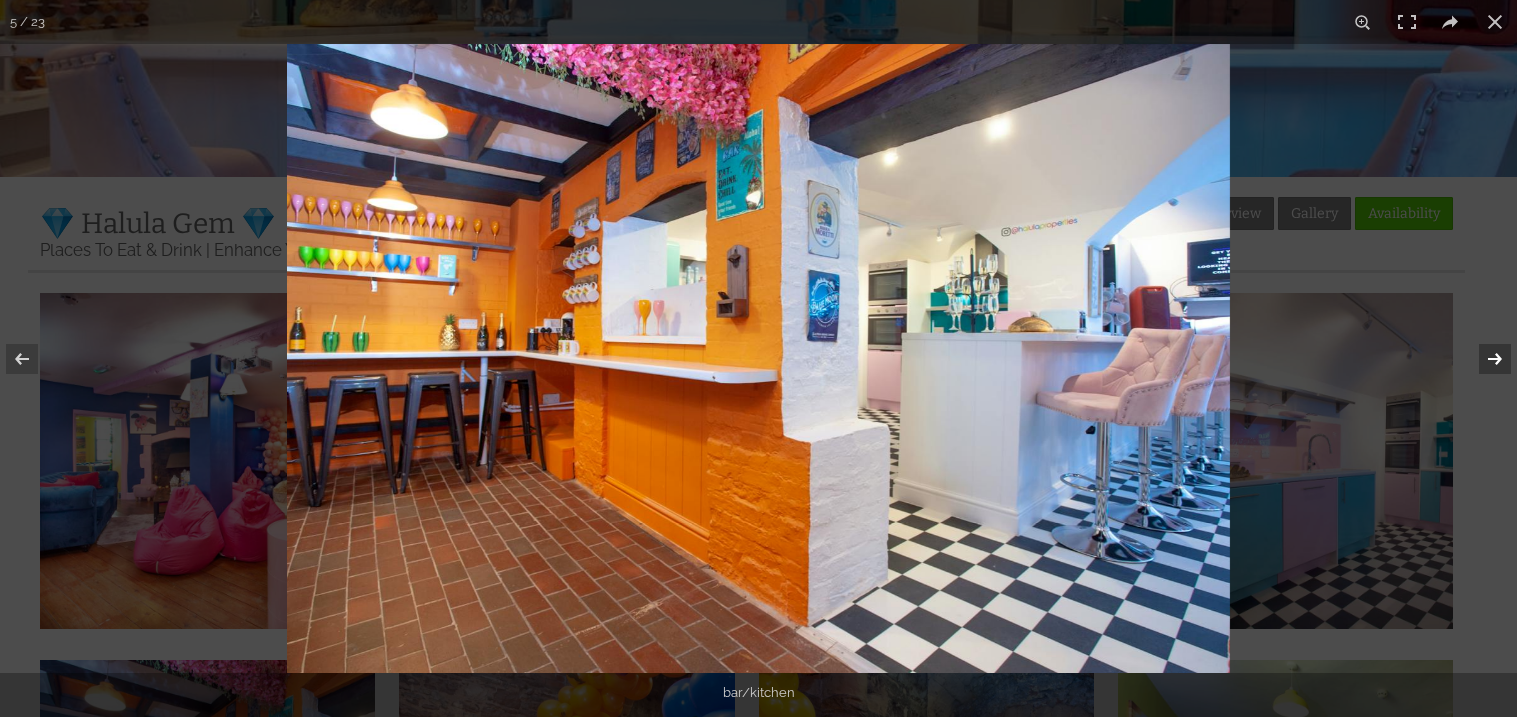 click at bounding box center [1482, 359] 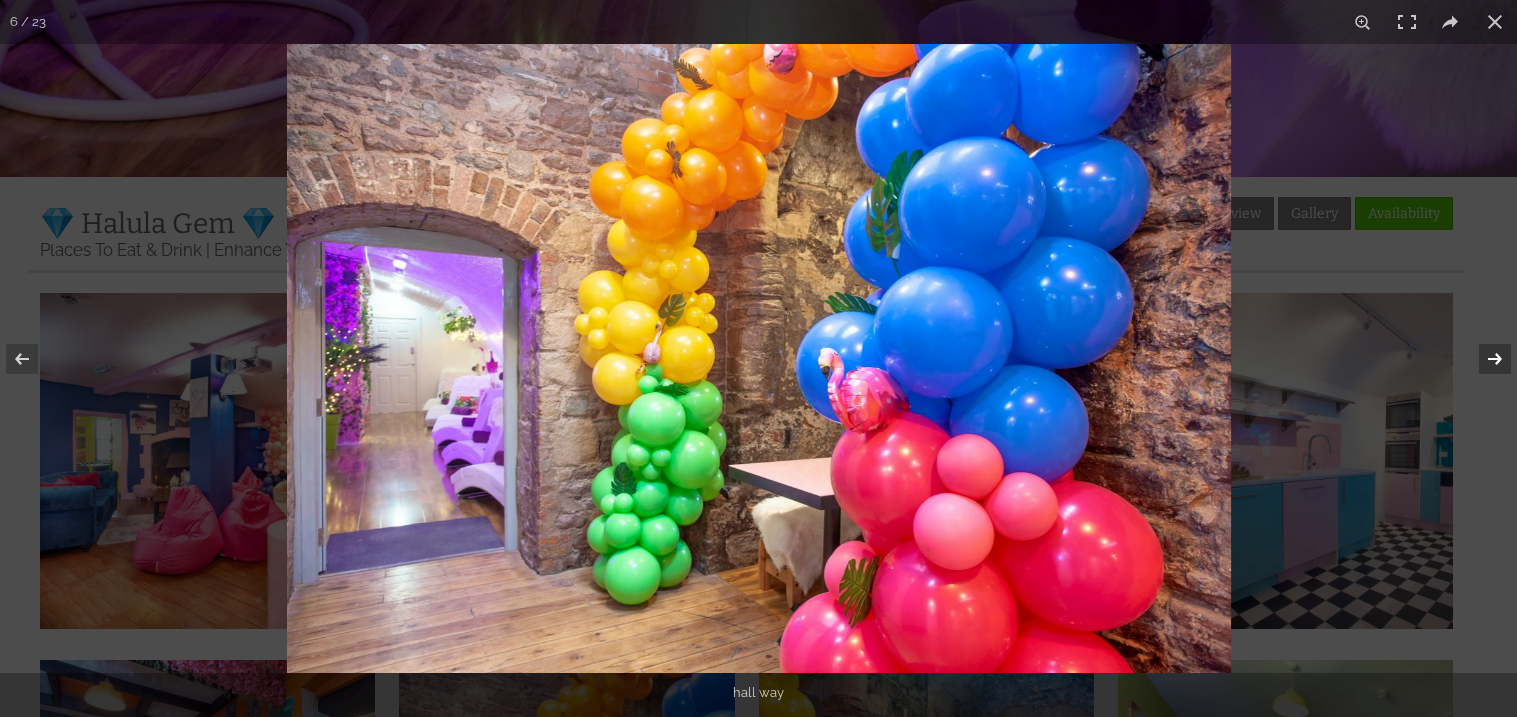 click at bounding box center [1482, 359] 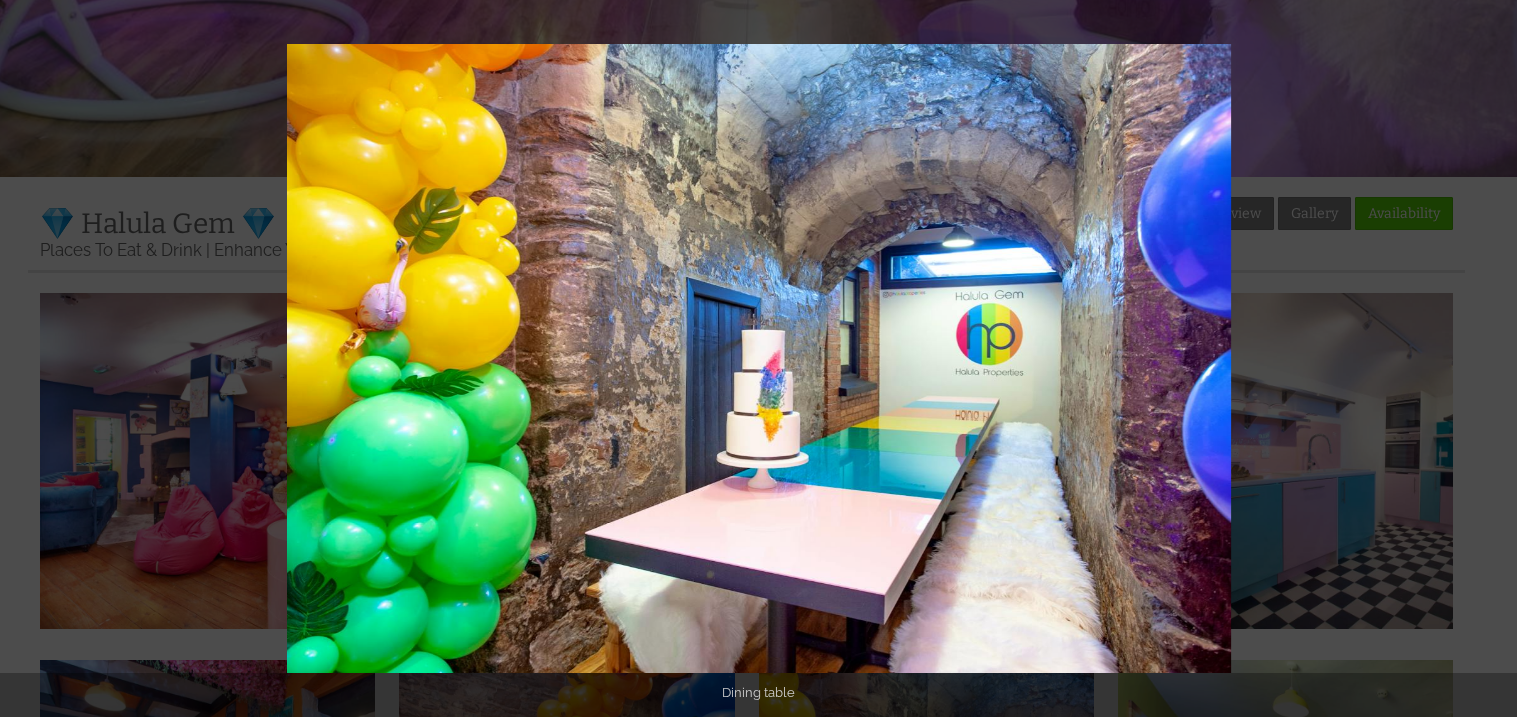 click at bounding box center [1482, 359] 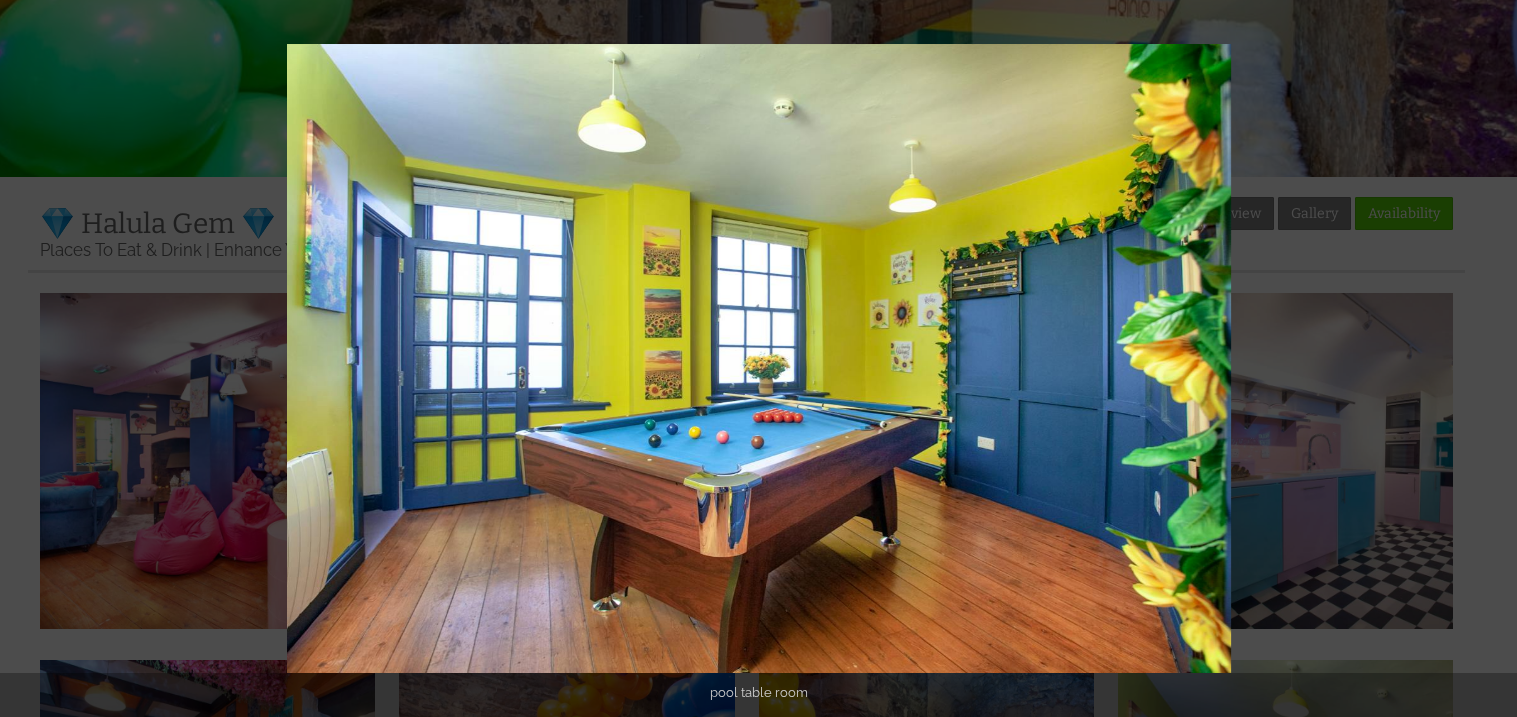 click at bounding box center (1482, 359) 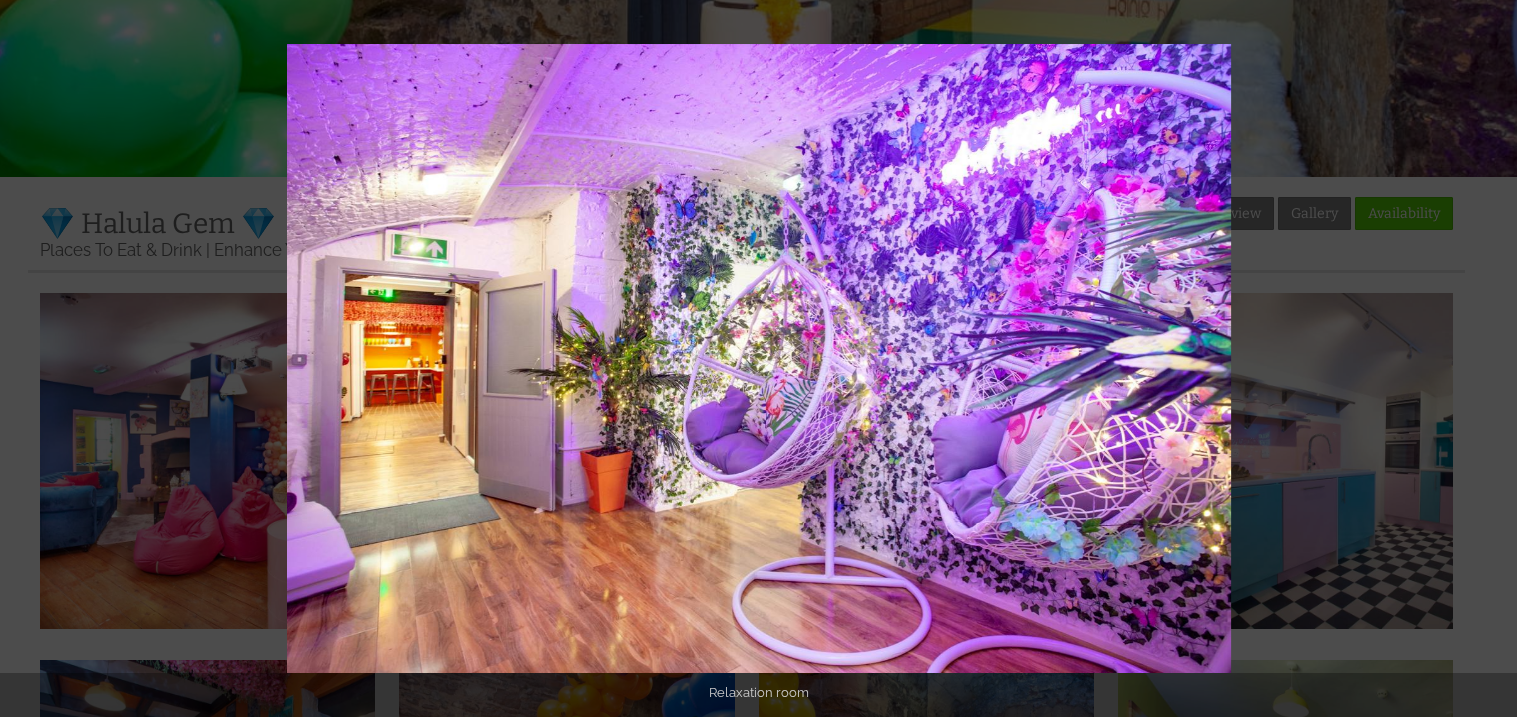 click at bounding box center (1482, 359) 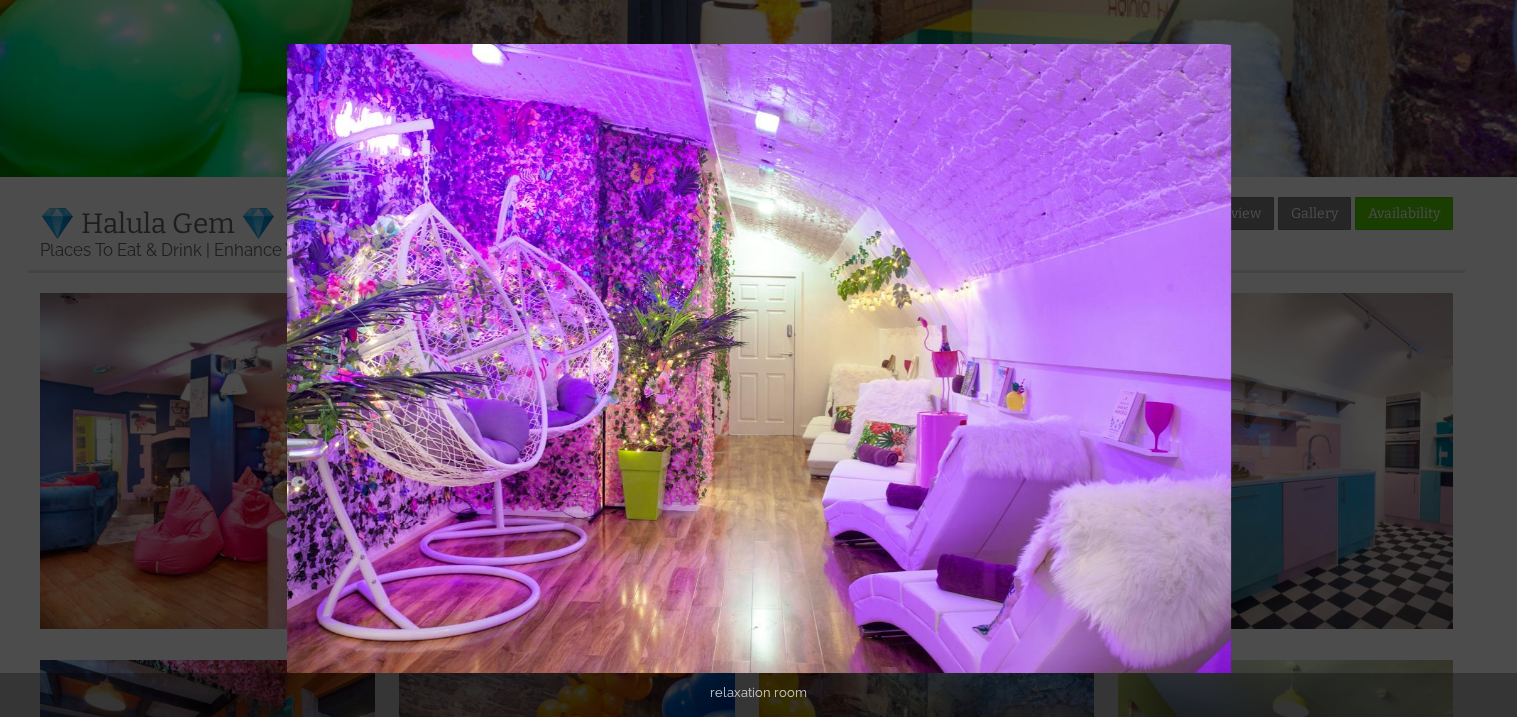 click at bounding box center [1482, 359] 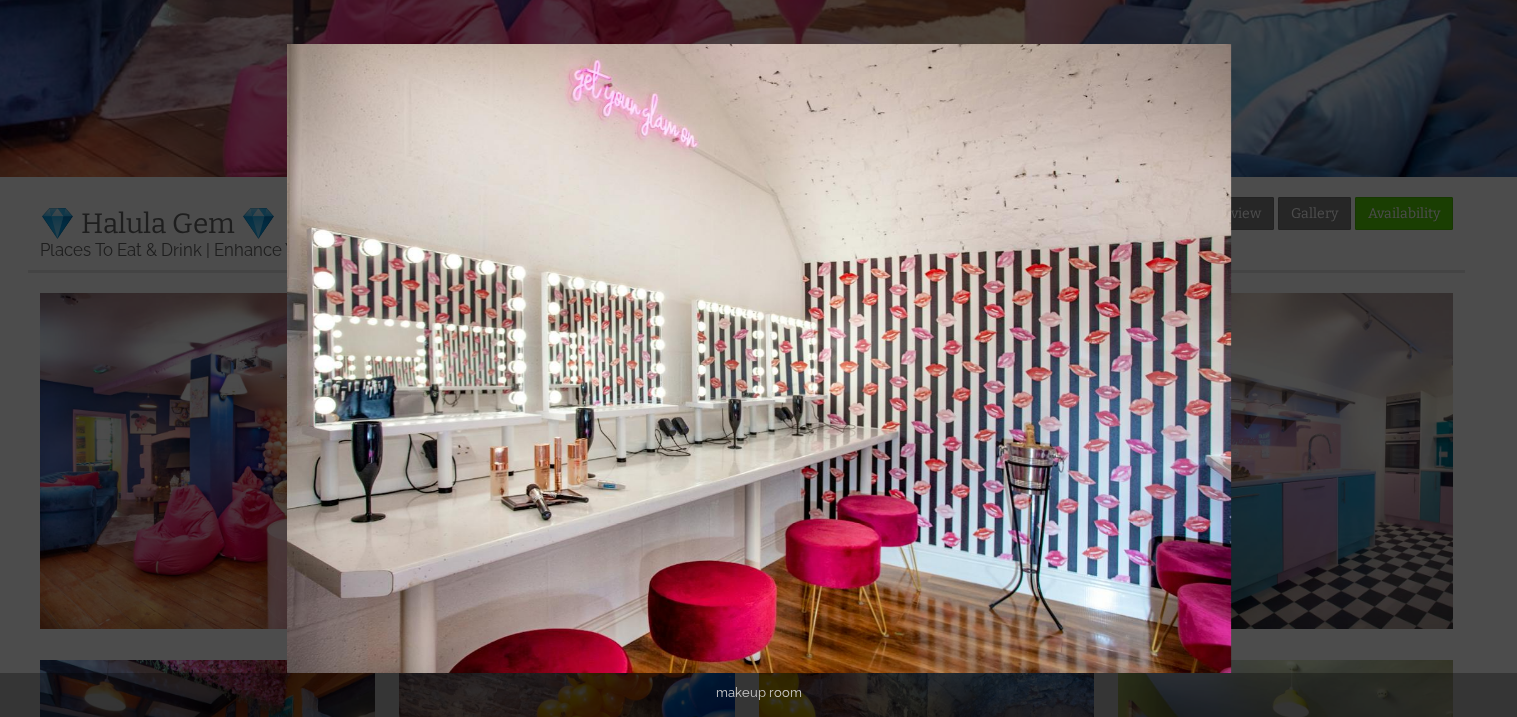 click at bounding box center (1482, 359) 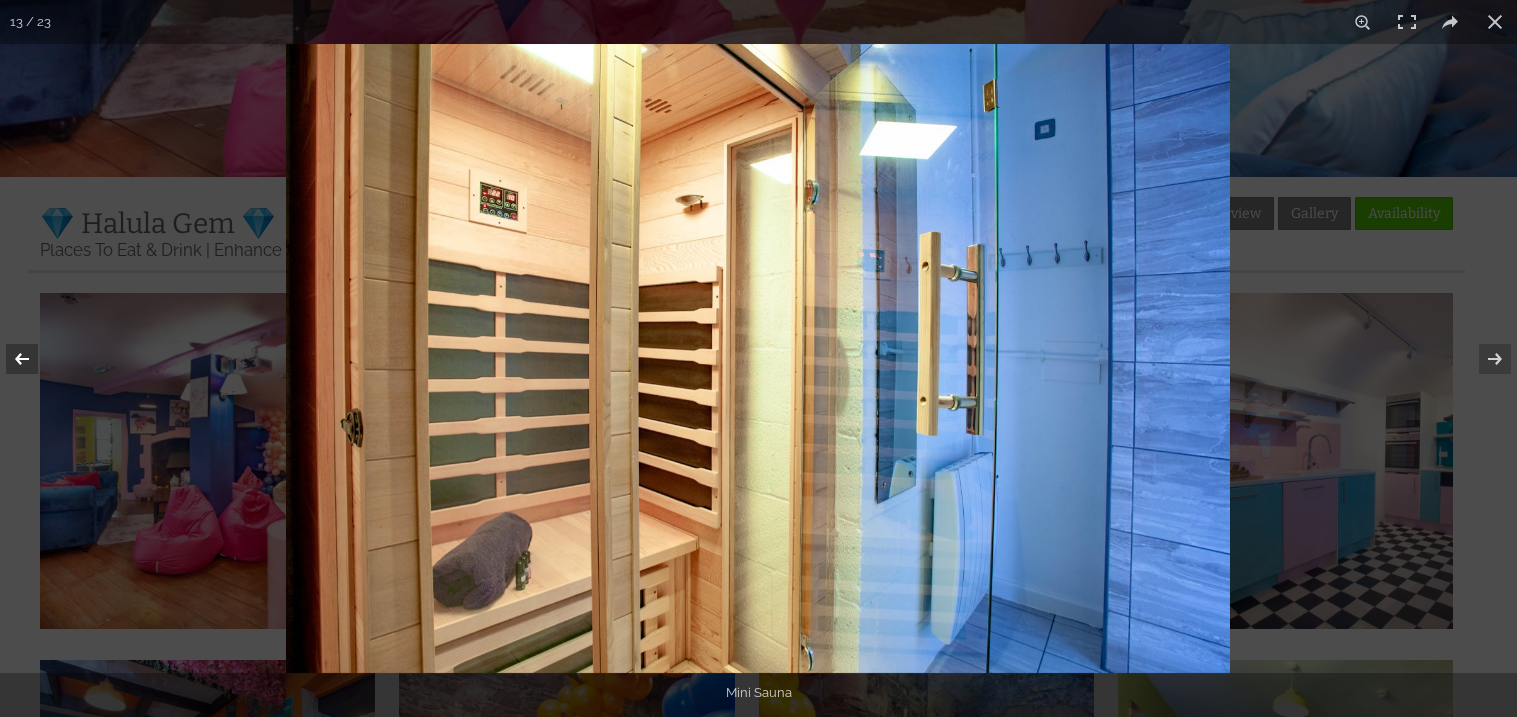 click at bounding box center (35, 359) 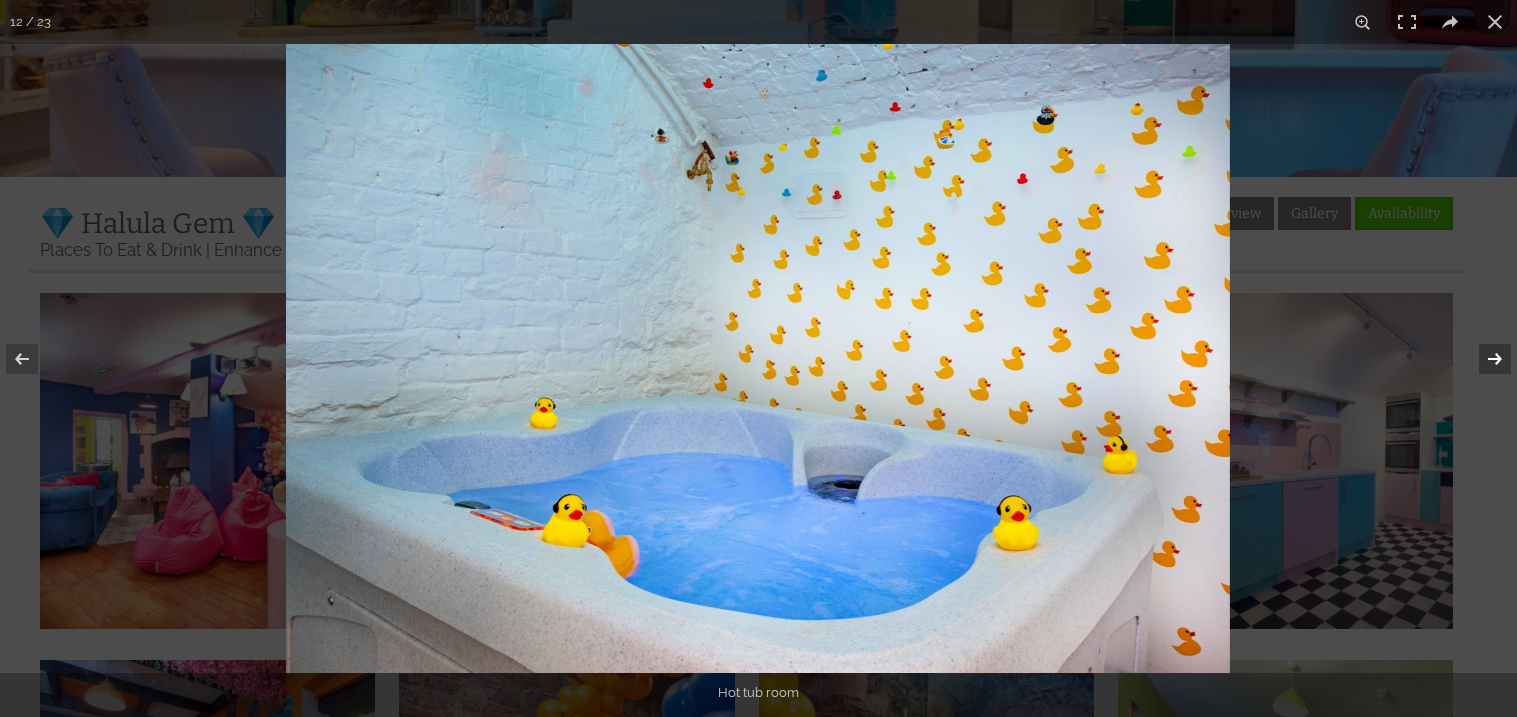 click at bounding box center [1482, 359] 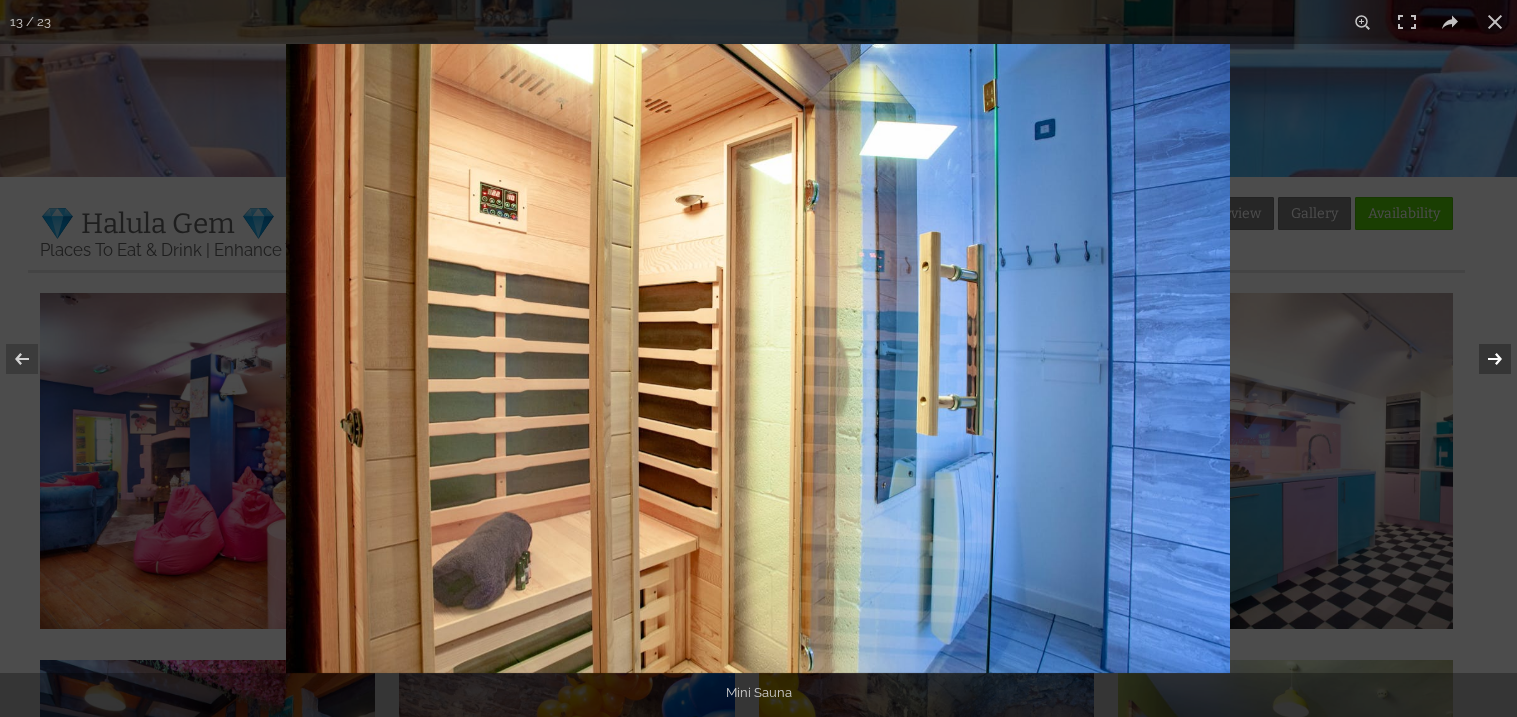 click at bounding box center (1482, 359) 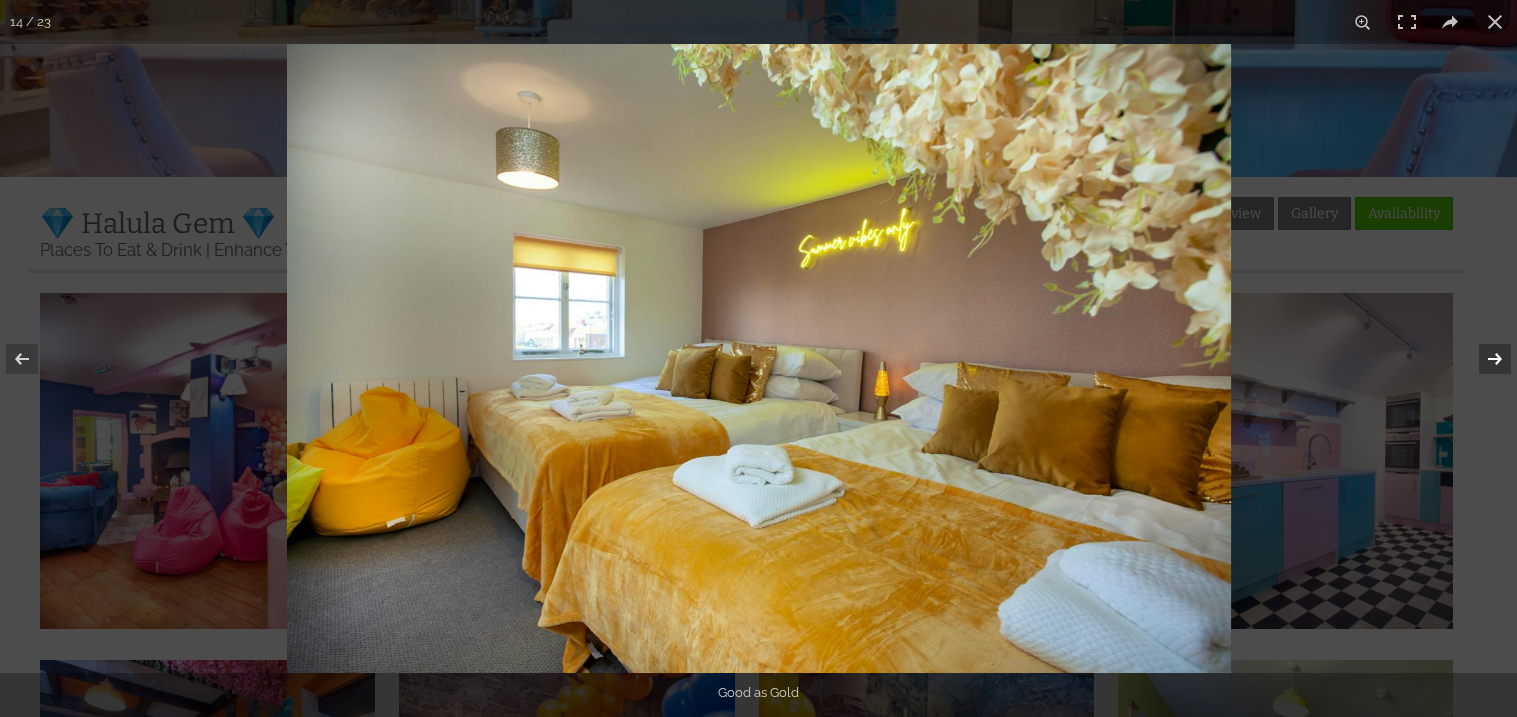 click at bounding box center [1482, 359] 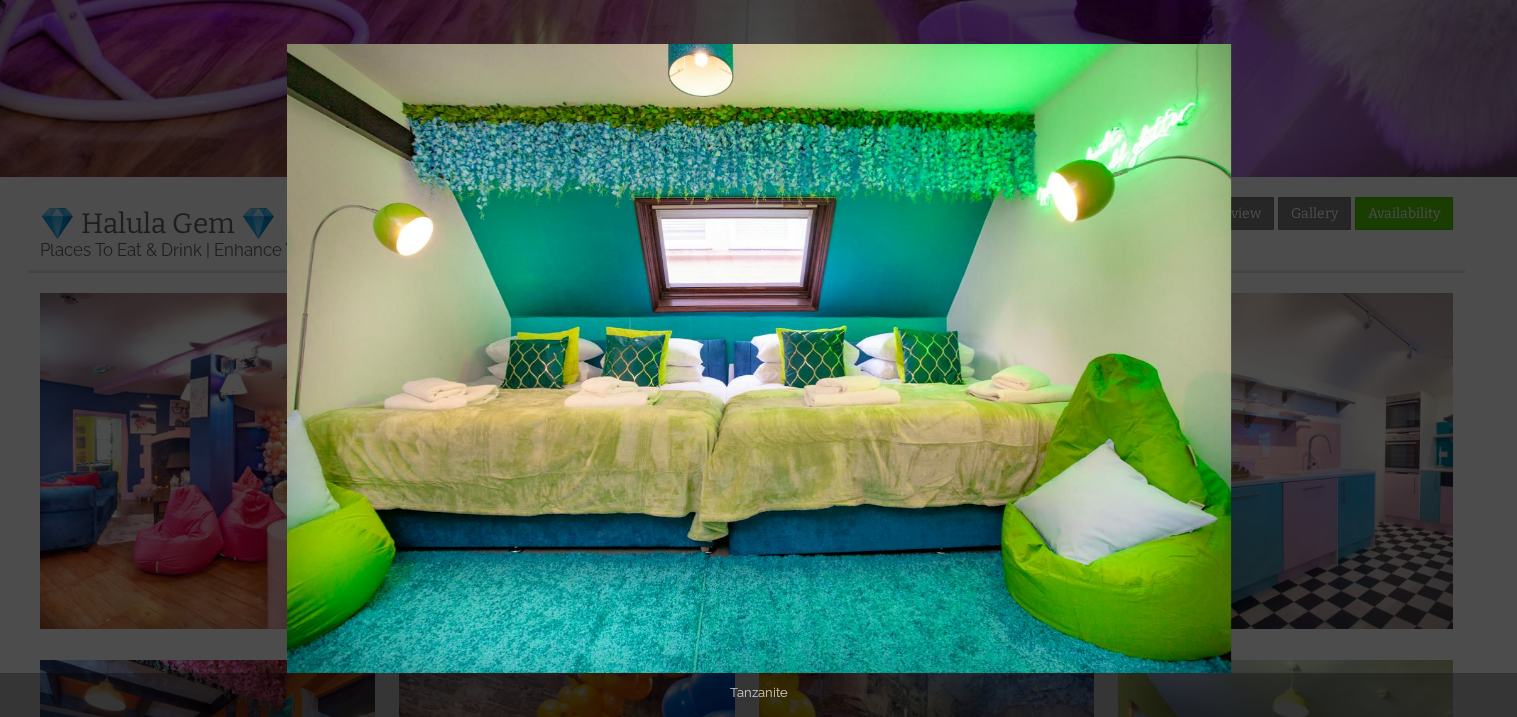 click at bounding box center (1482, 359) 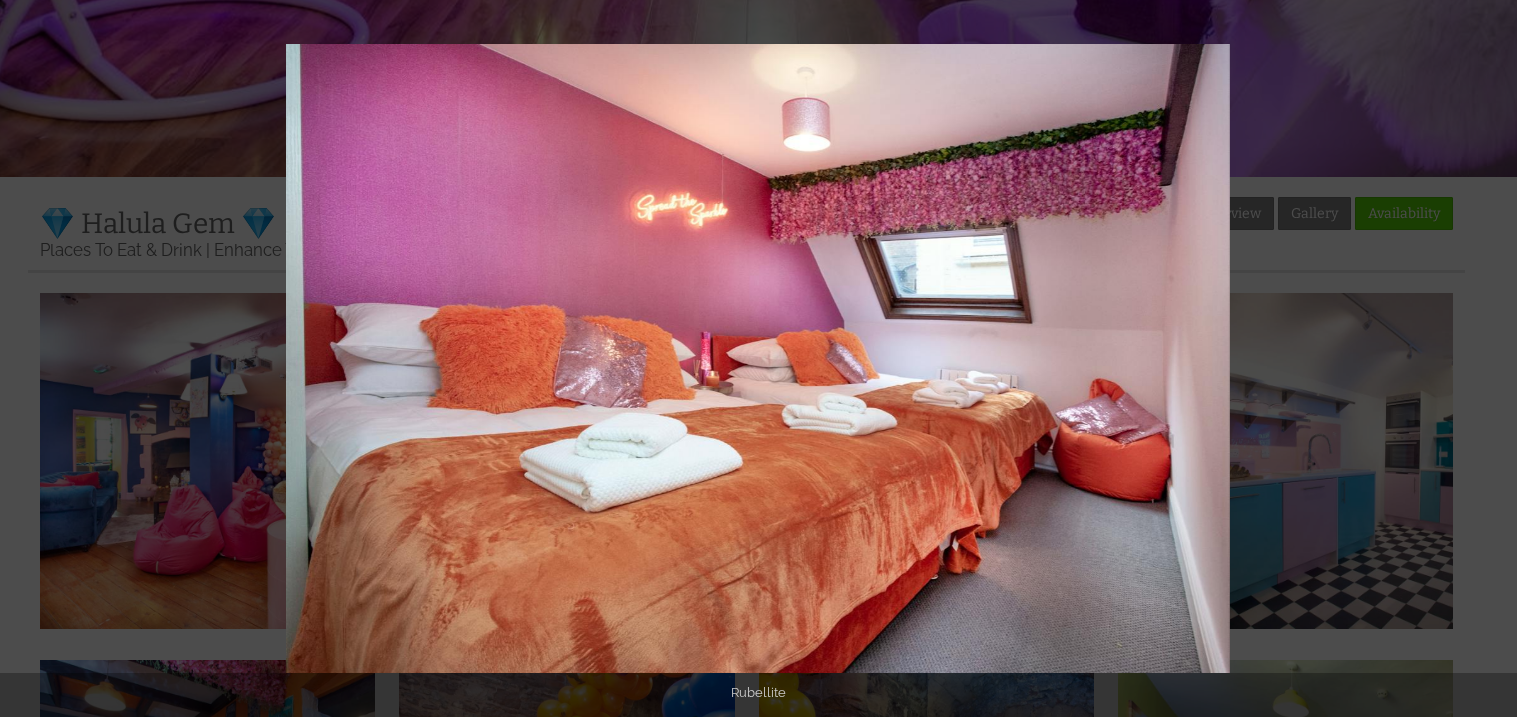click at bounding box center (1482, 359) 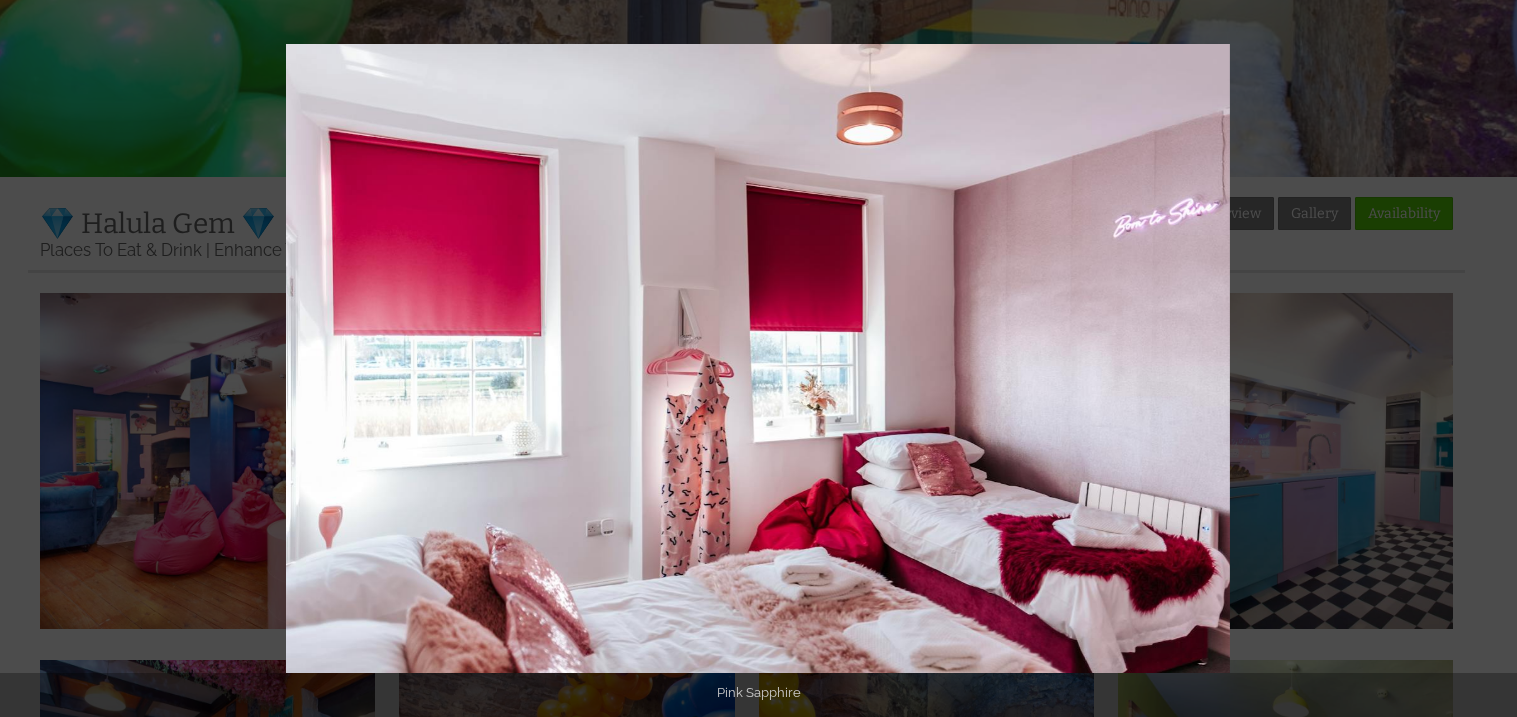 click at bounding box center [1482, 359] 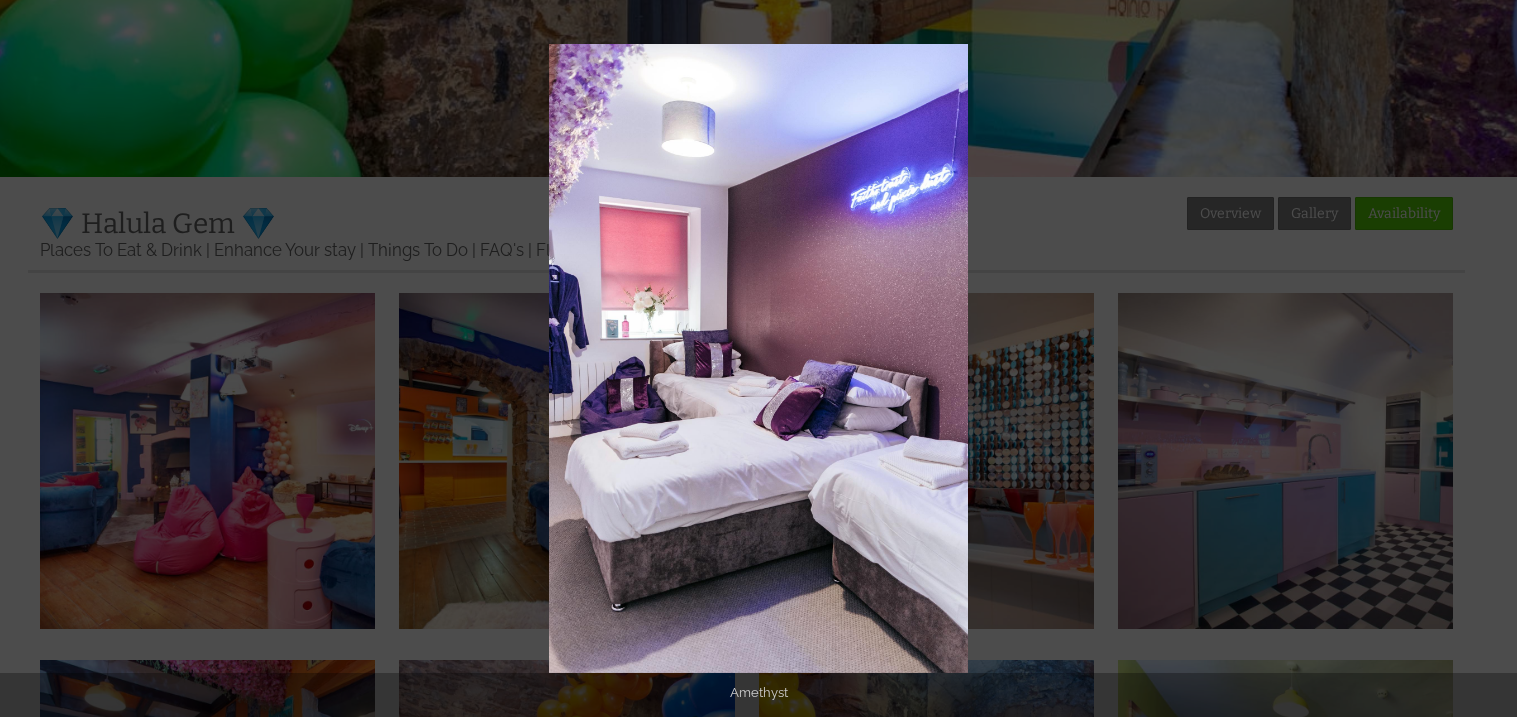 click at bounding box center (1482, 359) 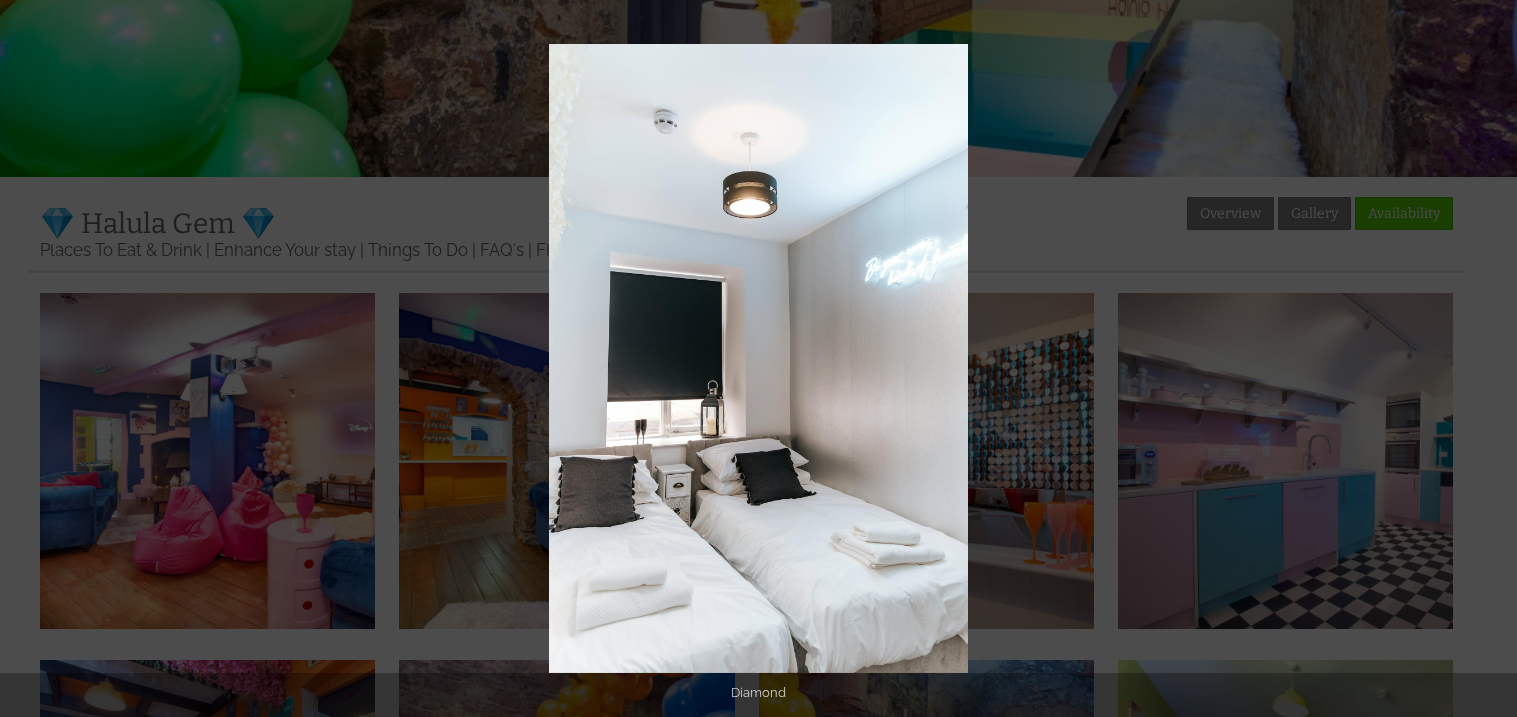 click at bounding box center [1482, 359] 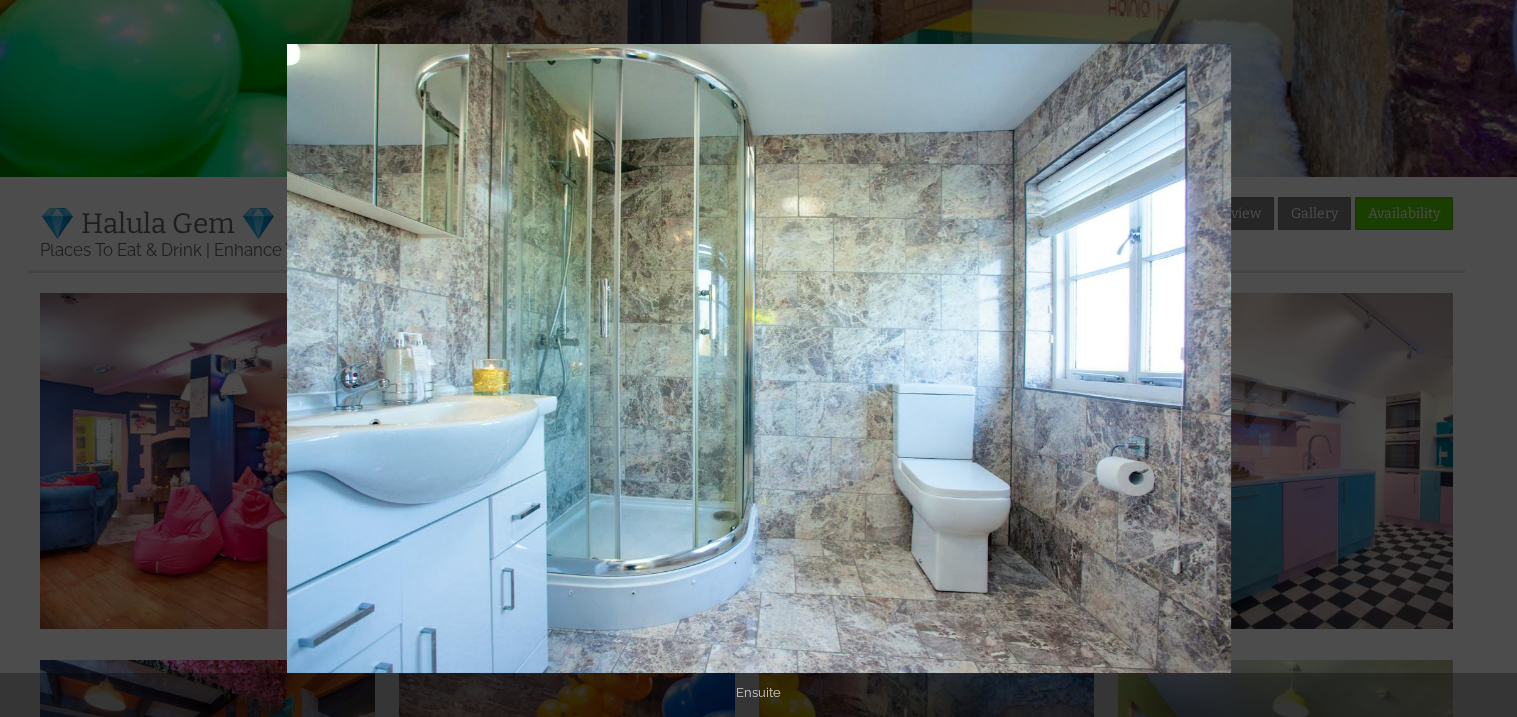 click at bounding box center (1482, 359) 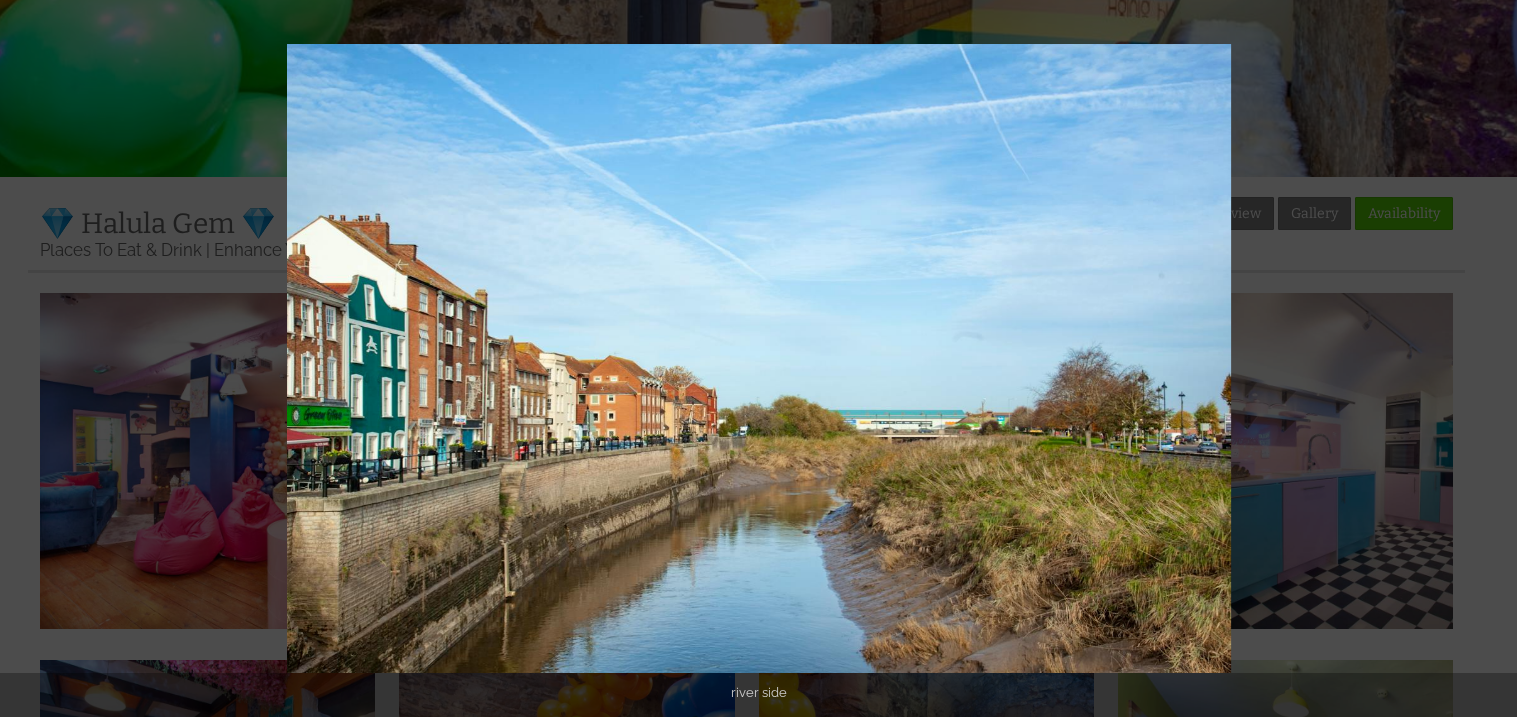 click at bounding box center [1482, 359] 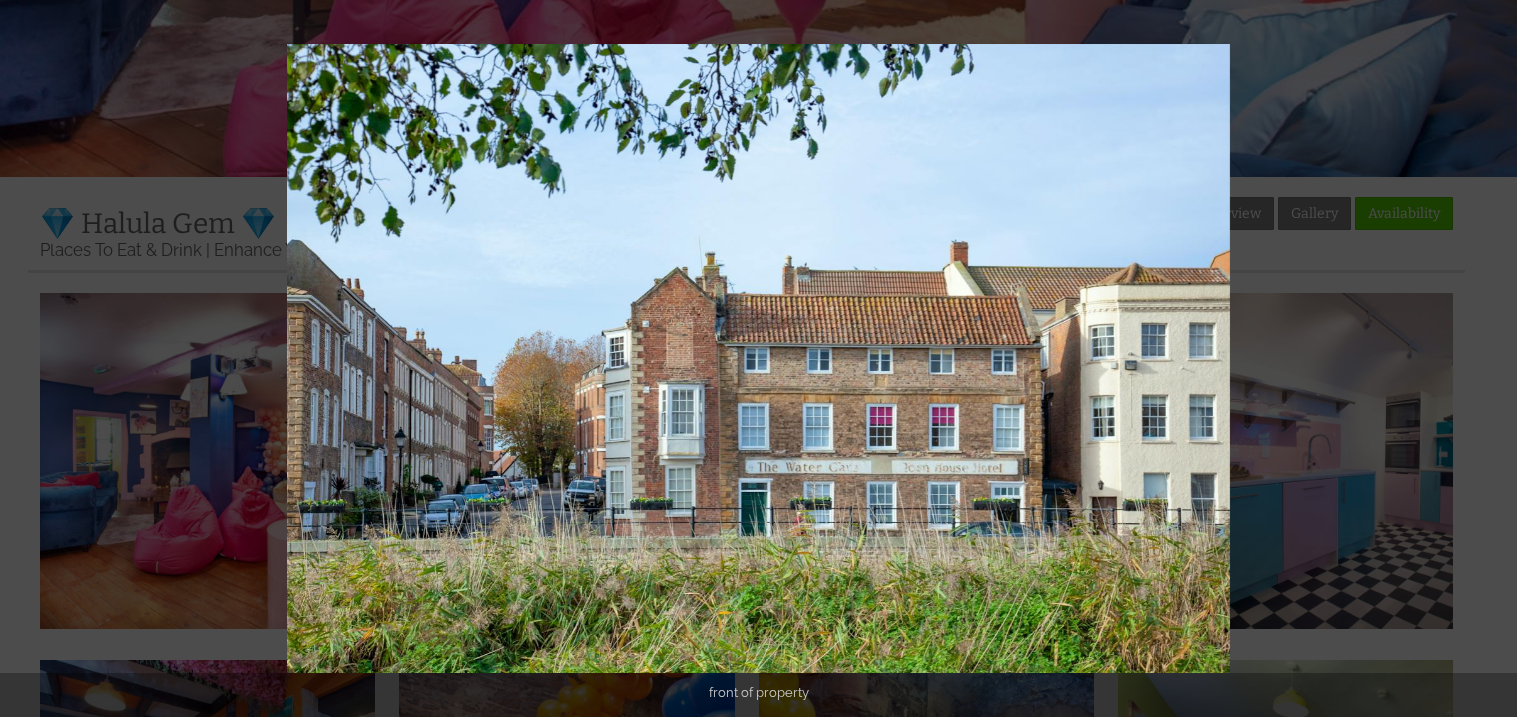 click at bounding box center (1482, 359) 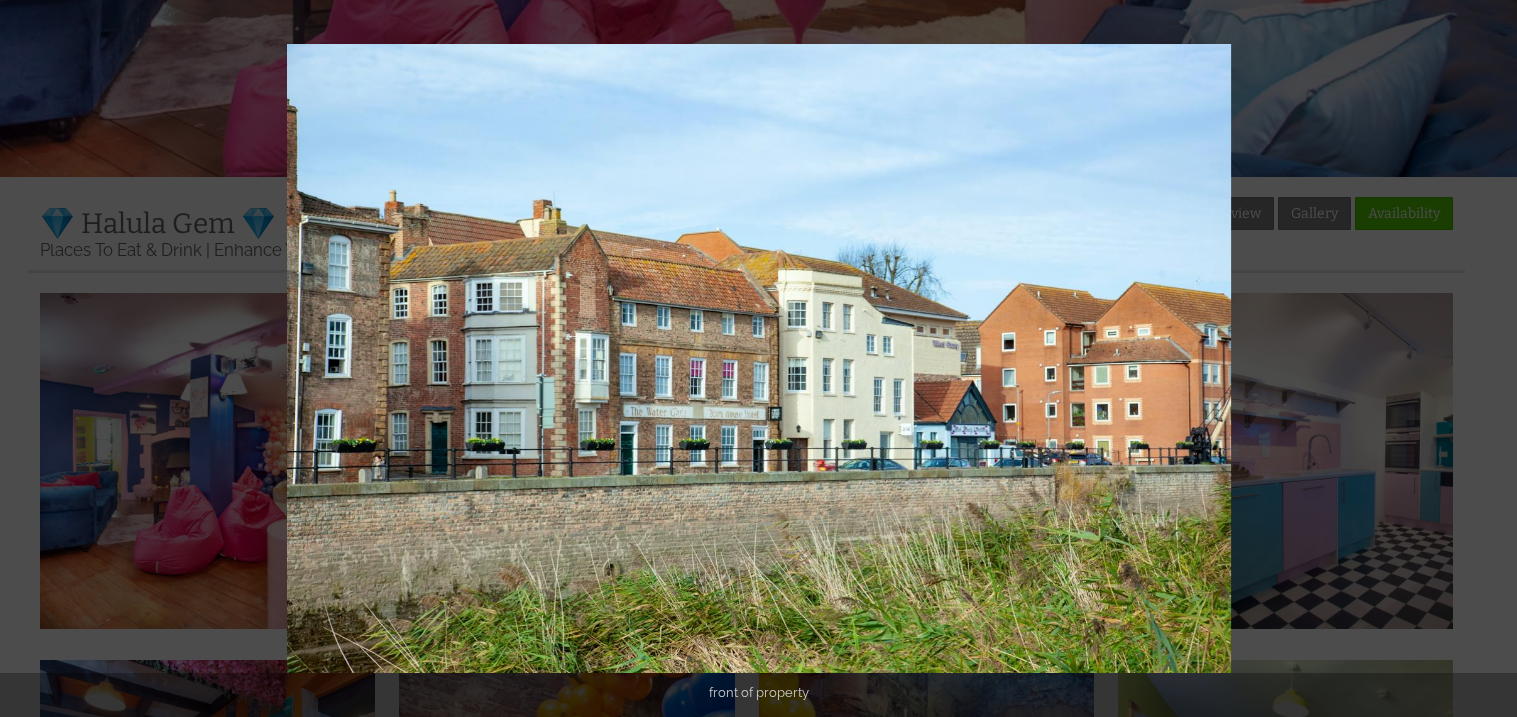 click at bounding box center [1482, 359] 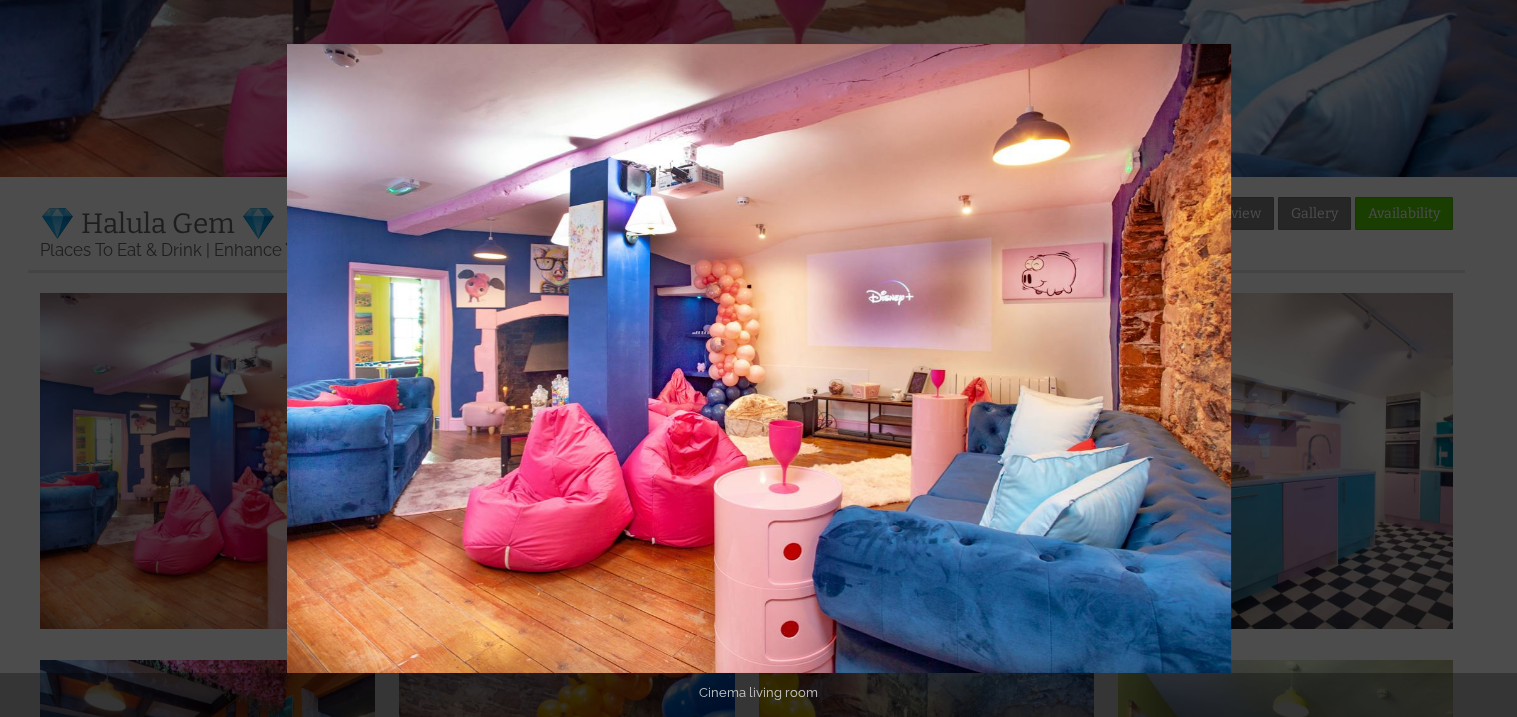 click at bounding box center [1482, 359] 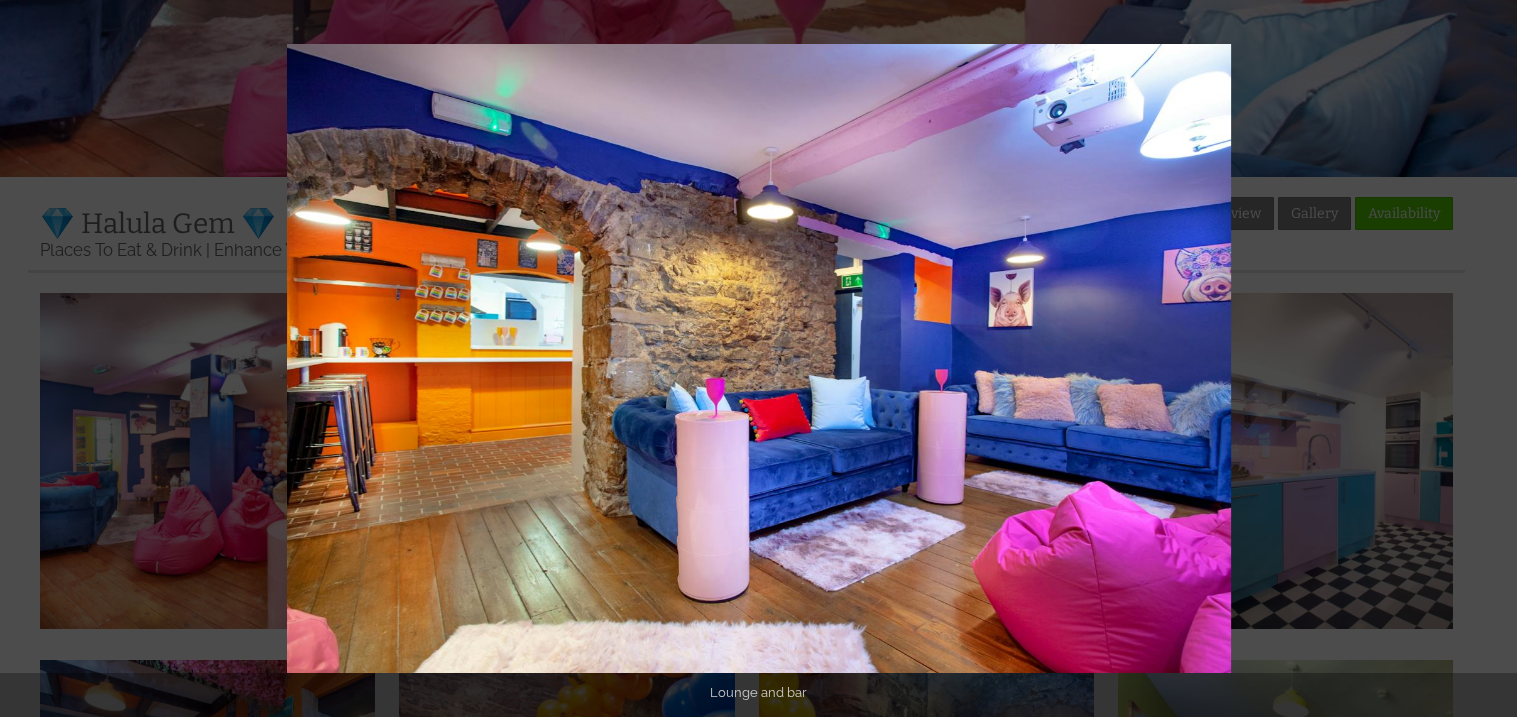 click at bounding box center [1482, 359] 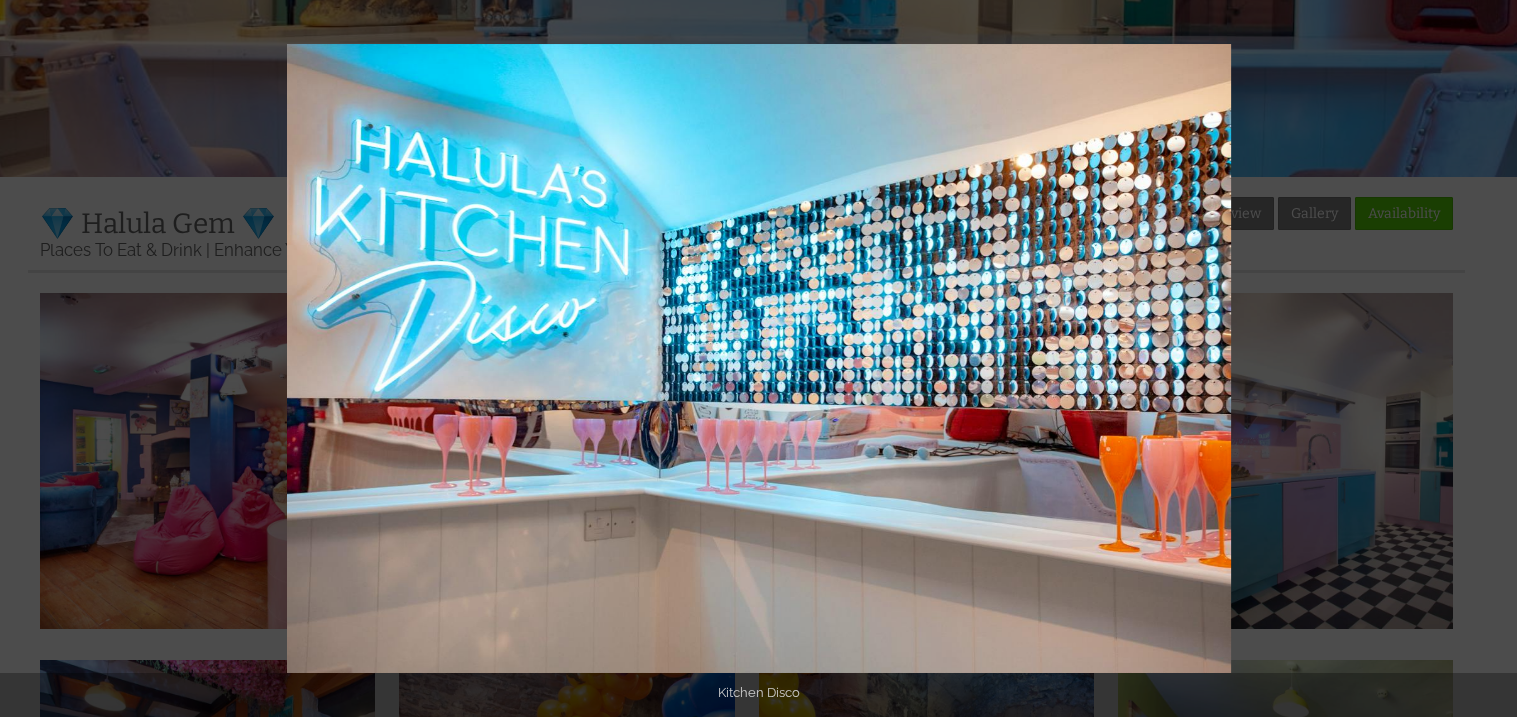 click at bounding box center (1482, 359) 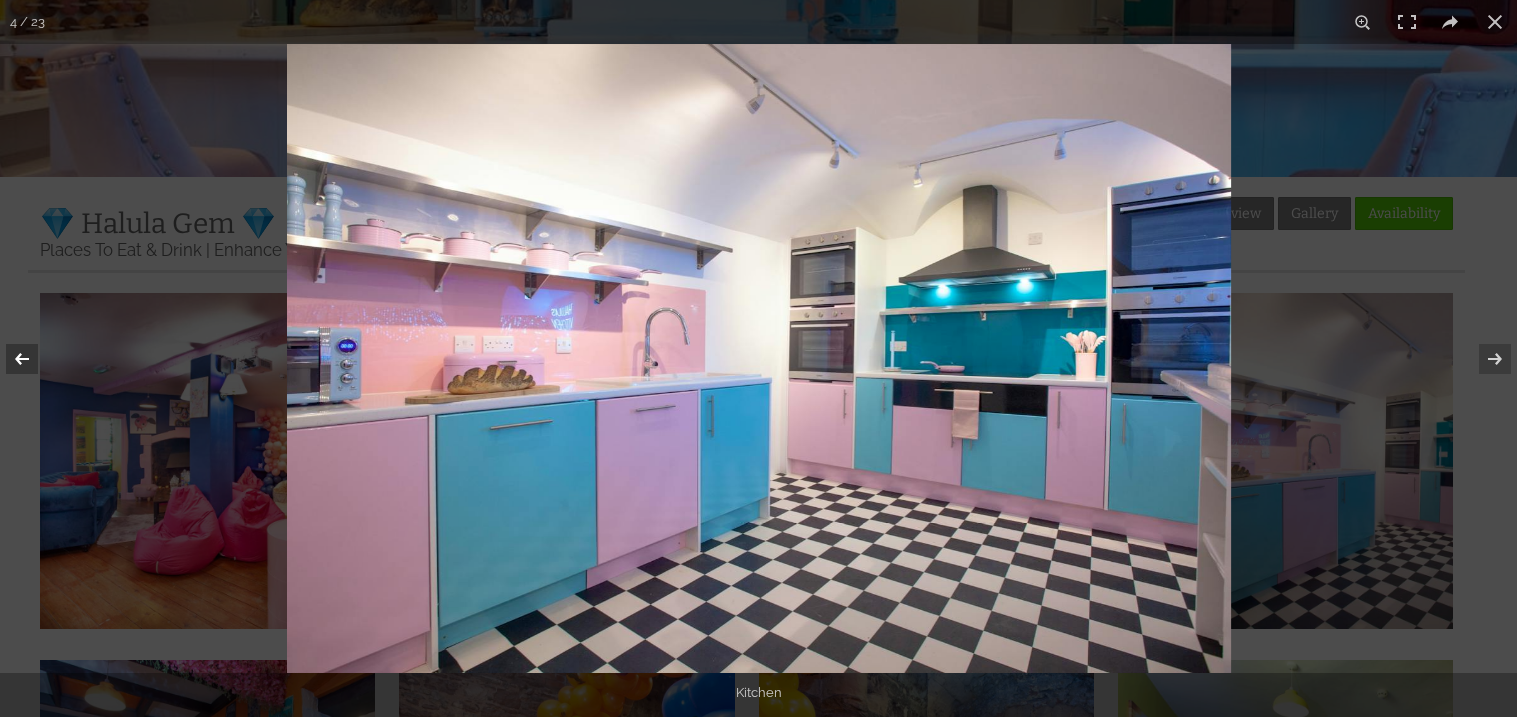 click at bounding box center (35, 359) 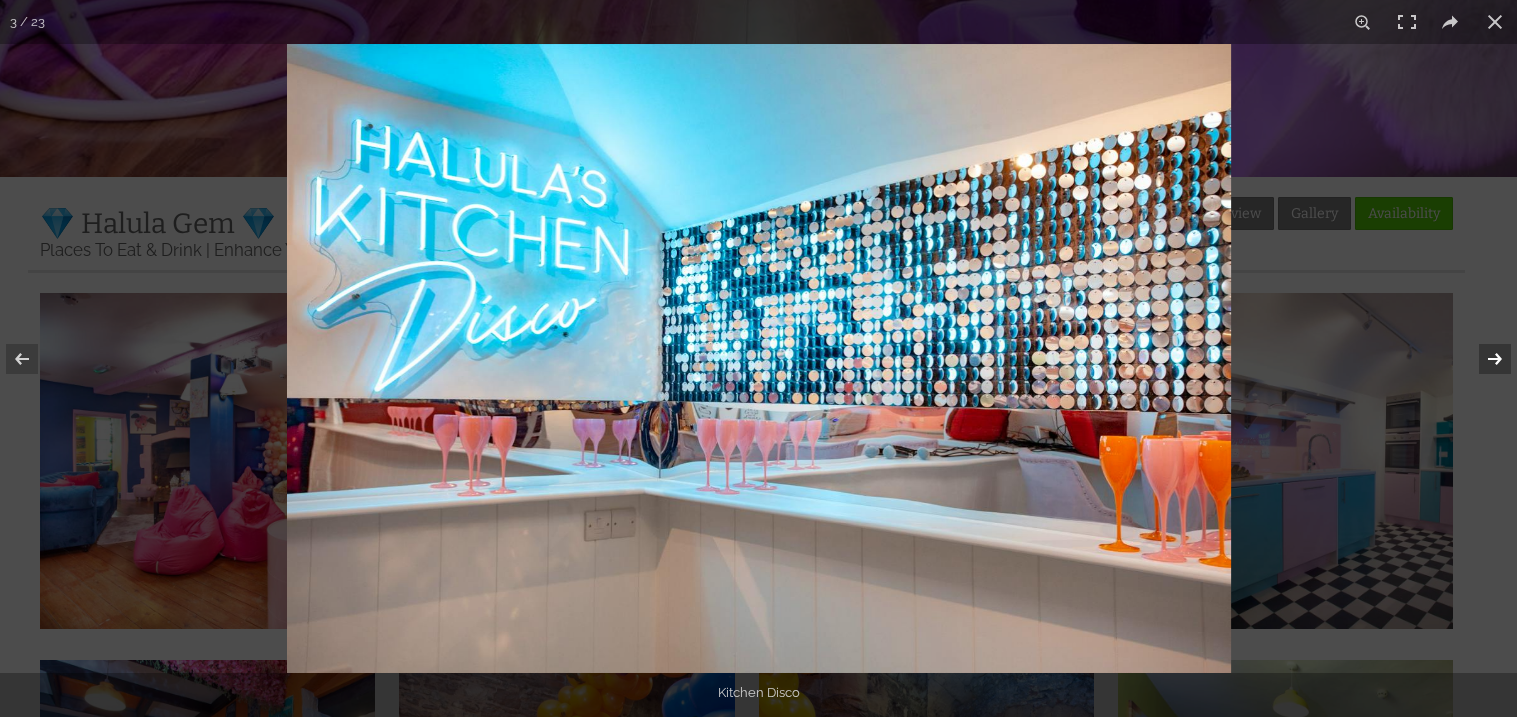 click at bounding box center [1482, 359] 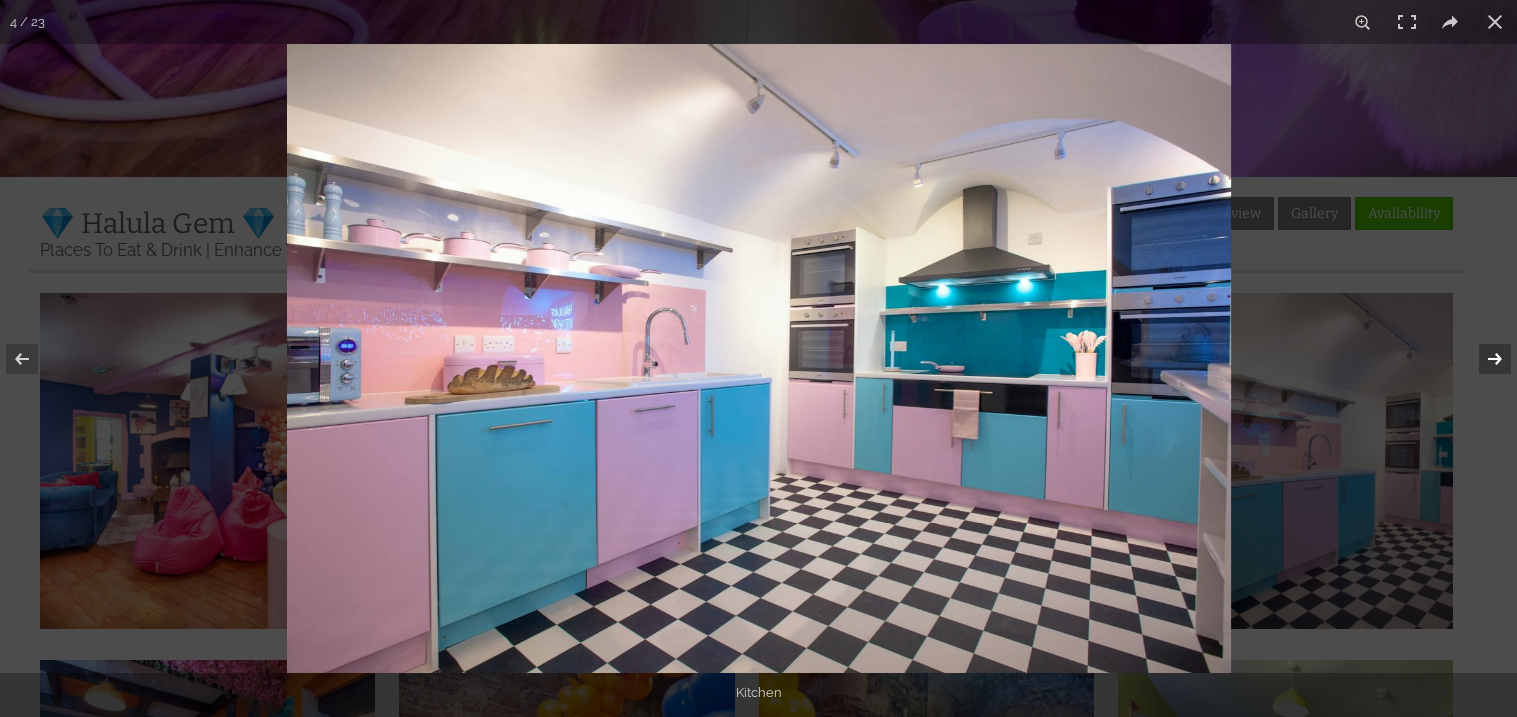 click at bounding box center [1482, 359] 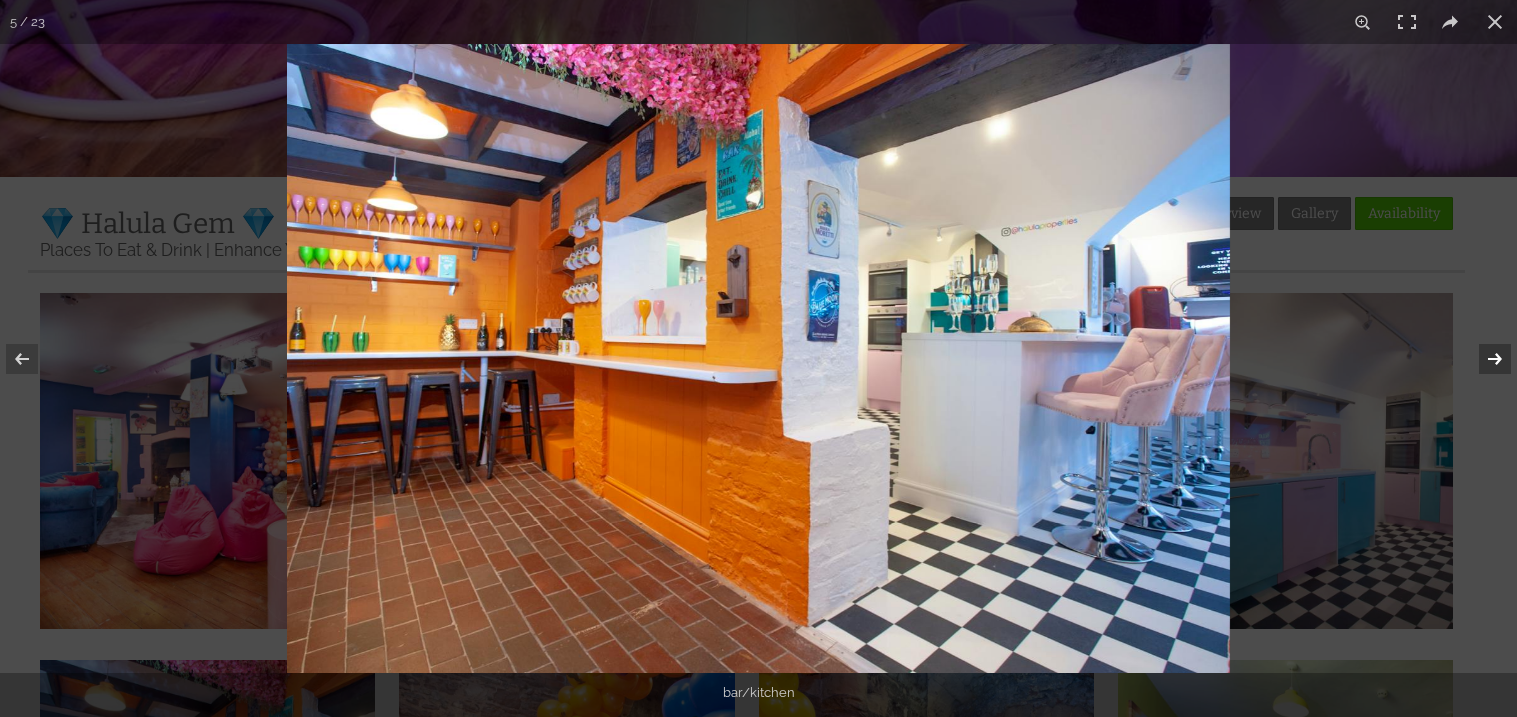 click at bounding box center [1482, 359] 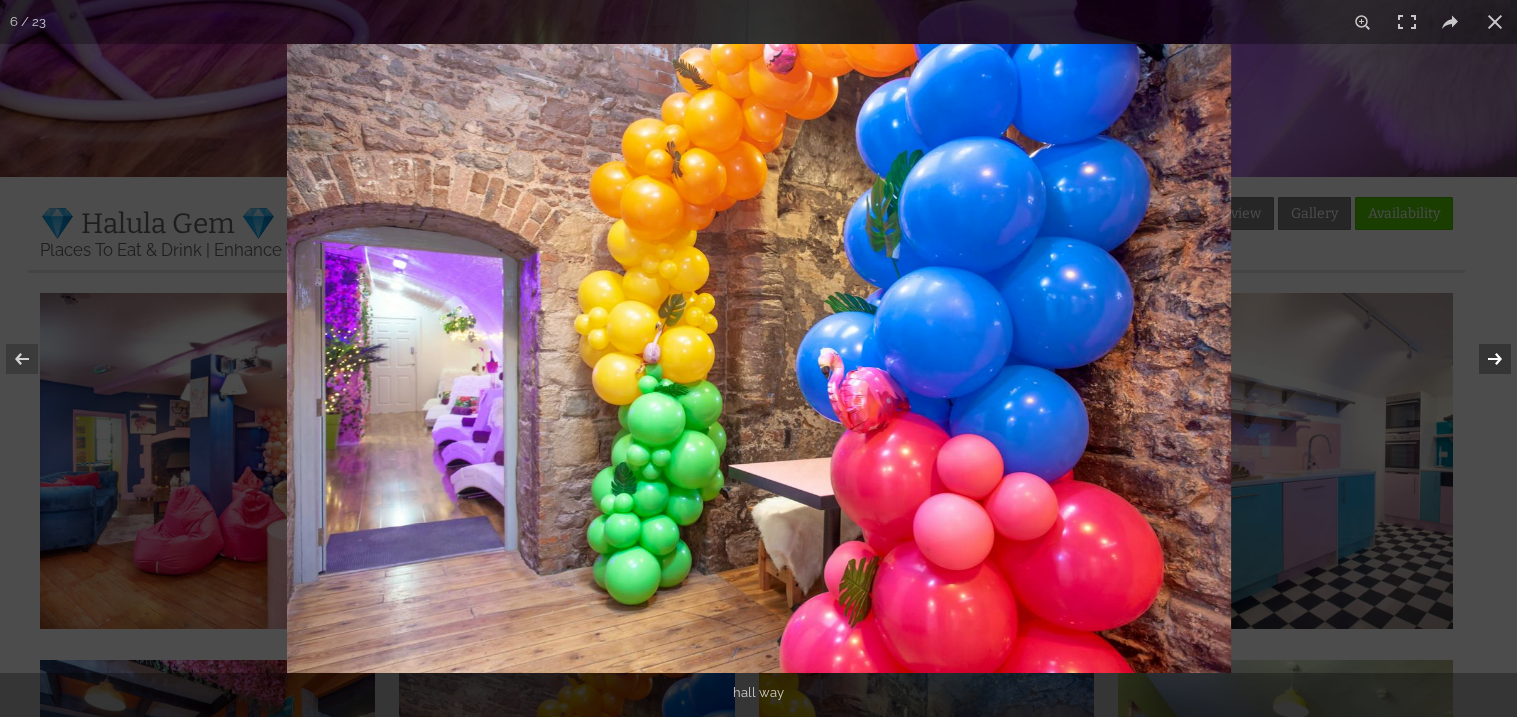 click at bounding box center [1482, 359] 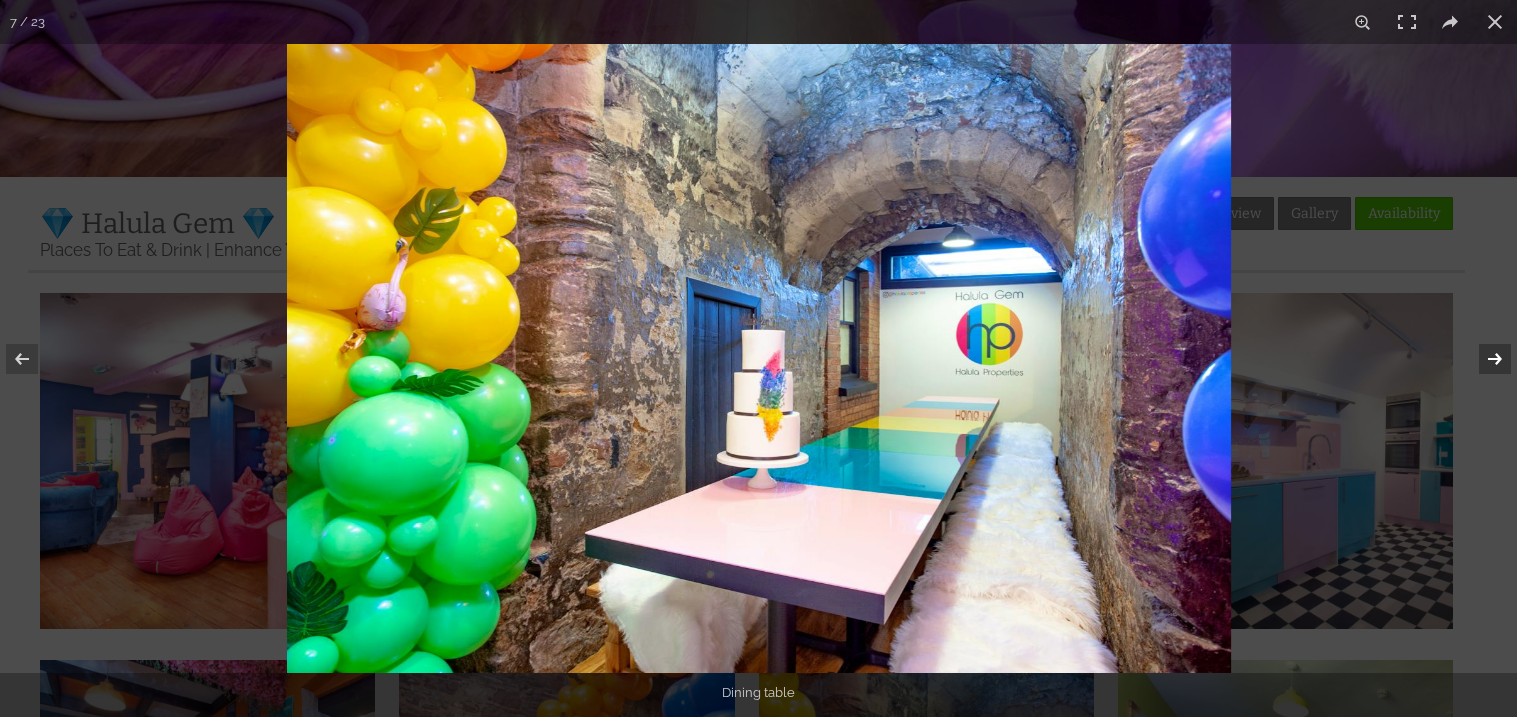 click at bounding box center [1482, 359] 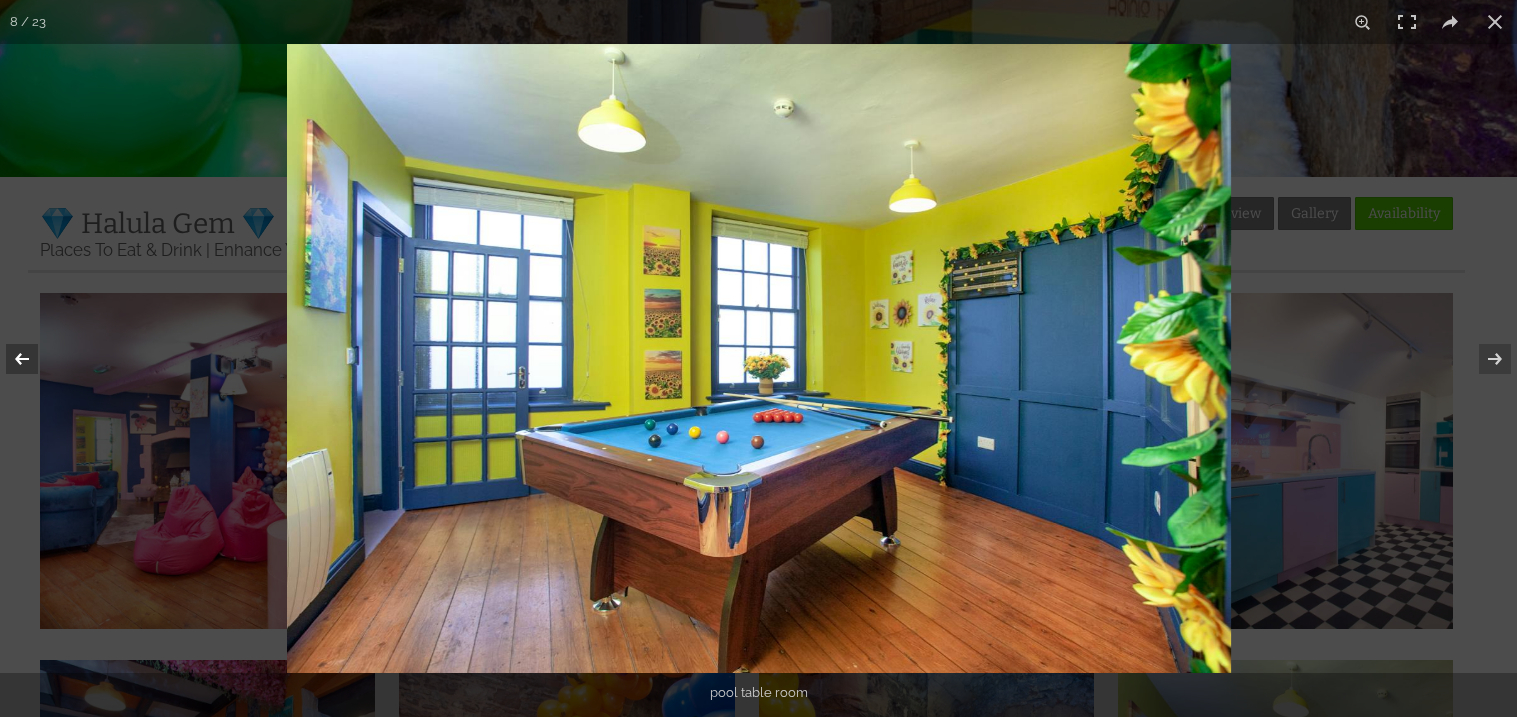 click at bounding box center (35, 359) 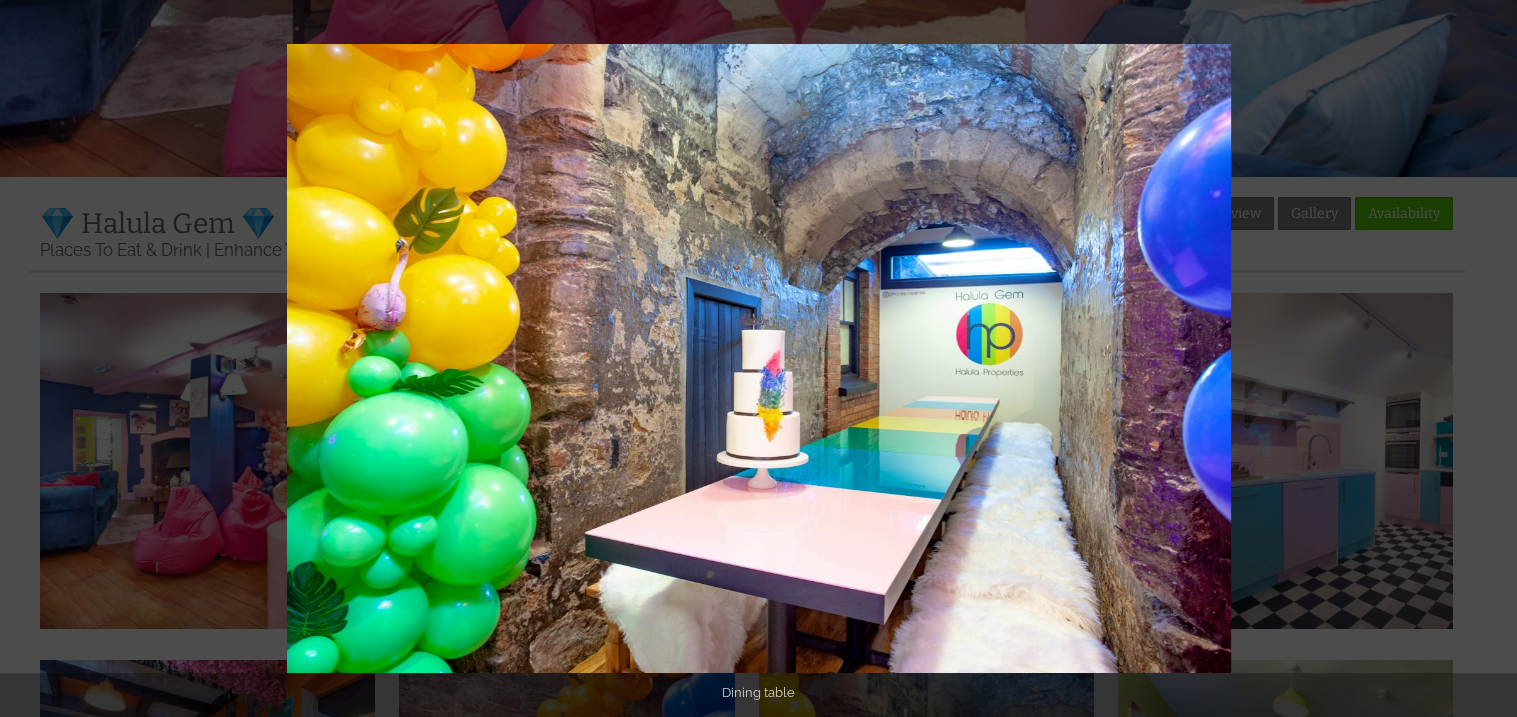 click at bounding box center [1495, 22] 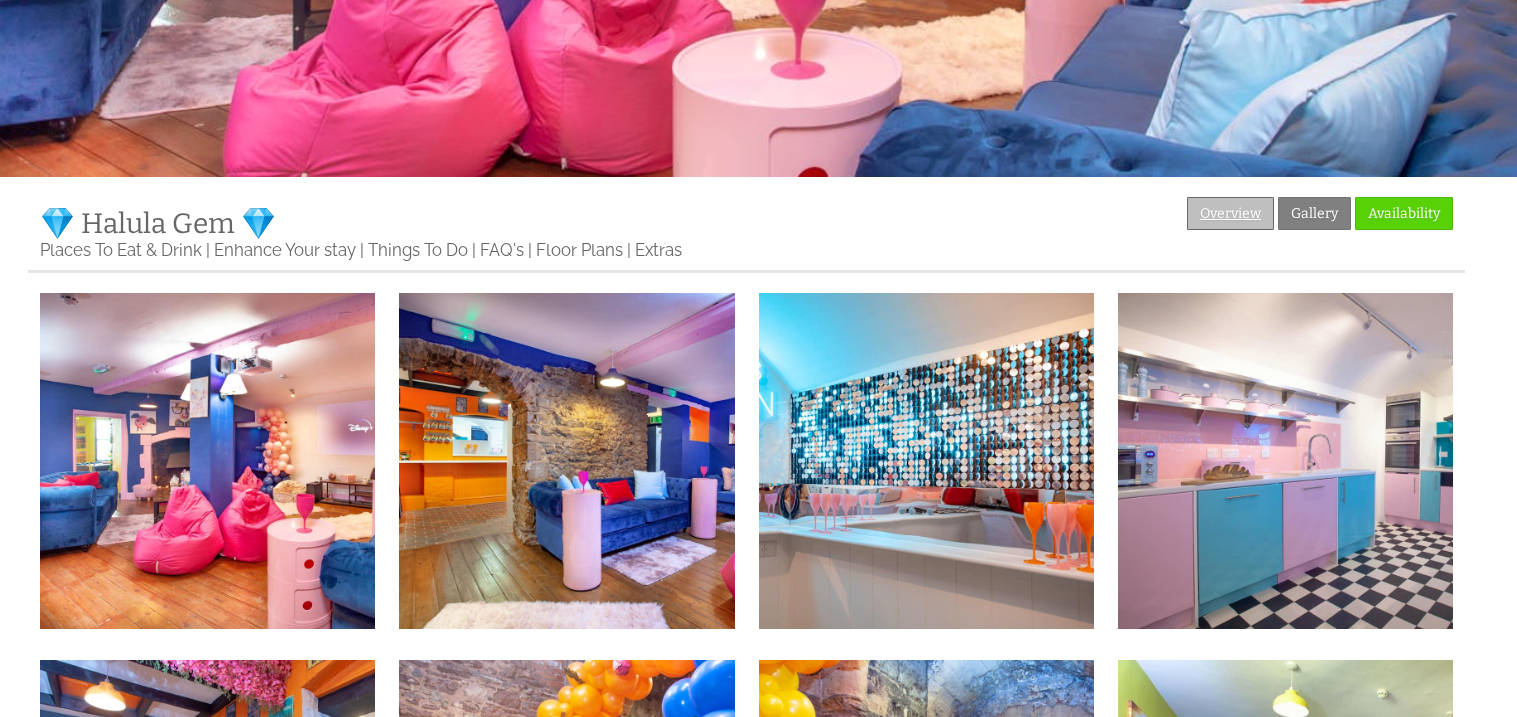 click on "Overview" at bounding box center (1230, 213) 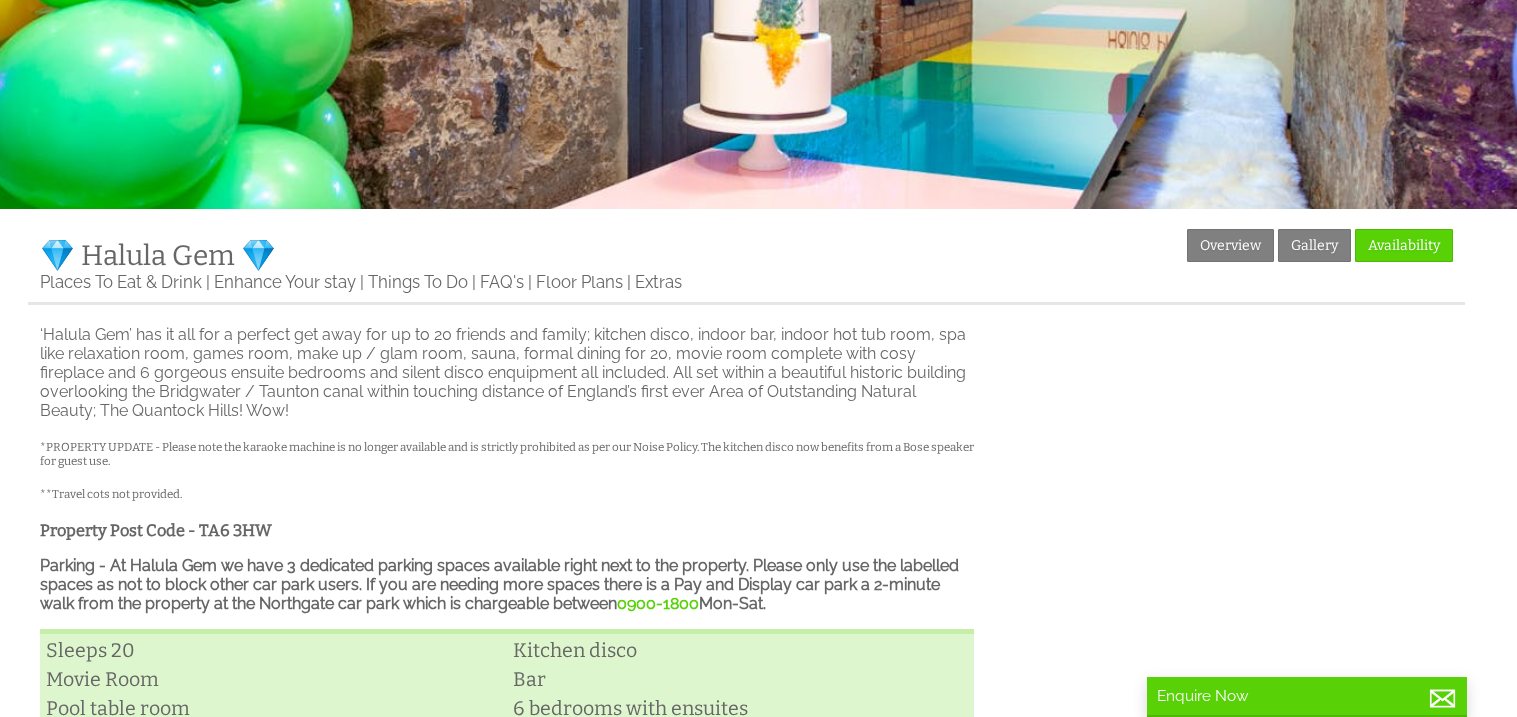 scroll, scrollTop: 383, scrollLeft: 0, axis: vertical 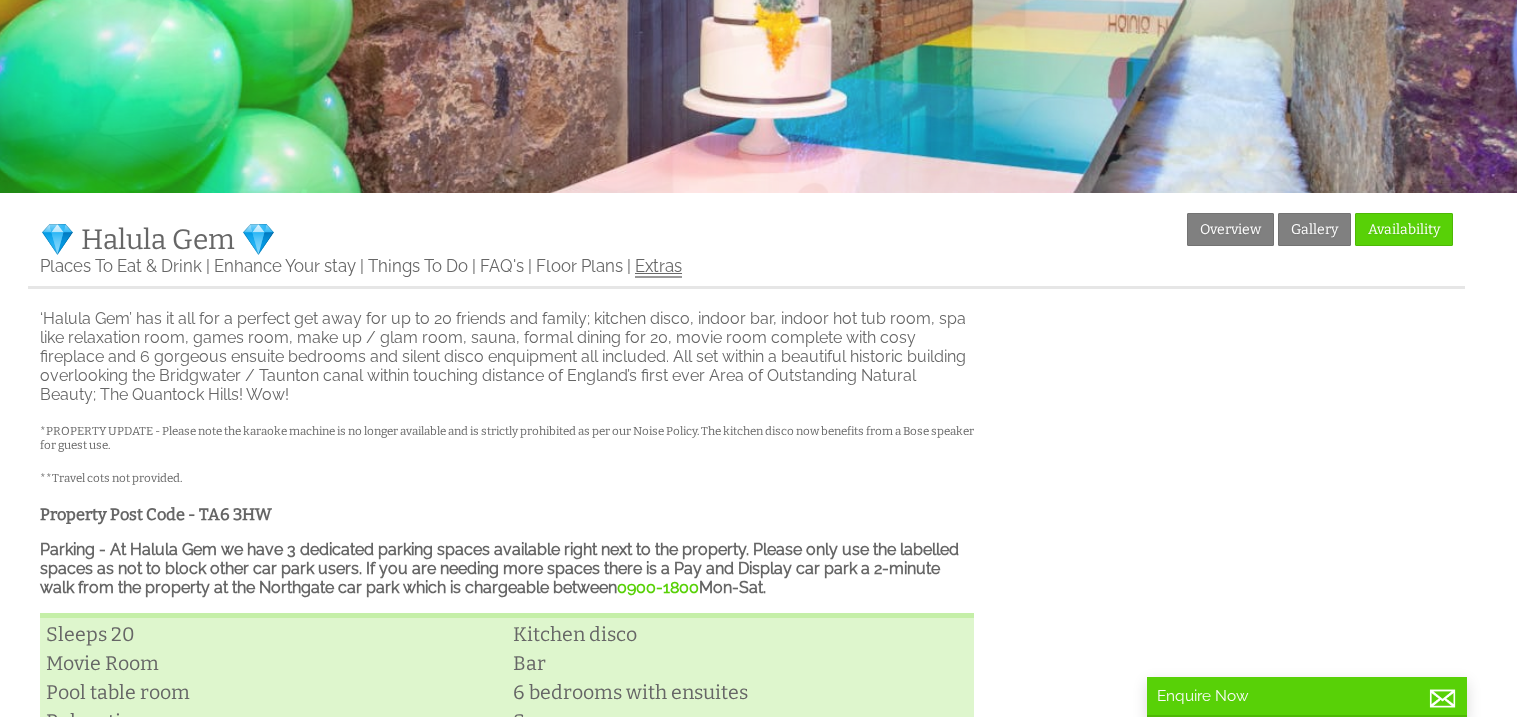 click on "Extras" at bounding box center (658, 267) 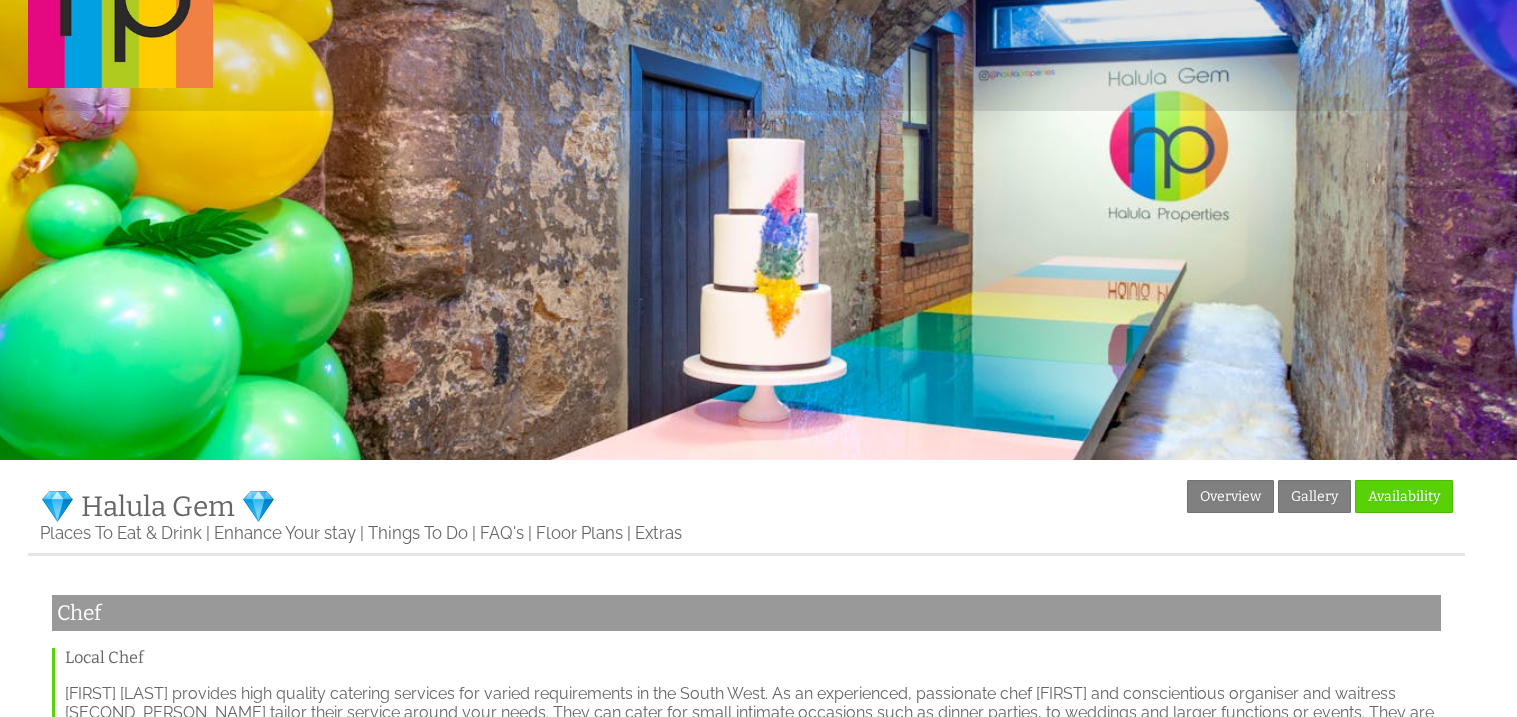 scroll, scrollTop: 119, scrollLeft: 0, axis: vertical 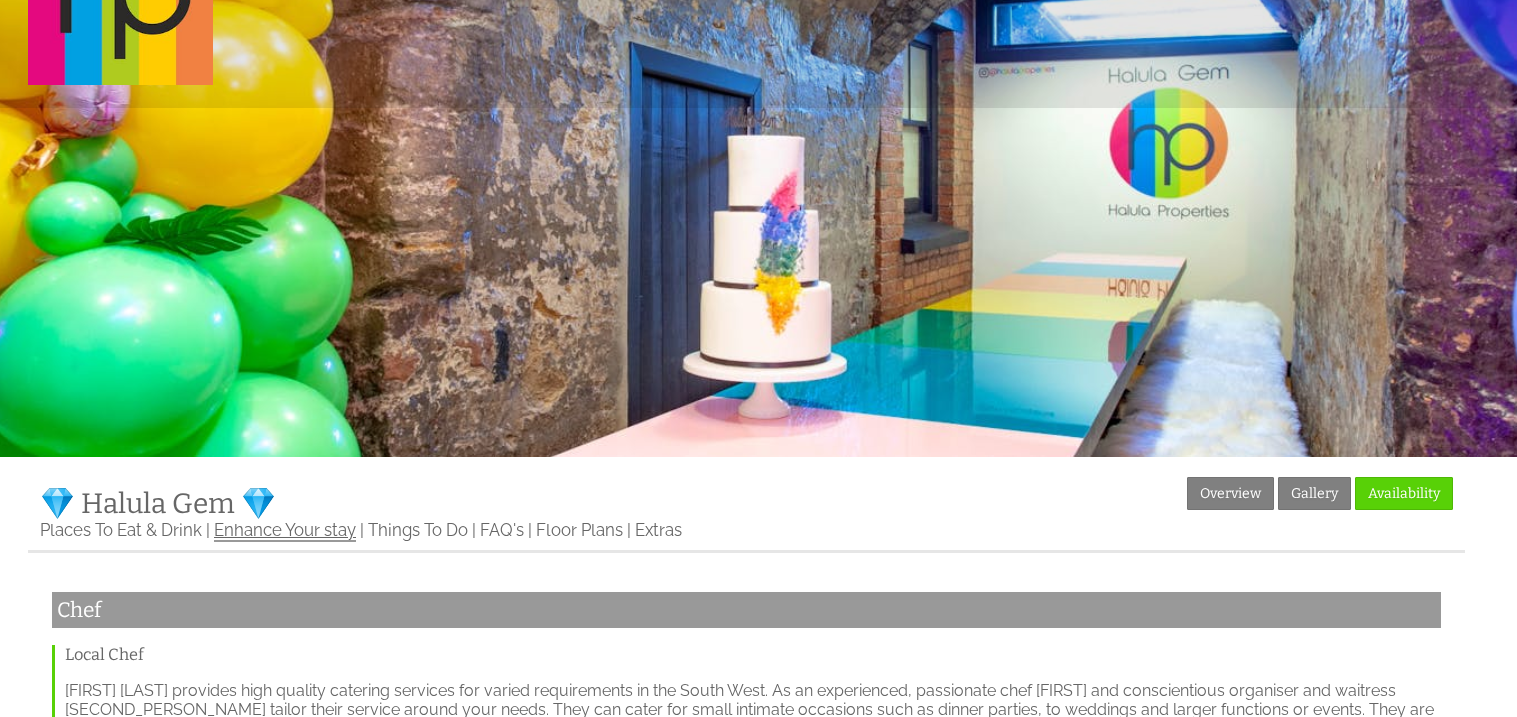 click on "Enhance Your stay" at bounding box center (285, 531) 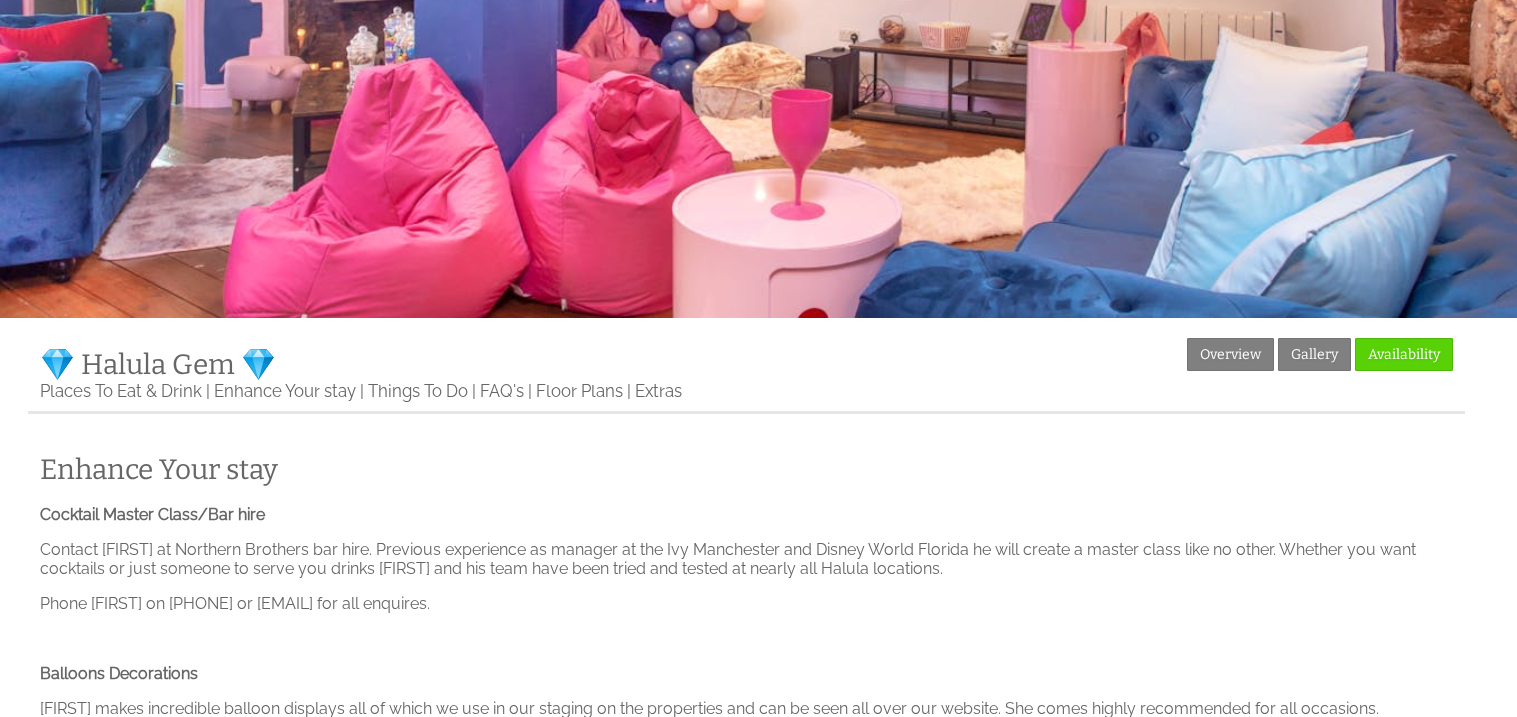 scroll, scrollTop: 239, scrollLeft: 0, axis: vertical 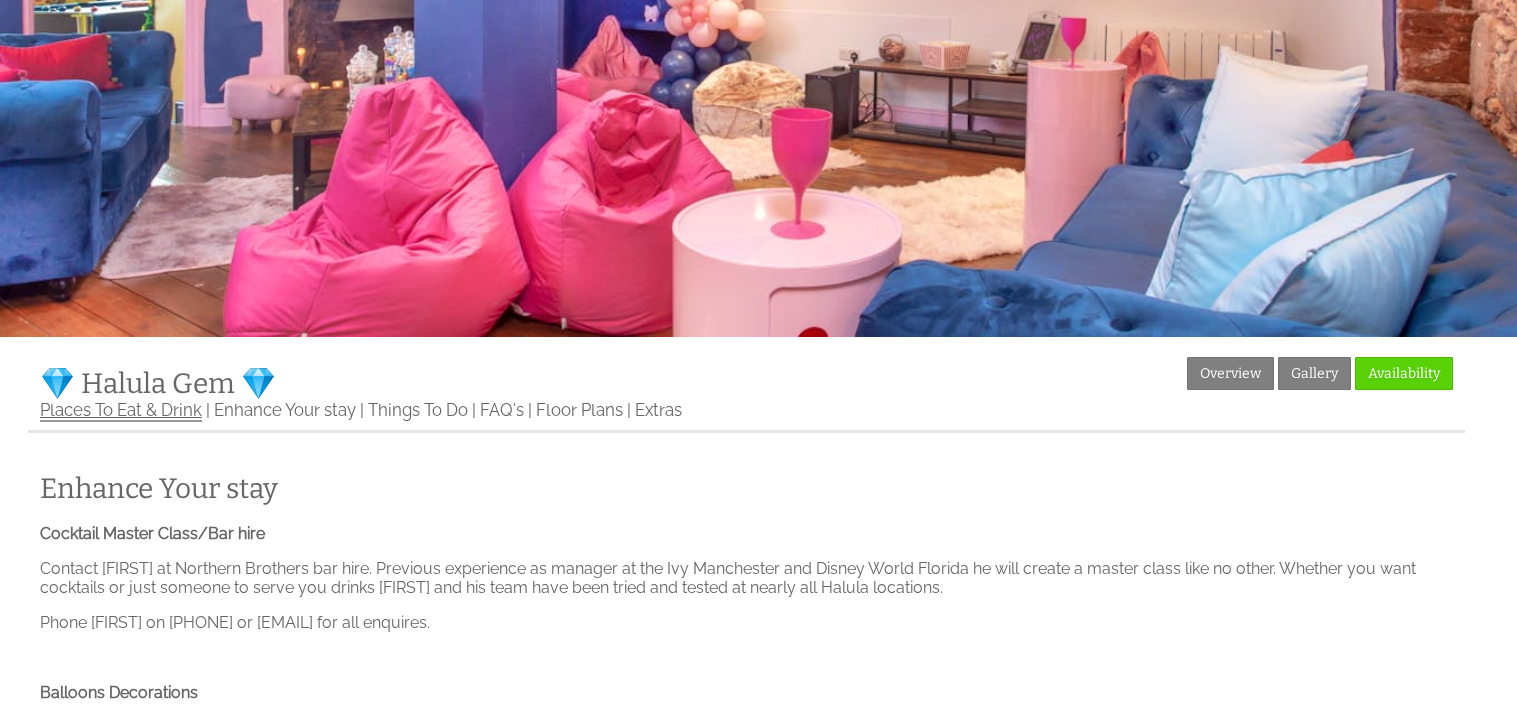 click on "Places To Eat & Drink" at bounding box center [121, 411] 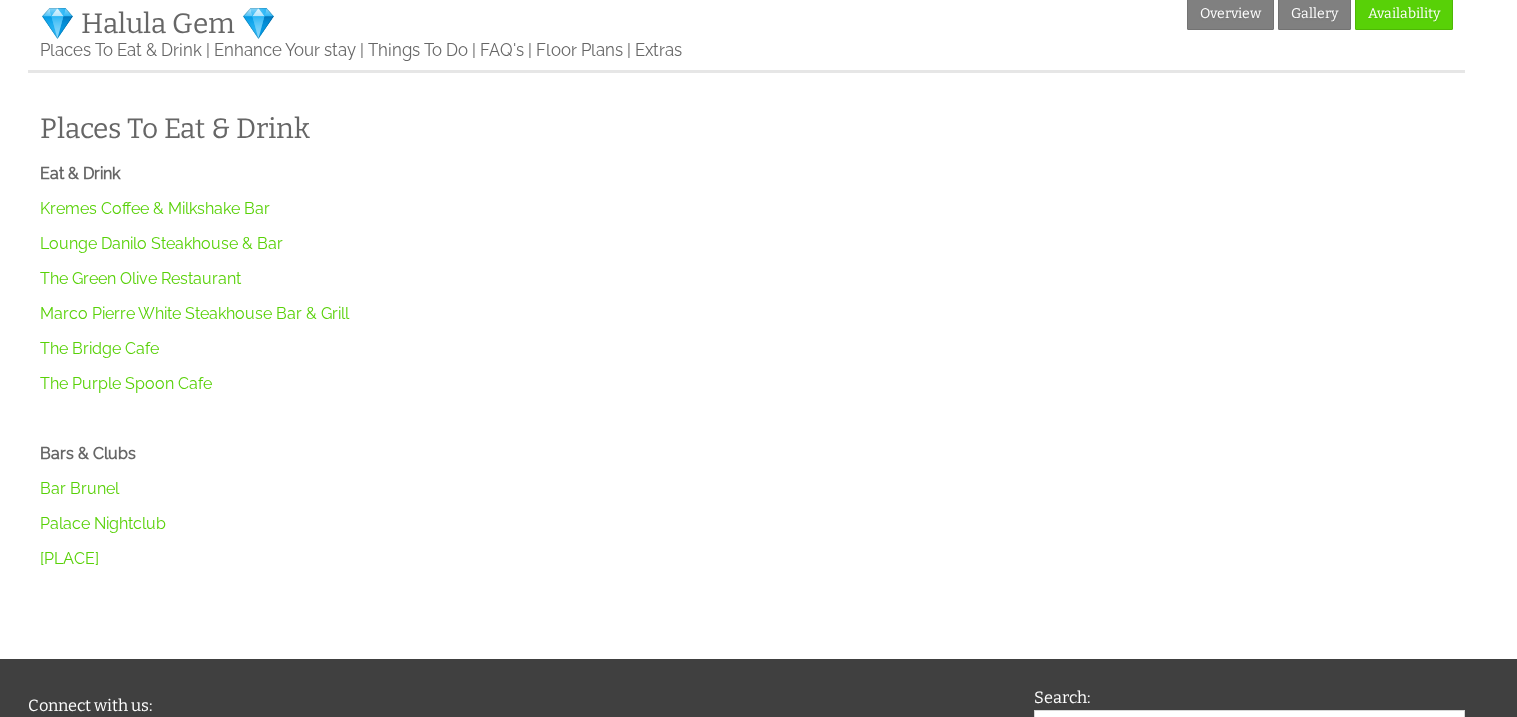 scroll, scrollTop: 639, scrollLeft: 0, axis: vertical 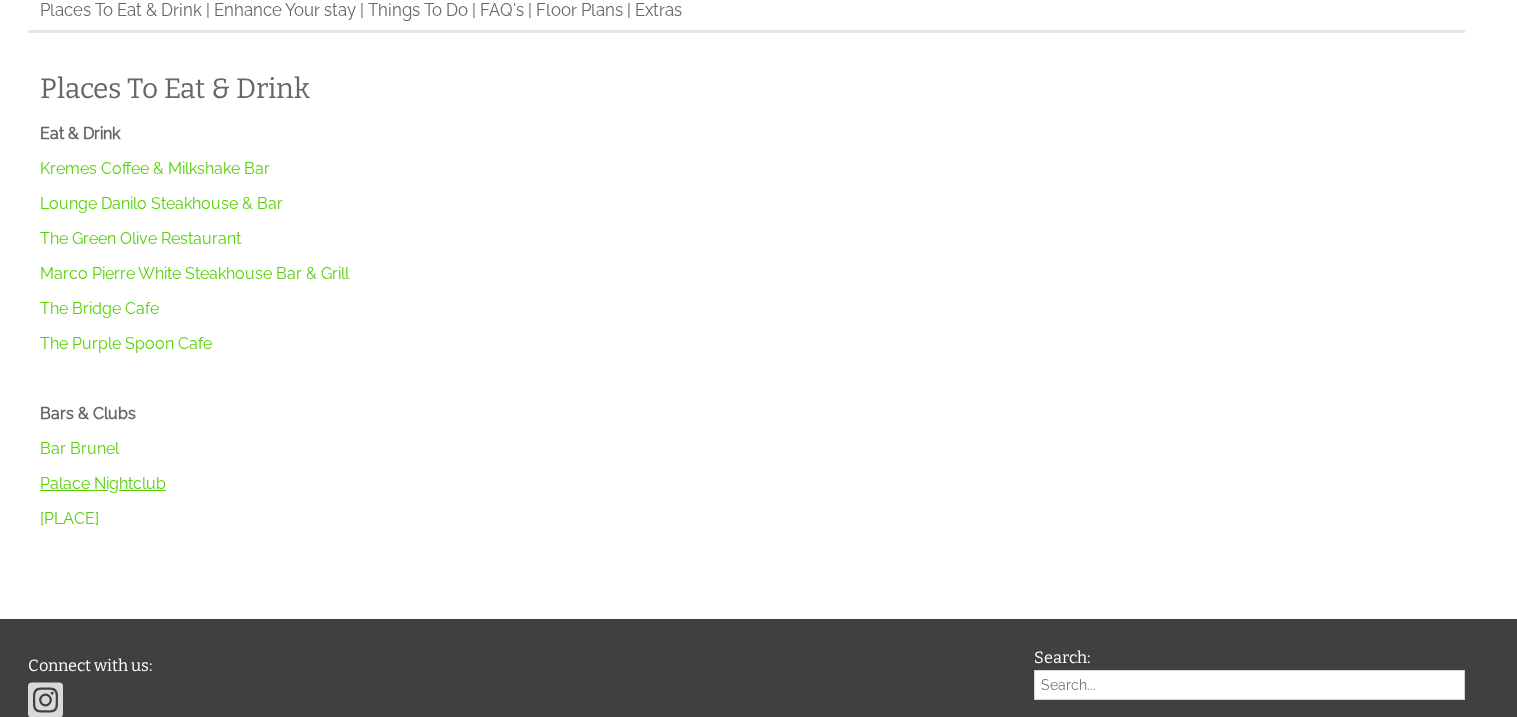 click on "Palace Nightclub" at bounding box center (103, 483) 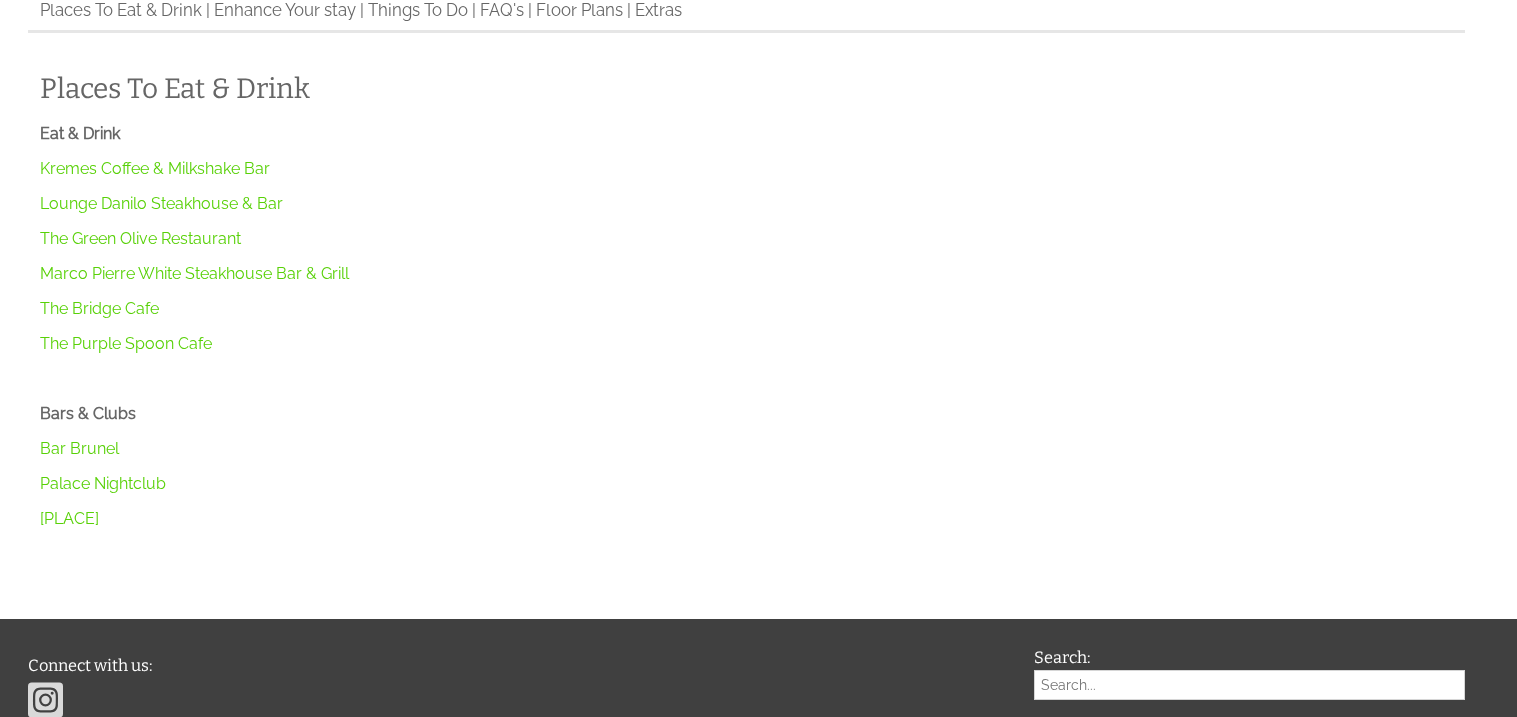 click on "The Green Olive Restaurant" at bounding box center [746, 238] 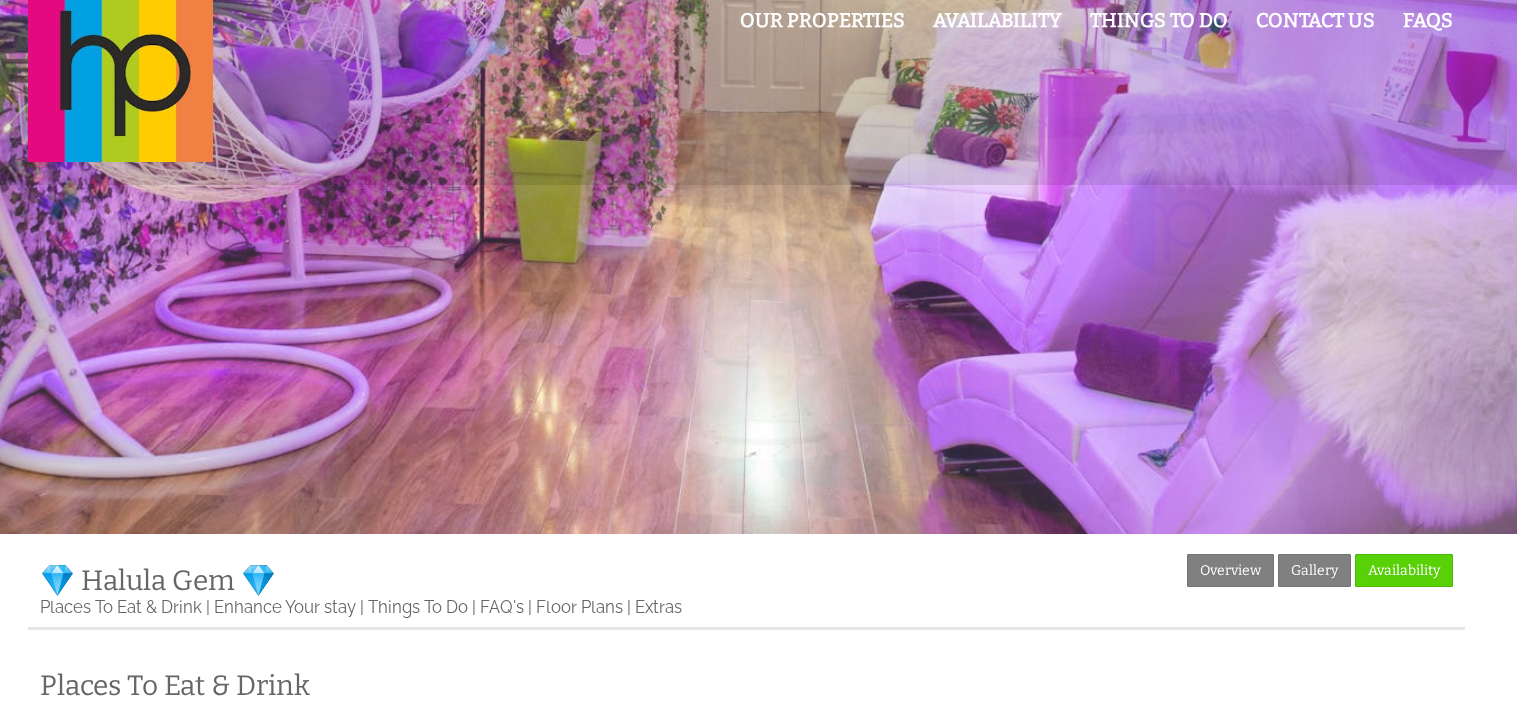 scroll, scrollTop: 39, scrollLeft: 0, axis: vertical 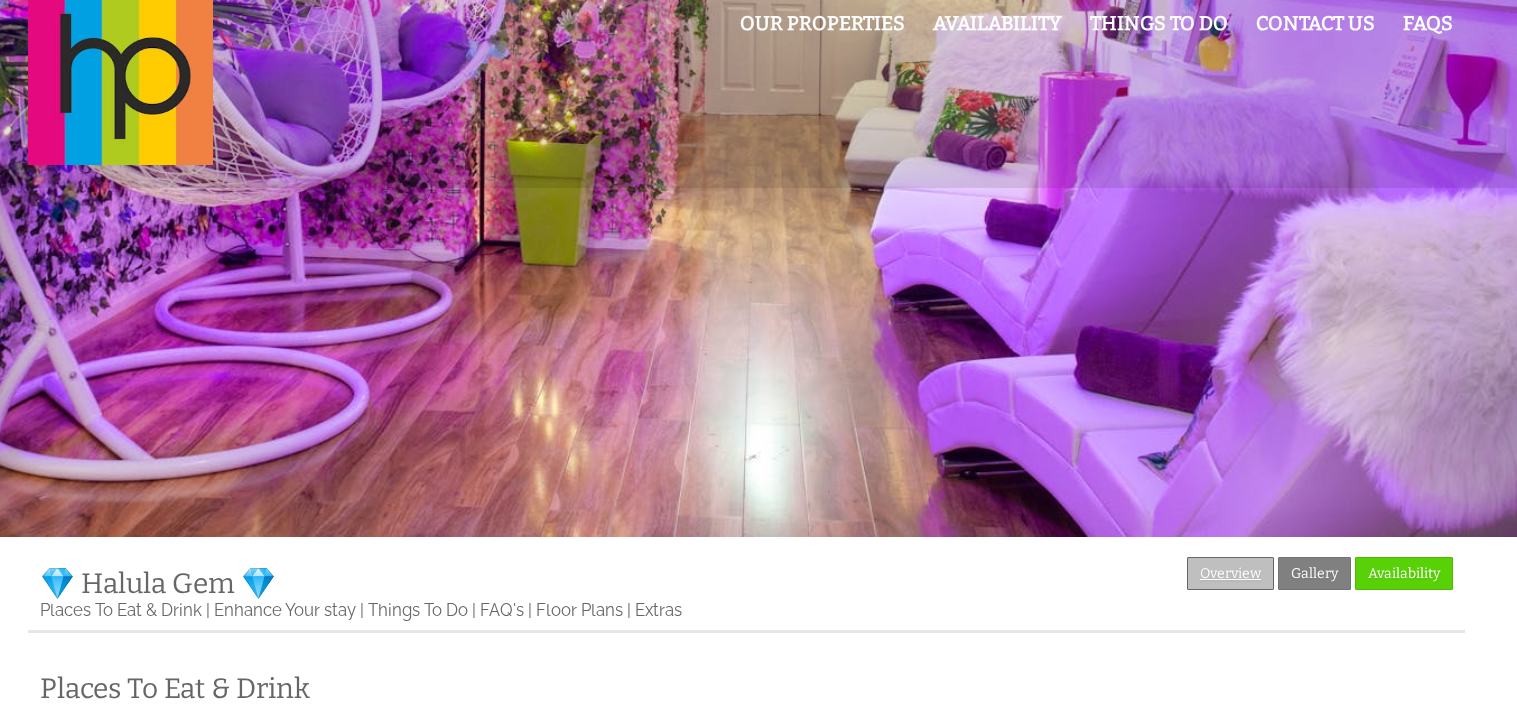 click on "Overview" at bounding box center (1230, 573) 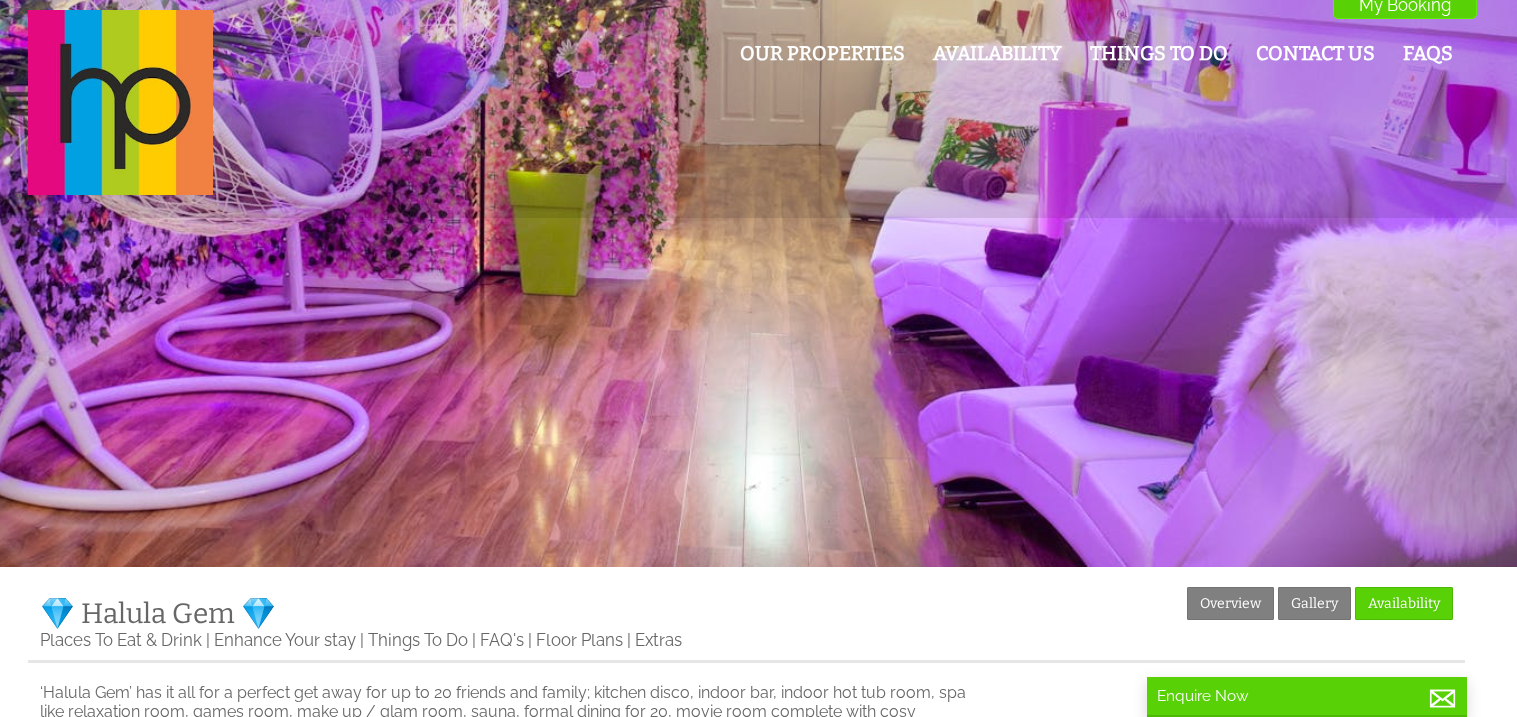scroll, scrollTop: 0, scrollLeft: 0, axis: both 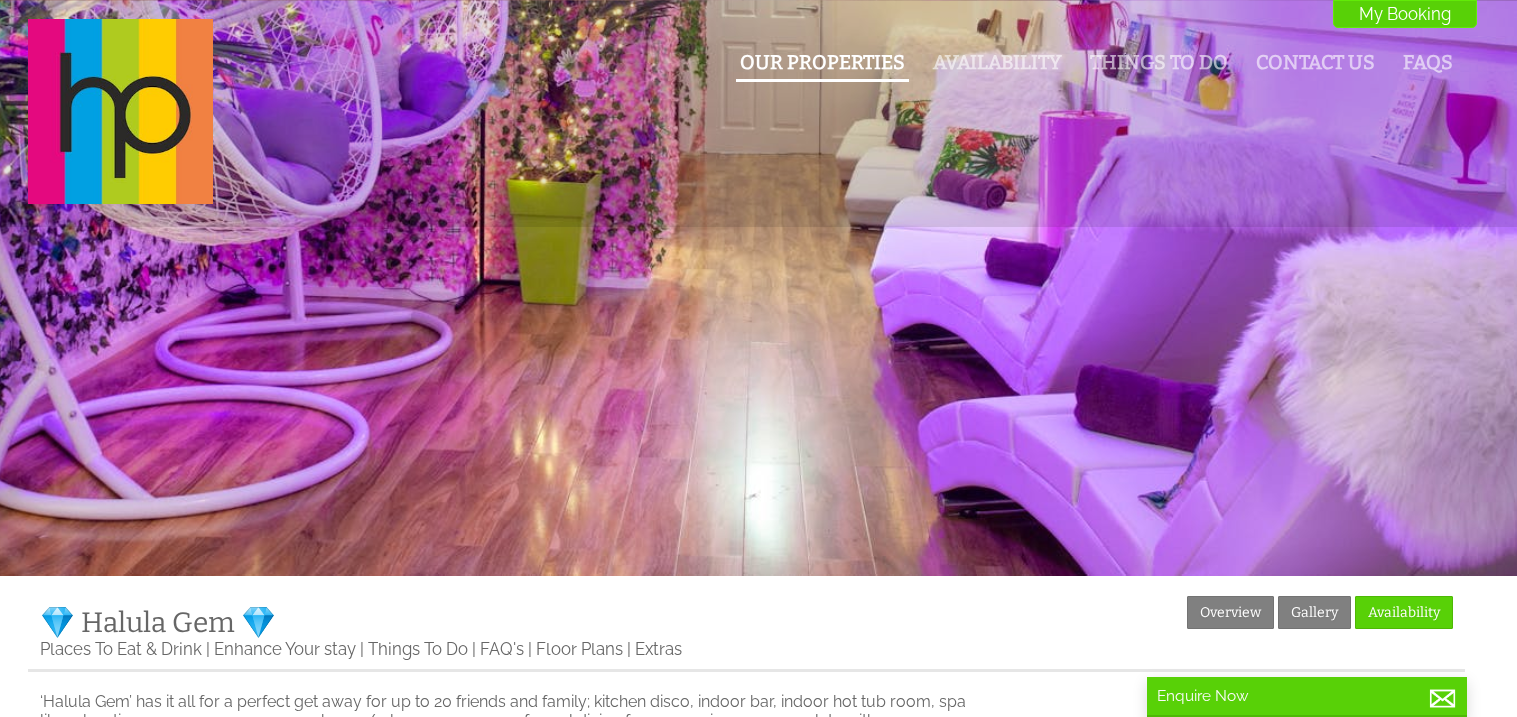 click on "Our Properties" at bounding box center [822, 62] 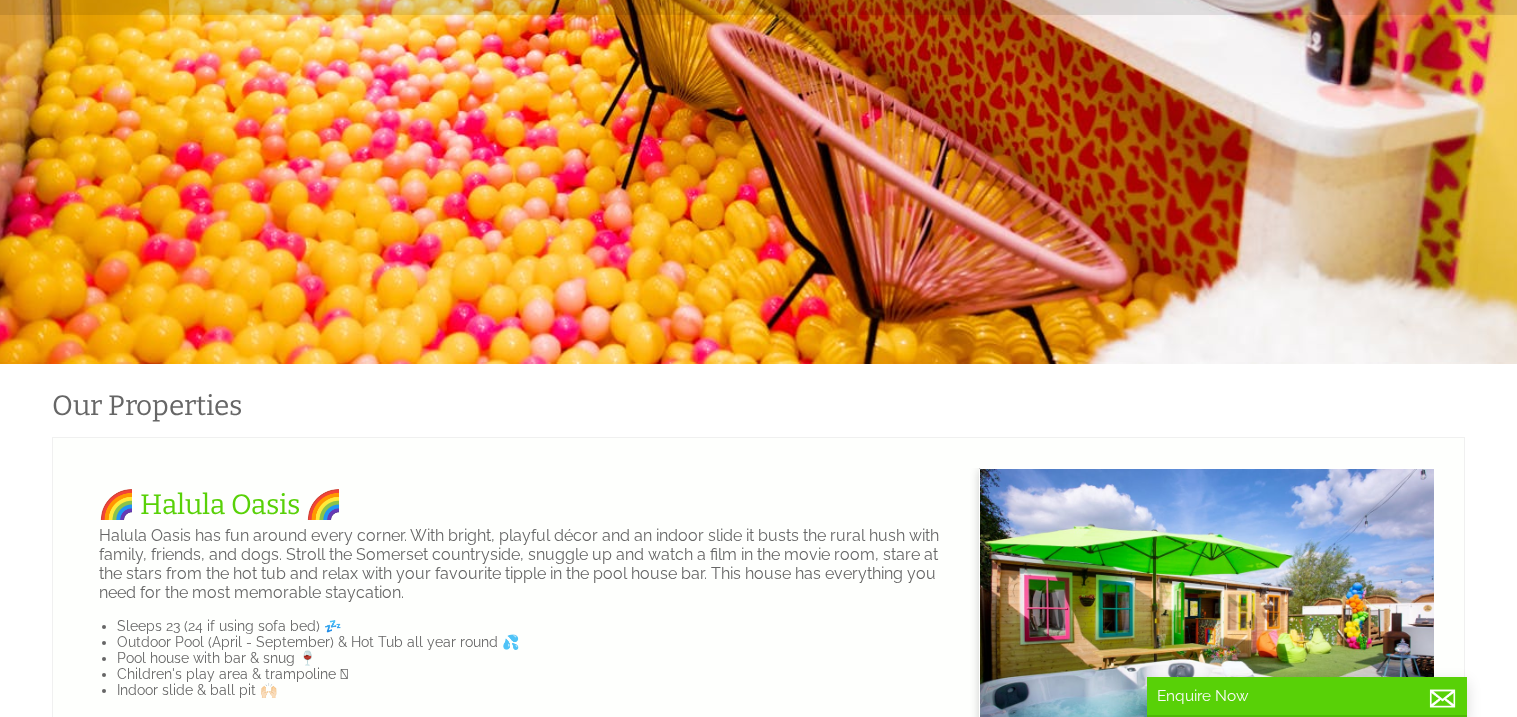 scroll, scrollTop: 359, scrollLeft: 0, axis: vertical 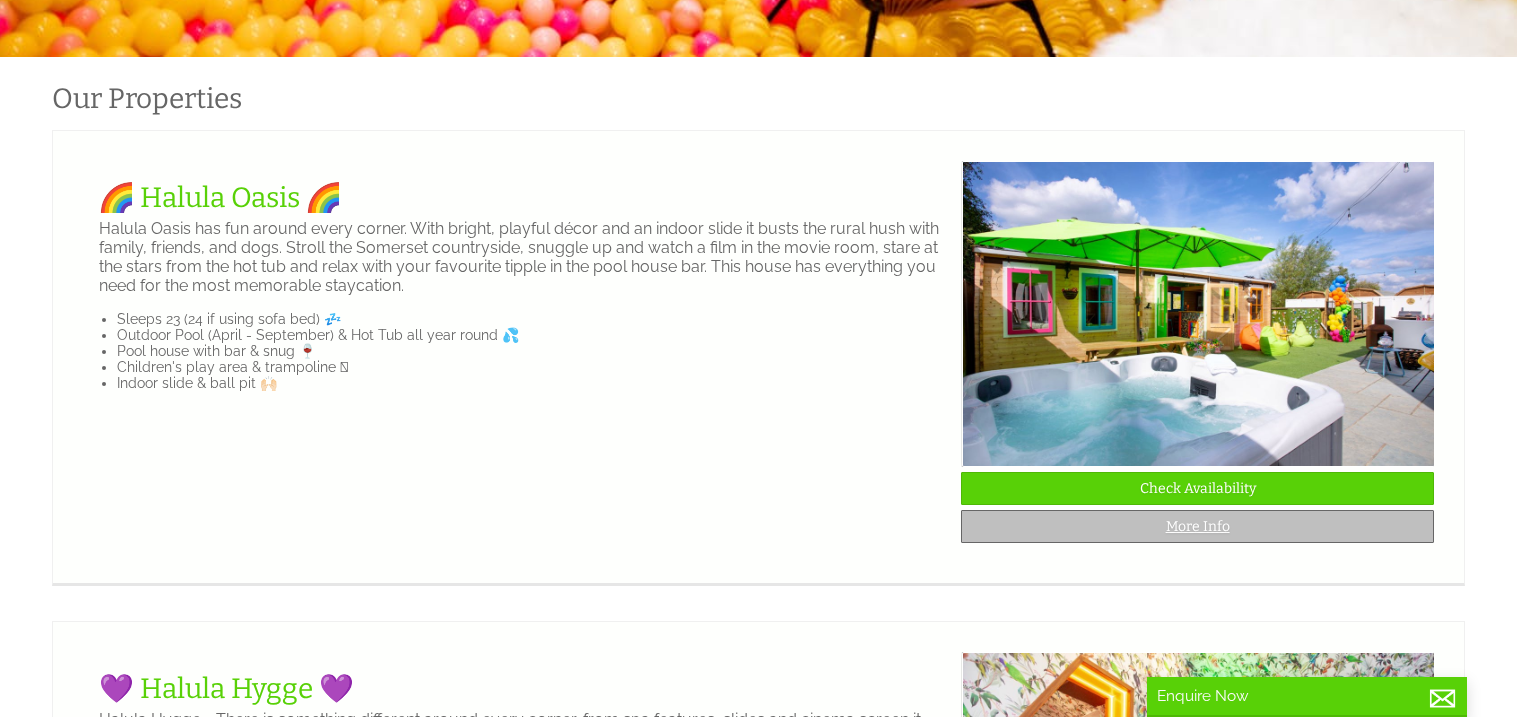 click on "More Info" at bounding box center [1197, 526] 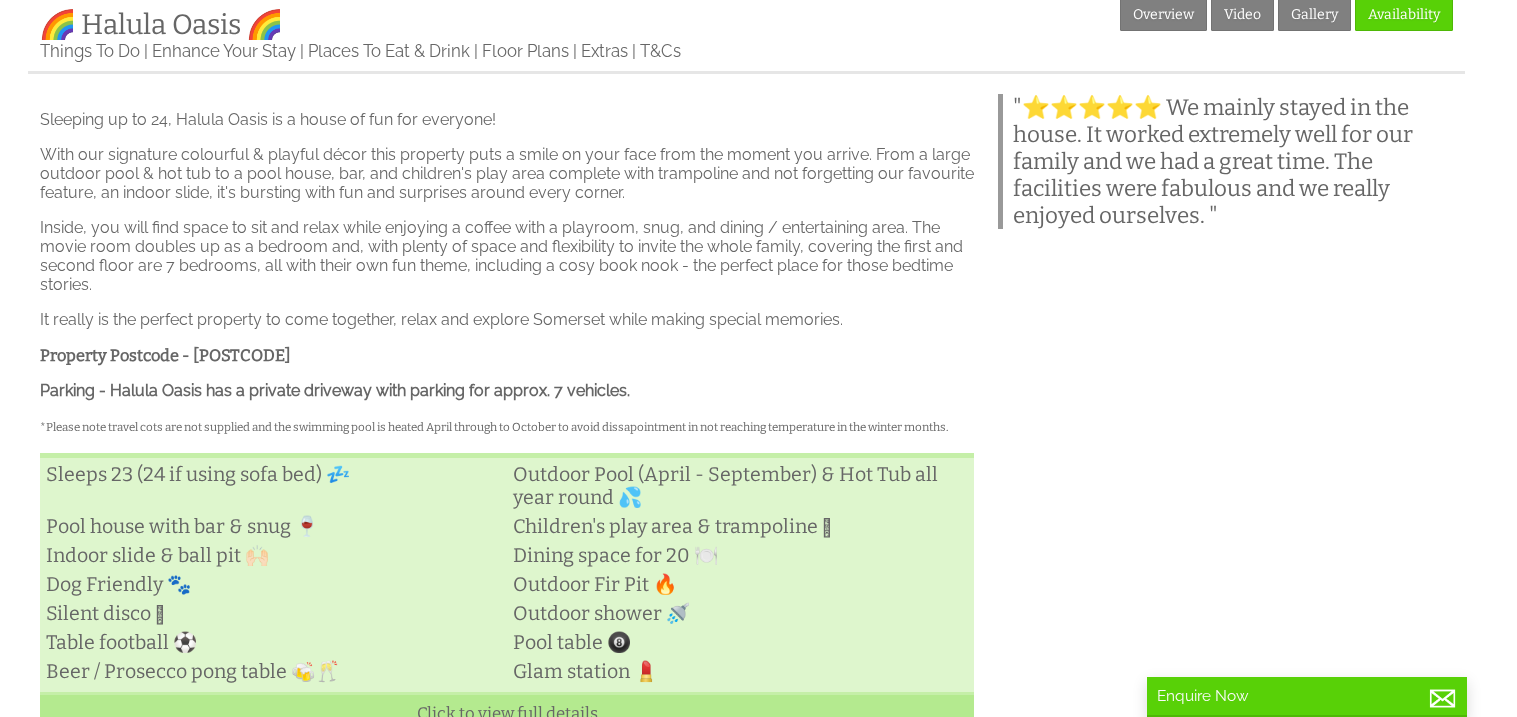 scroll, scrollTop: 679, scrollLeft: 0, axis: vertical 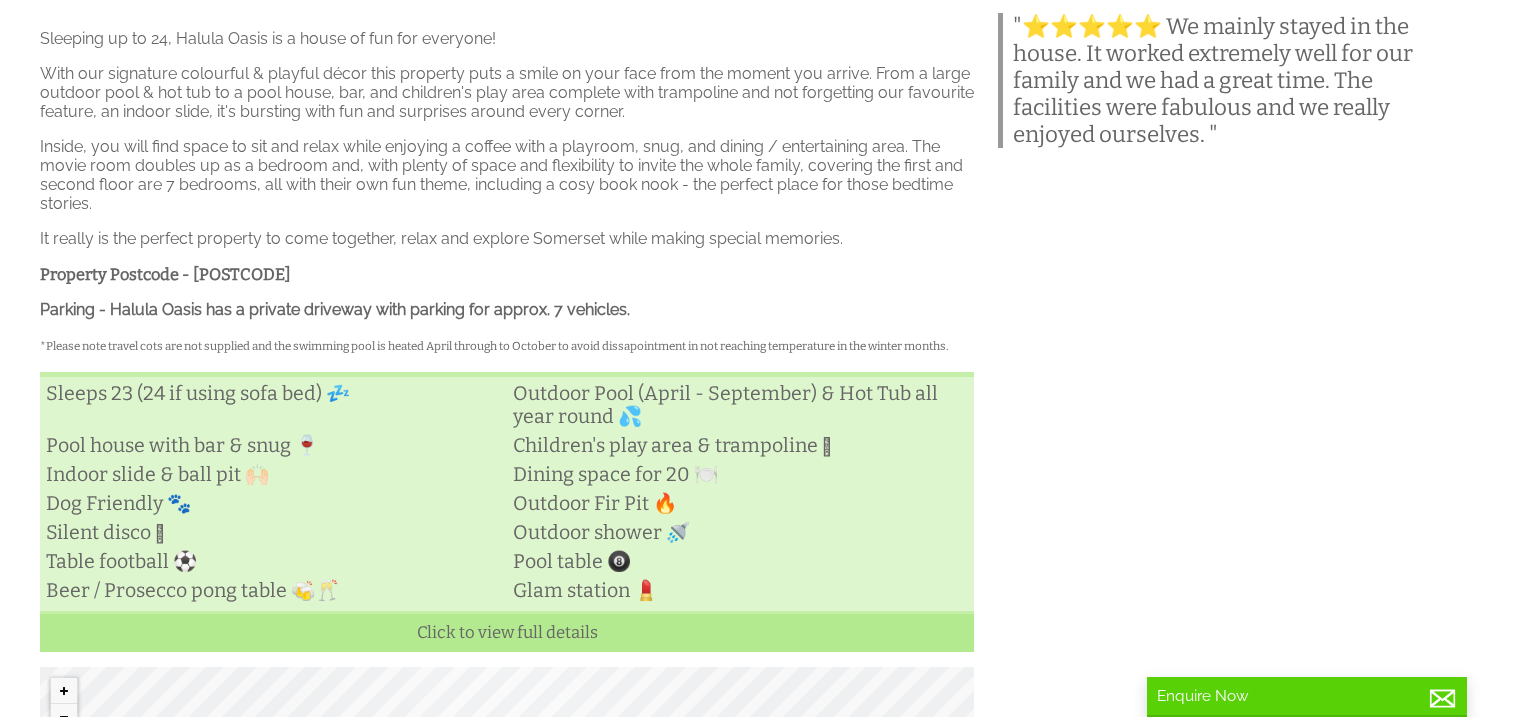 click on "Properties
🌈 Halula Oasis 🌈
Overview
Video
Gallery
Availability
Things To Do
Enhance Your Stay
Places To Eat & Drink
Floor Plans
Extras
T&Cs
Sleeping up to 24, Halula Oasis is a house of fun for everyone!
It really is the perfect property to come together, relax and explore Somerset while making special memories.
Property Postcode - [POSTCODE]
Parking - Halula Oasis has a private driveway with parking for approx. 7 vehicles.
TV" at bounding box center (746, 429) 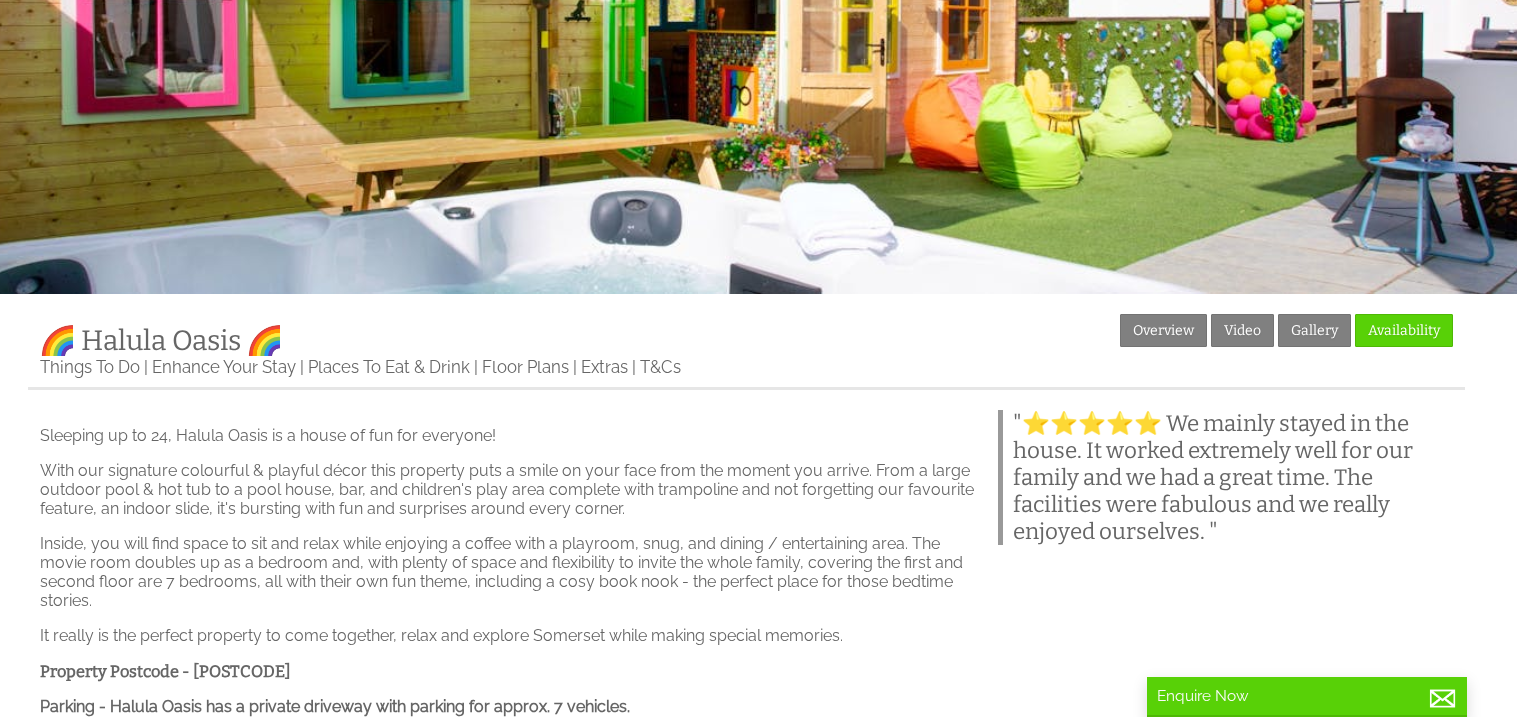 scroll, scrollTop: 199, scrollLeft: 0, axis: vertical 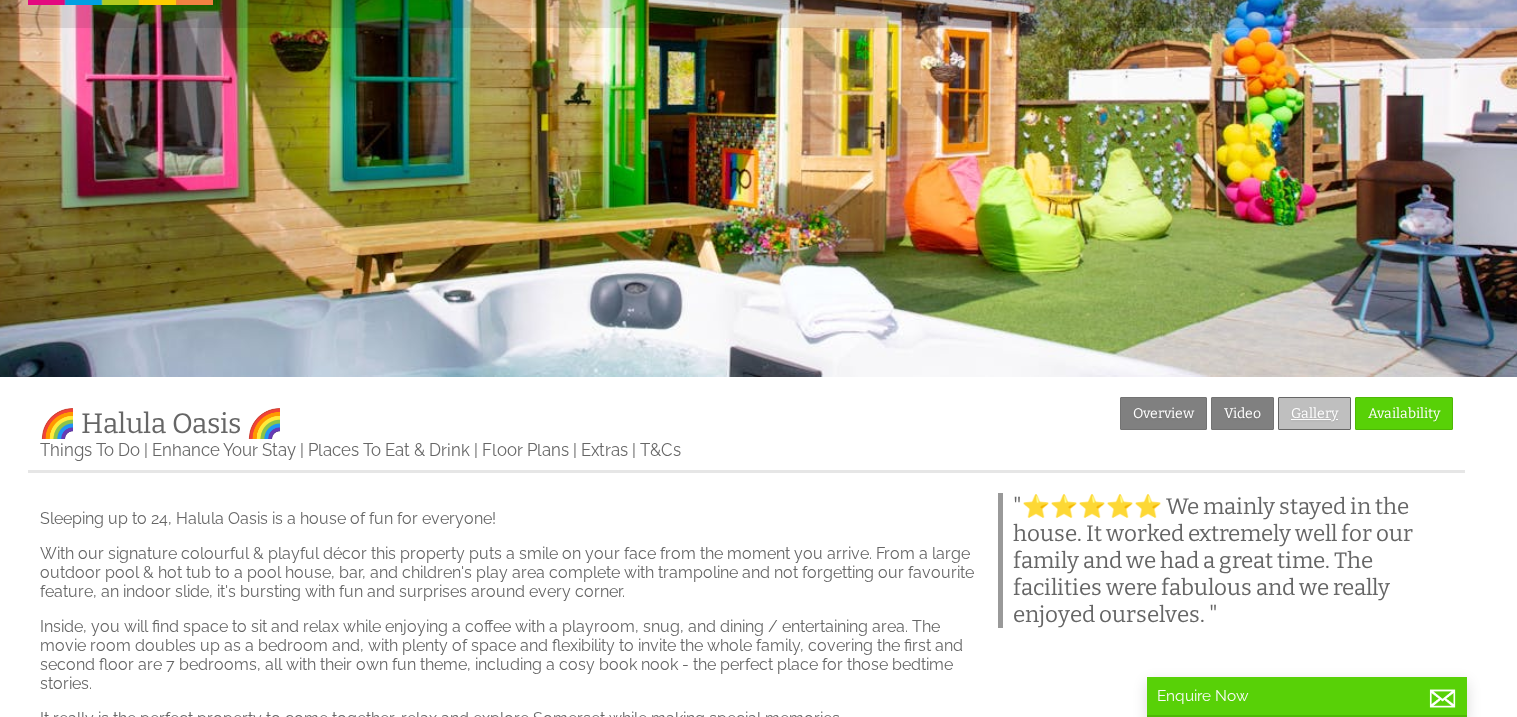 click on "Gallery" at bounding box center (1314, 413) 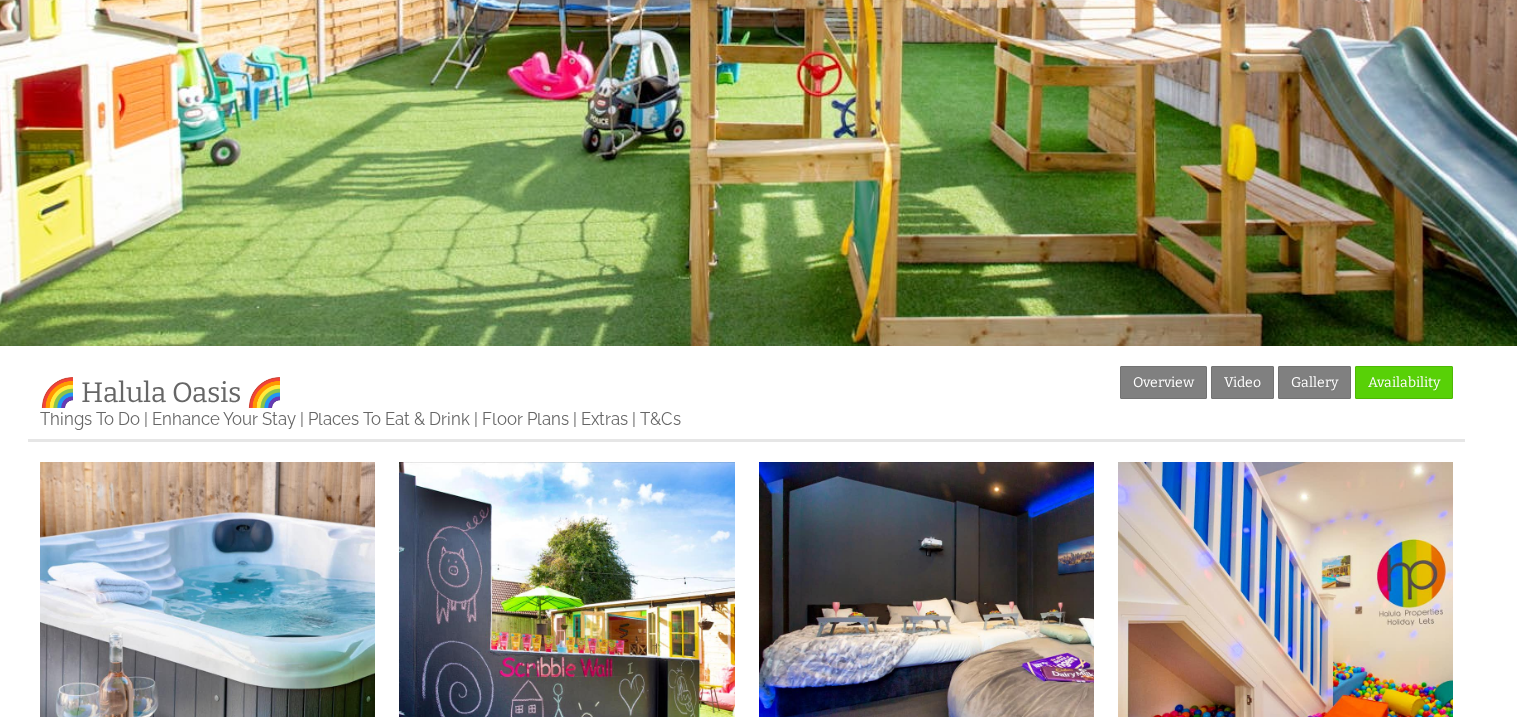 scroll, scrollTop: 239, scrollLeft: 0, axis: vertical 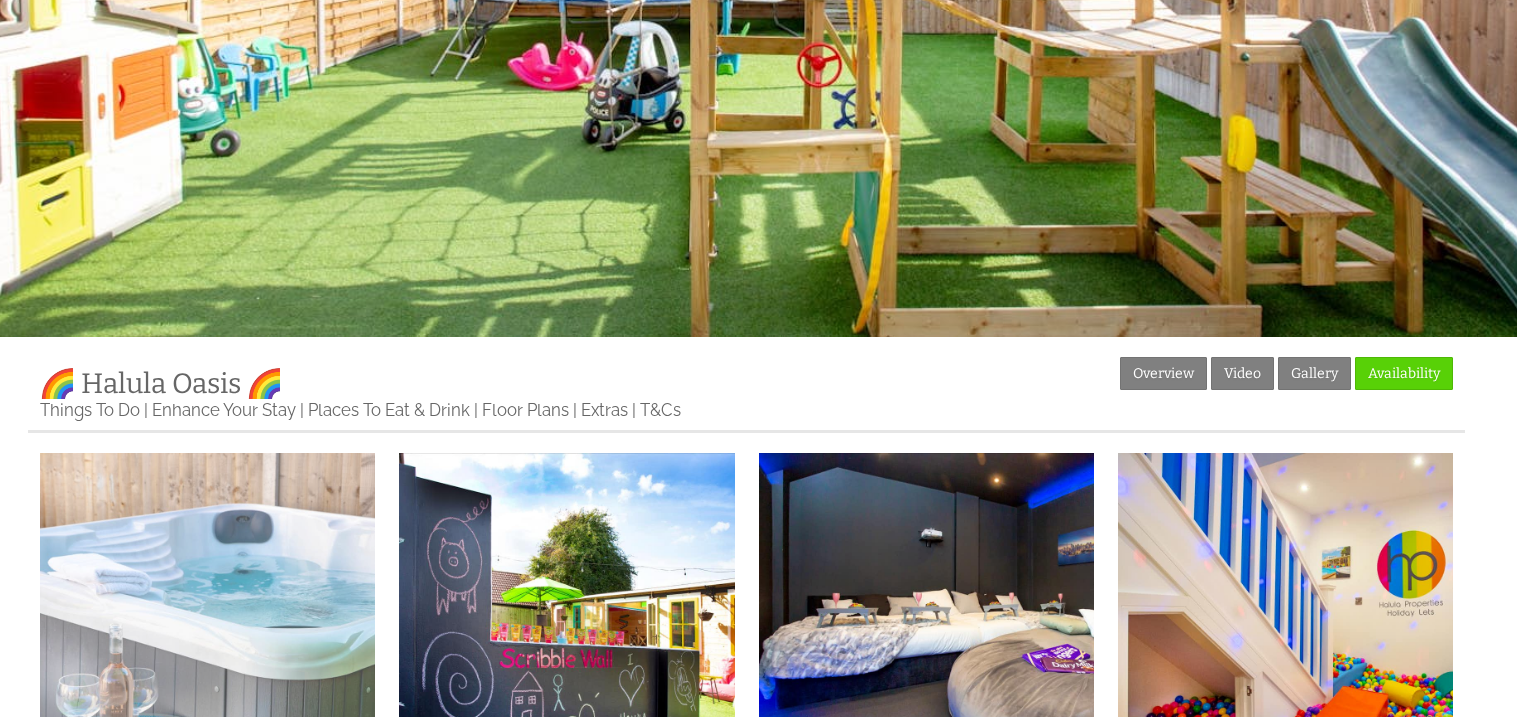 click at bounding box center [207, 620] 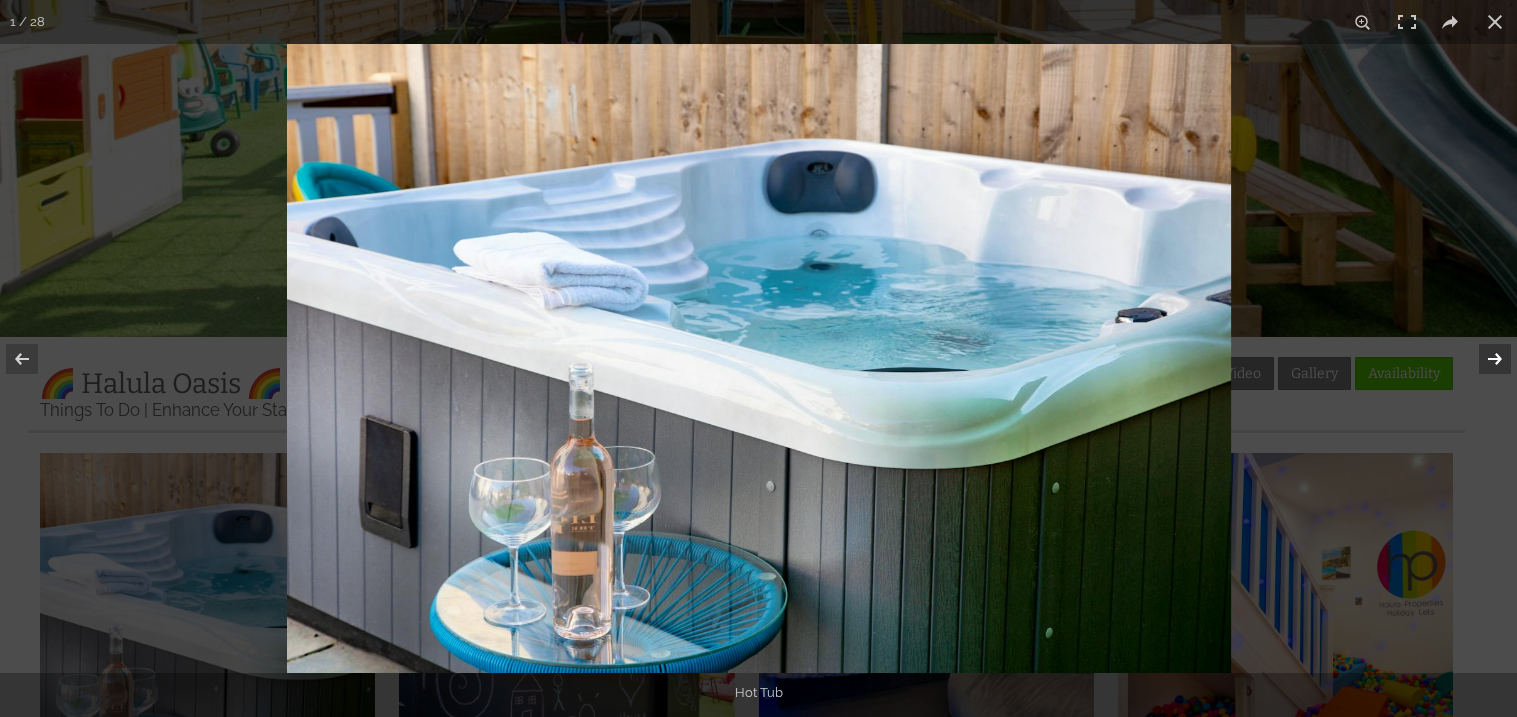 click at bounding box center (1482, 359) 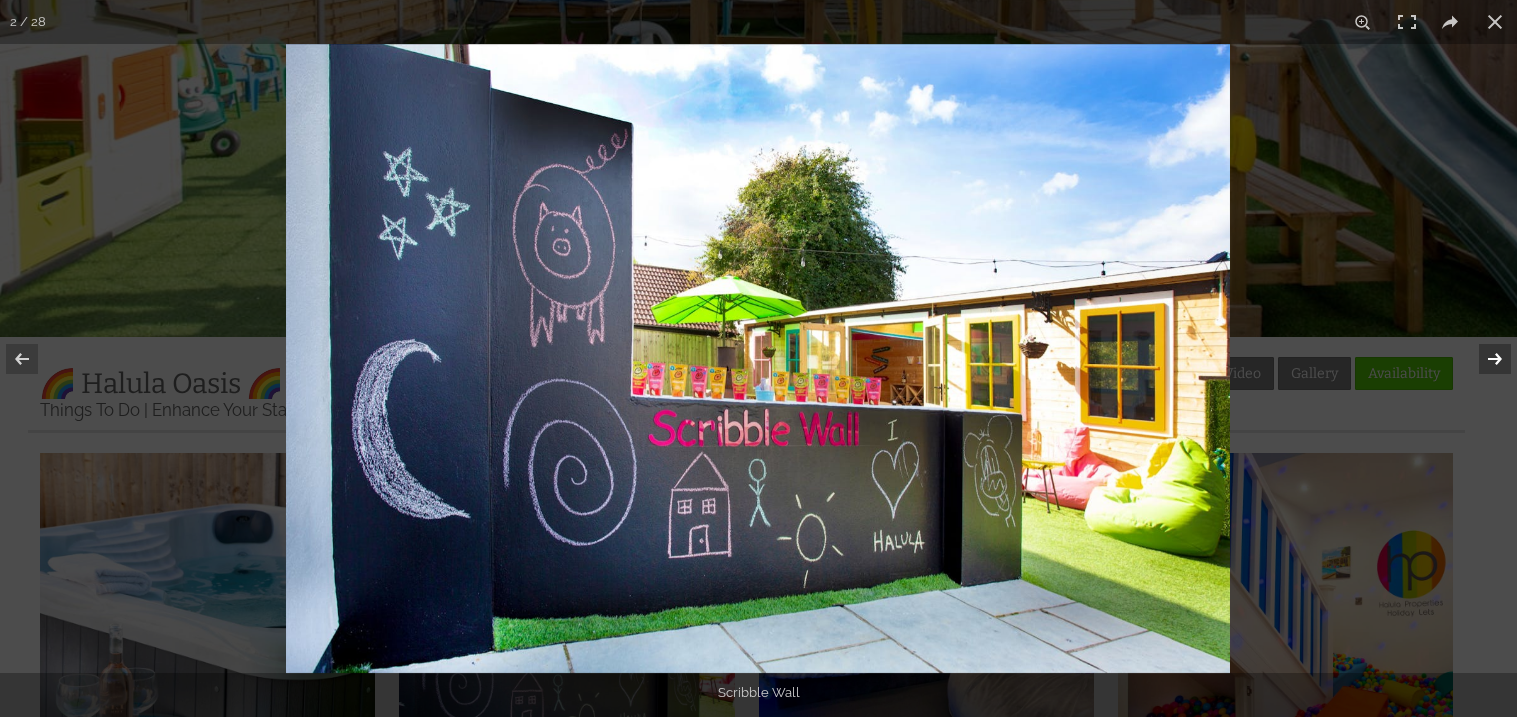 click at bounding box center (1482, 359) 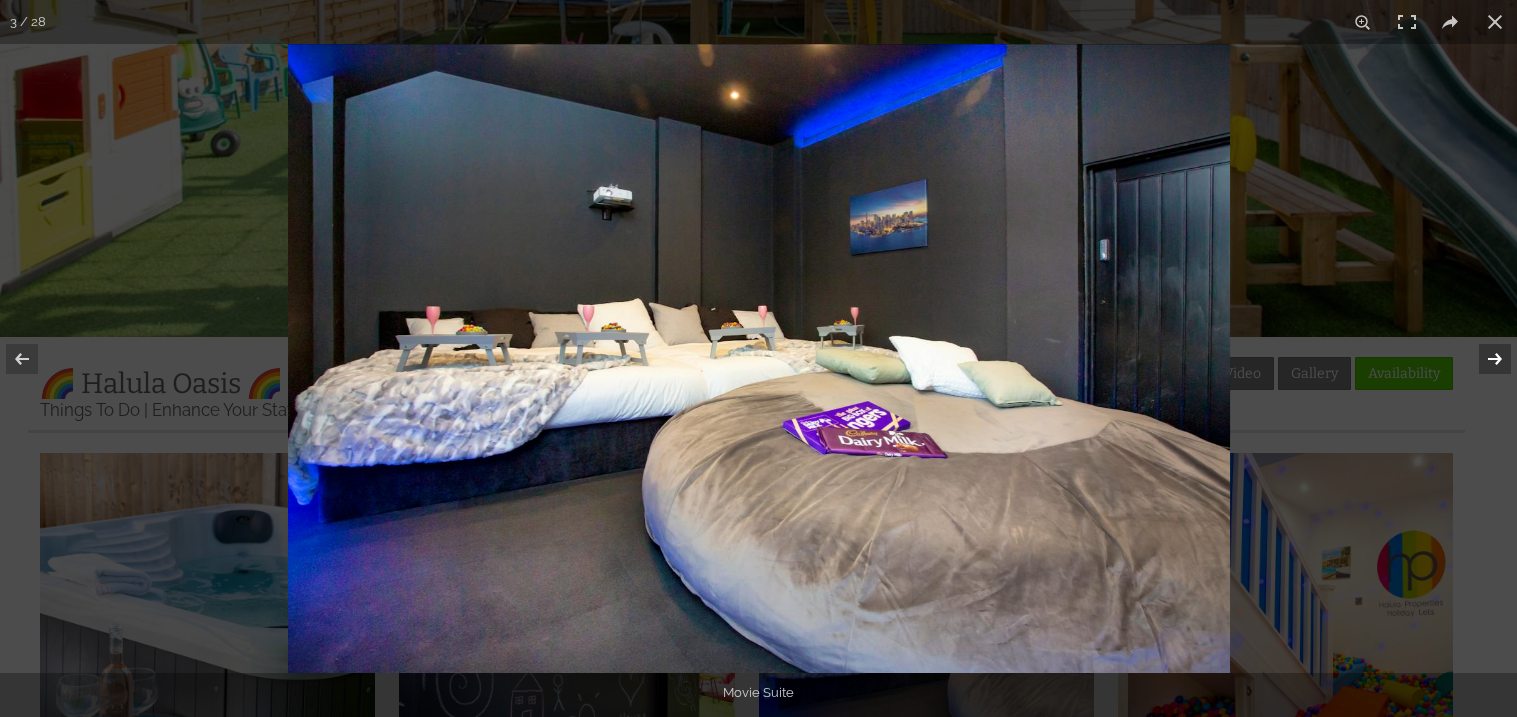 click at bounding box center [1482, 359] 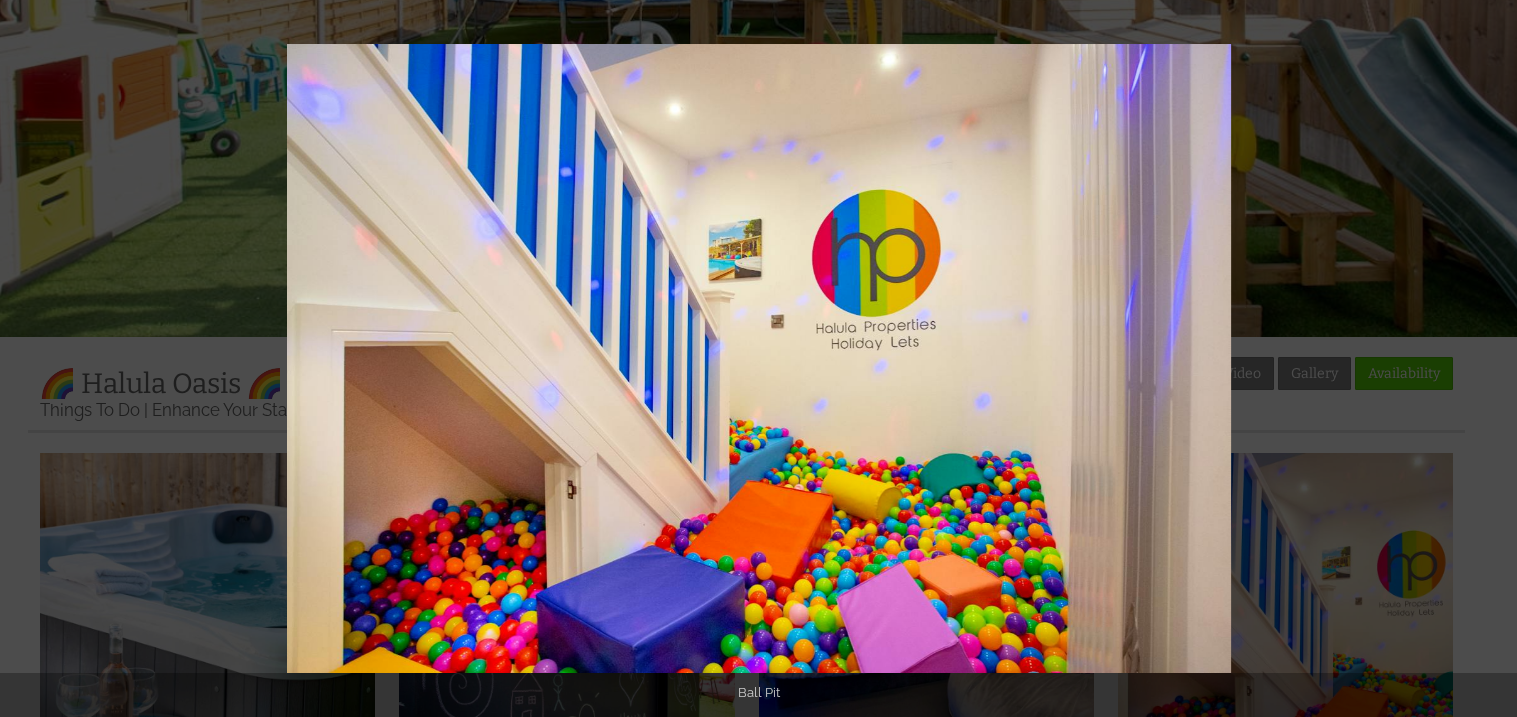 click at bounding box center (1482, 359) 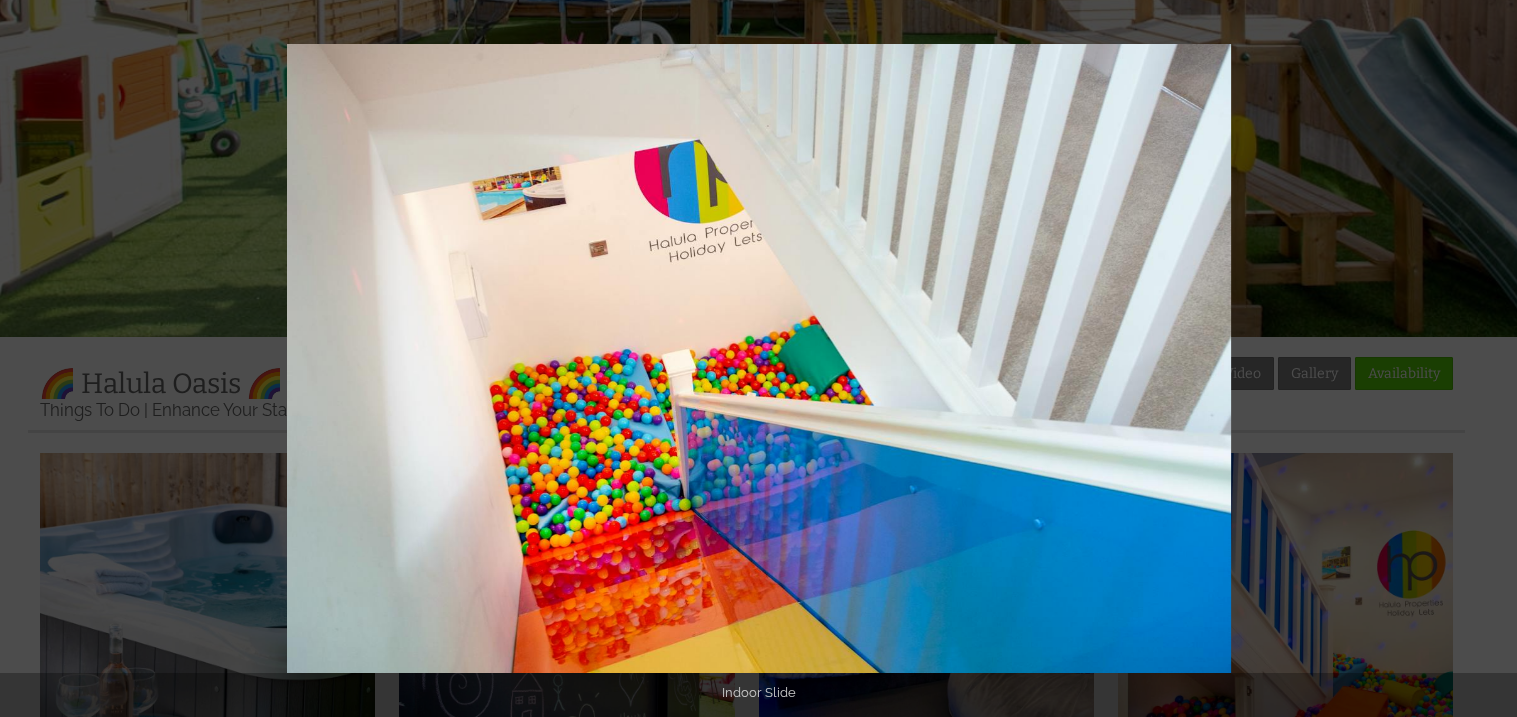 click at bounding box center (1482, 359) 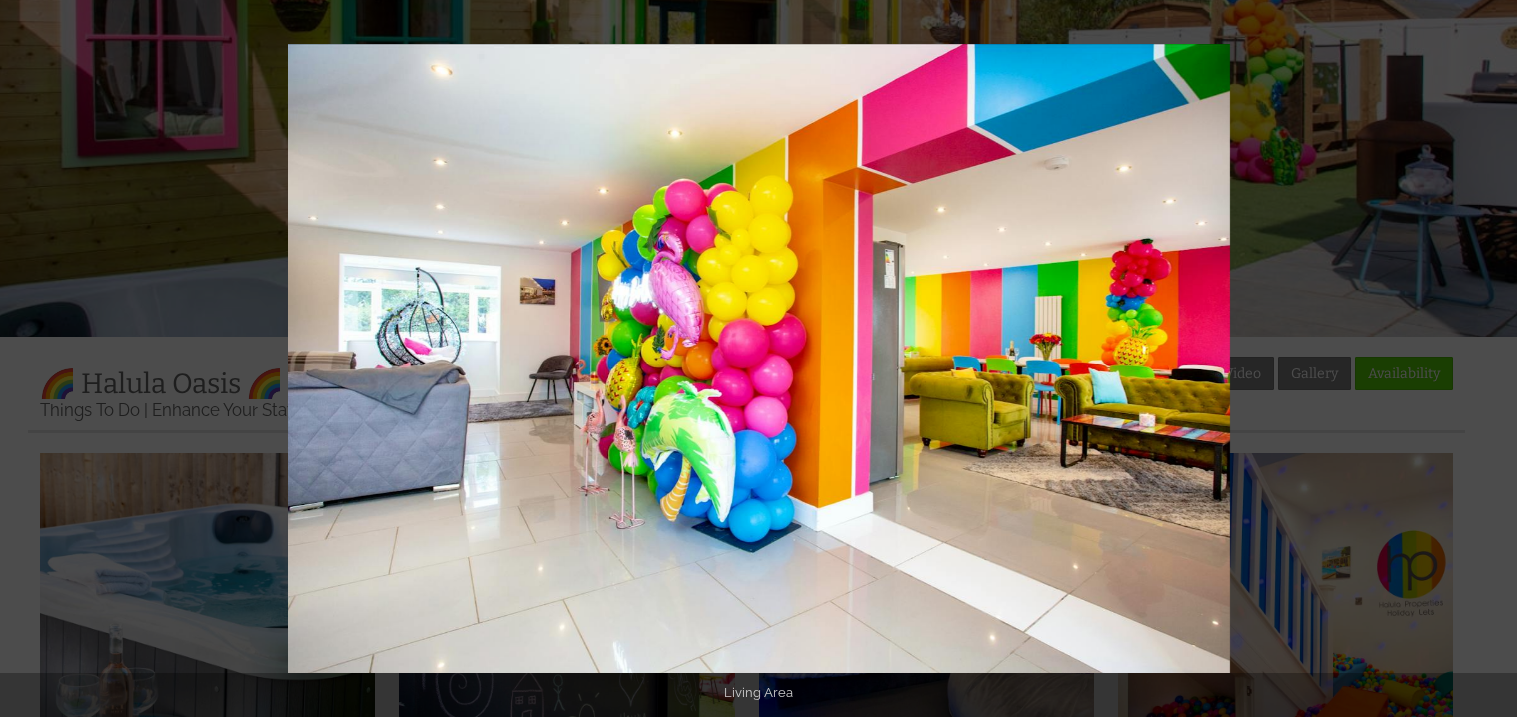 click at bounding box center [1482, 359] 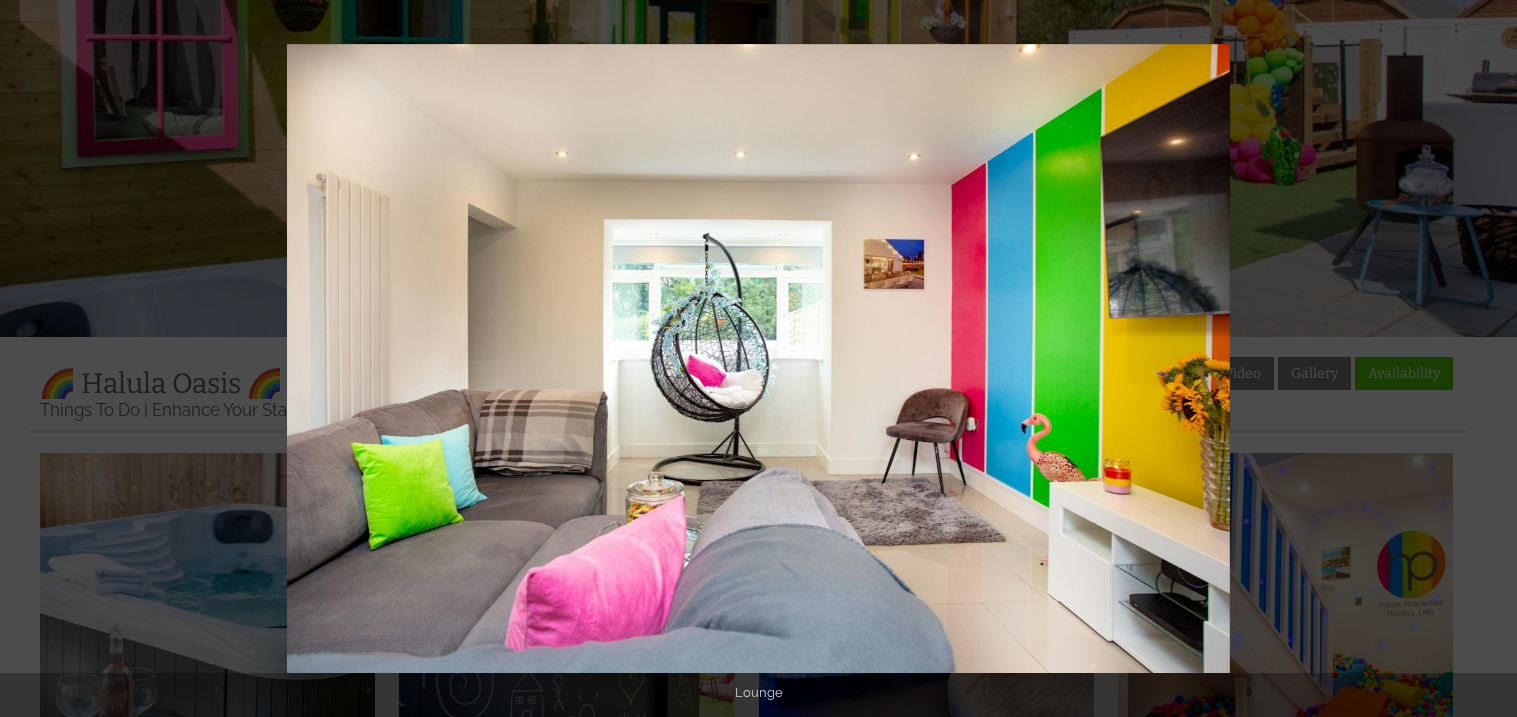 click at bounding box center (1482, 359) 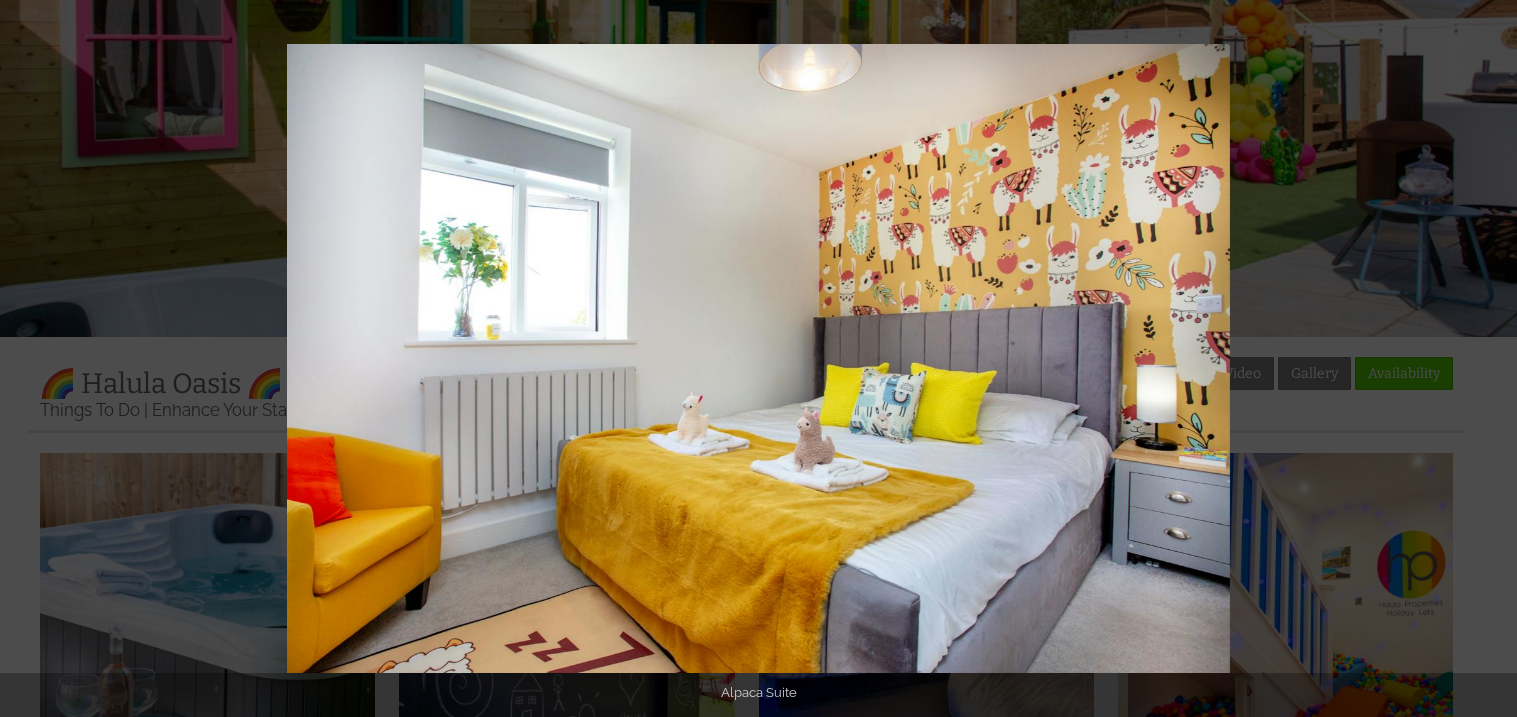 click at bounding box center [1482, 359] 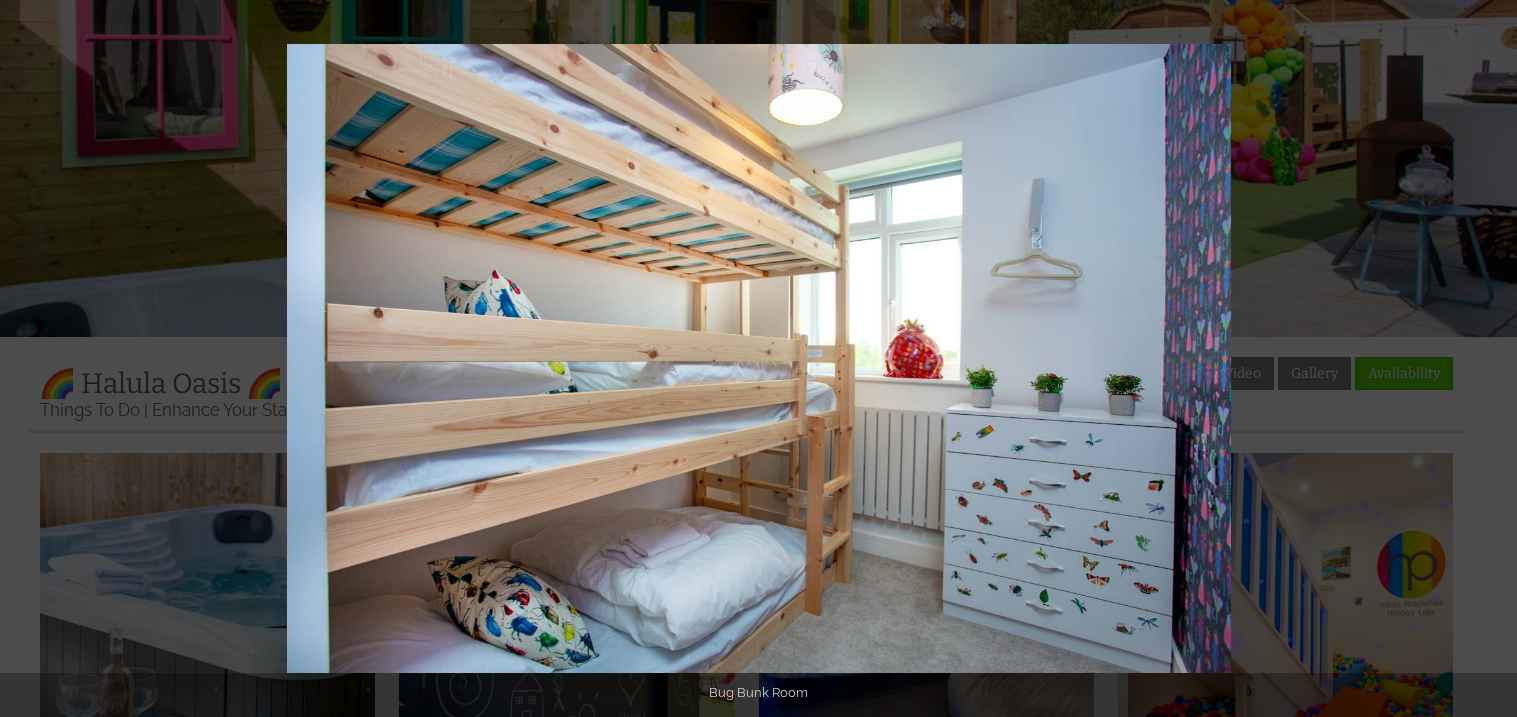 click at bounding box center (1482, 359) 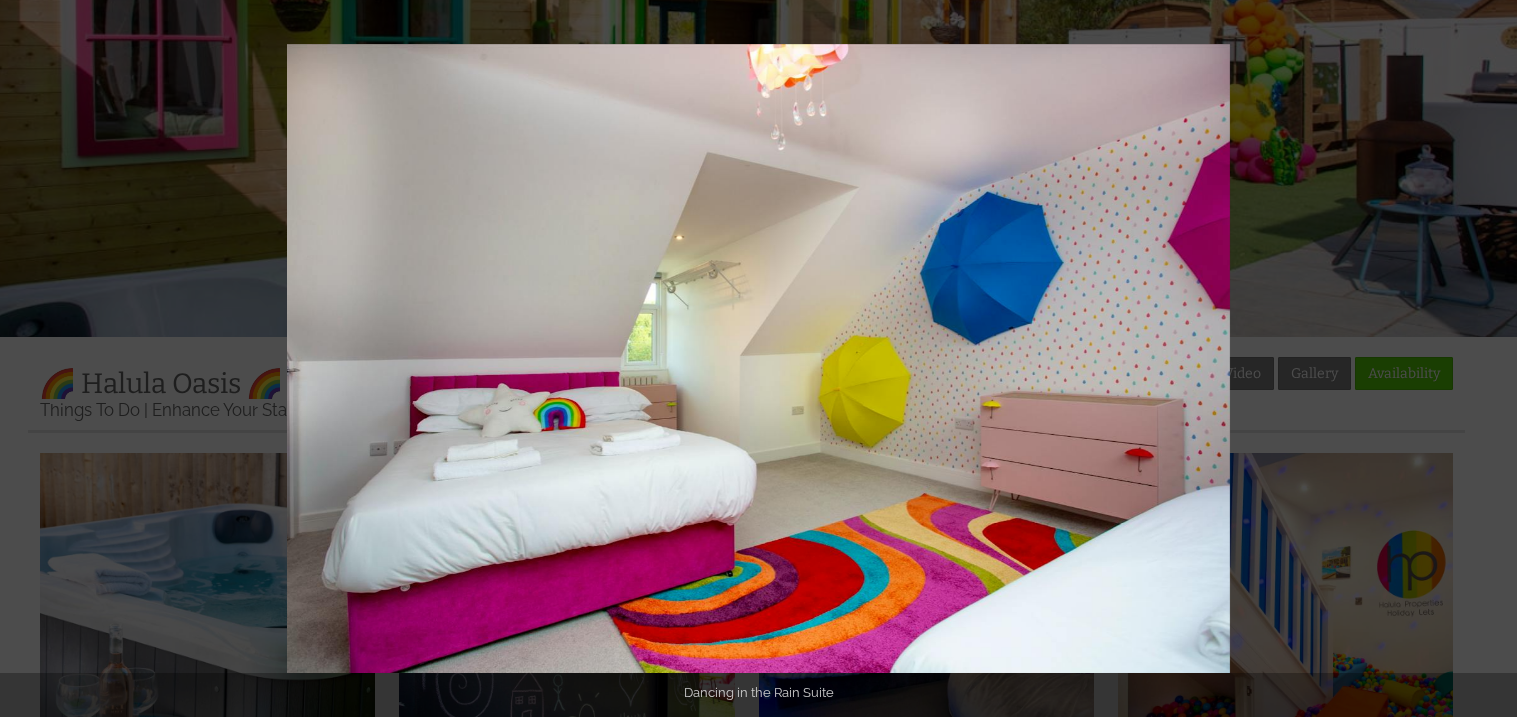click at bounding box center [1482, 359] 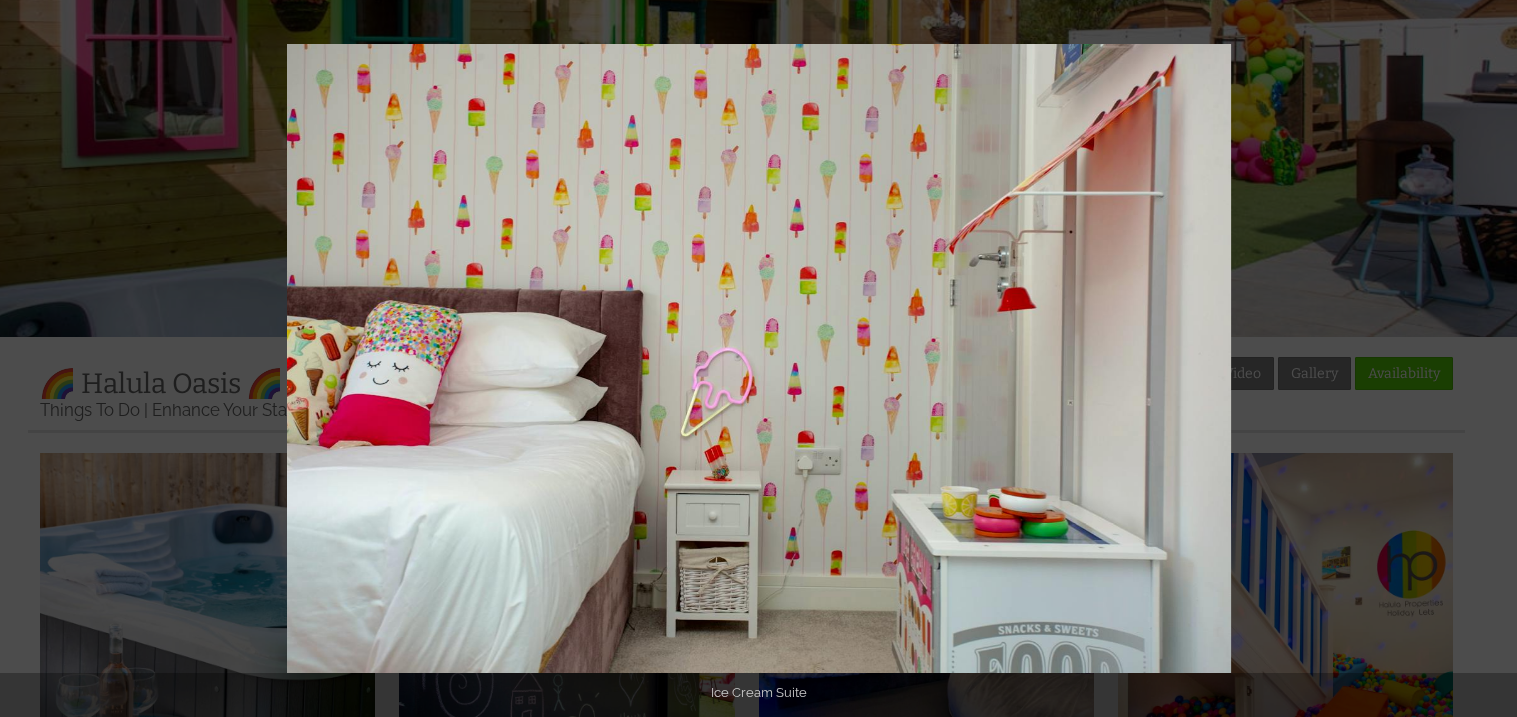 click at bounding box center [1482, 359] 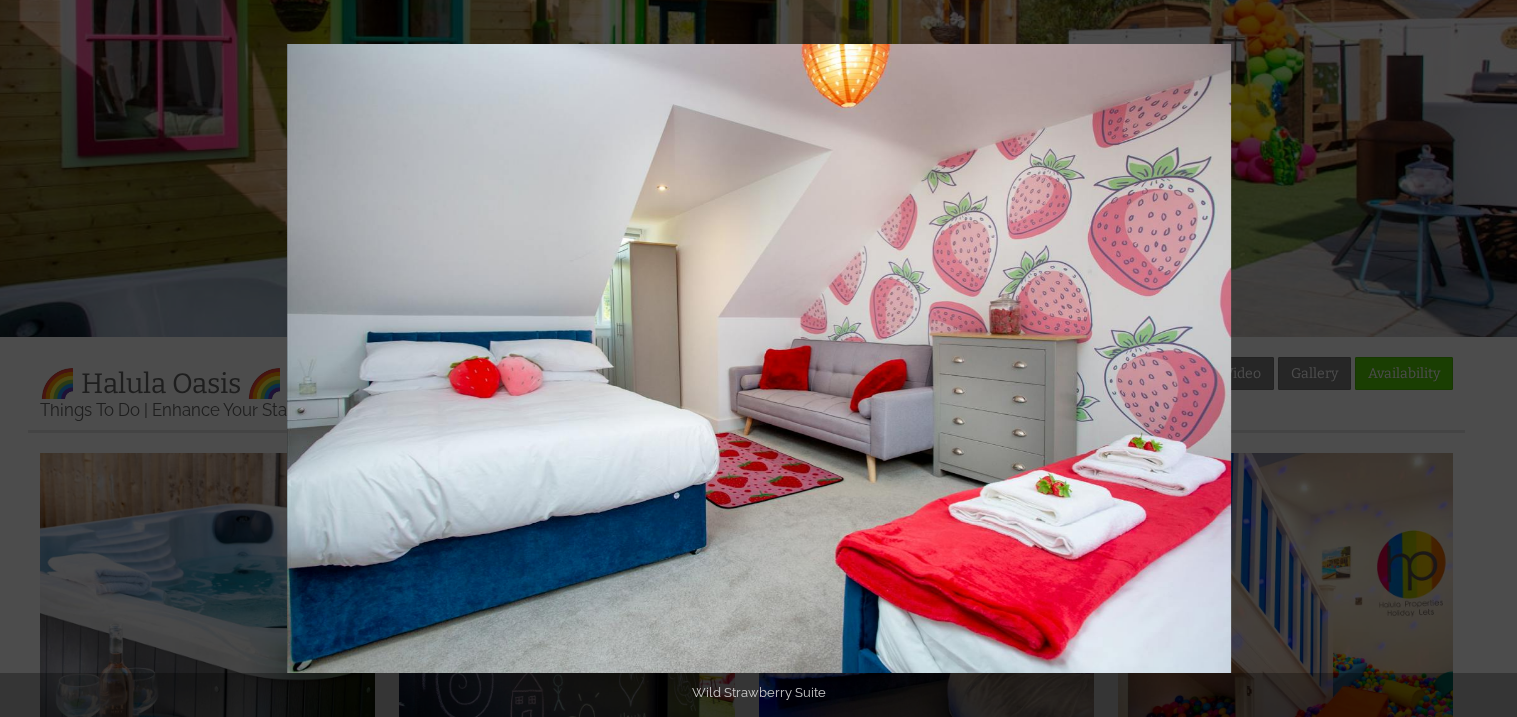 click at bounding box center (1482, 359) 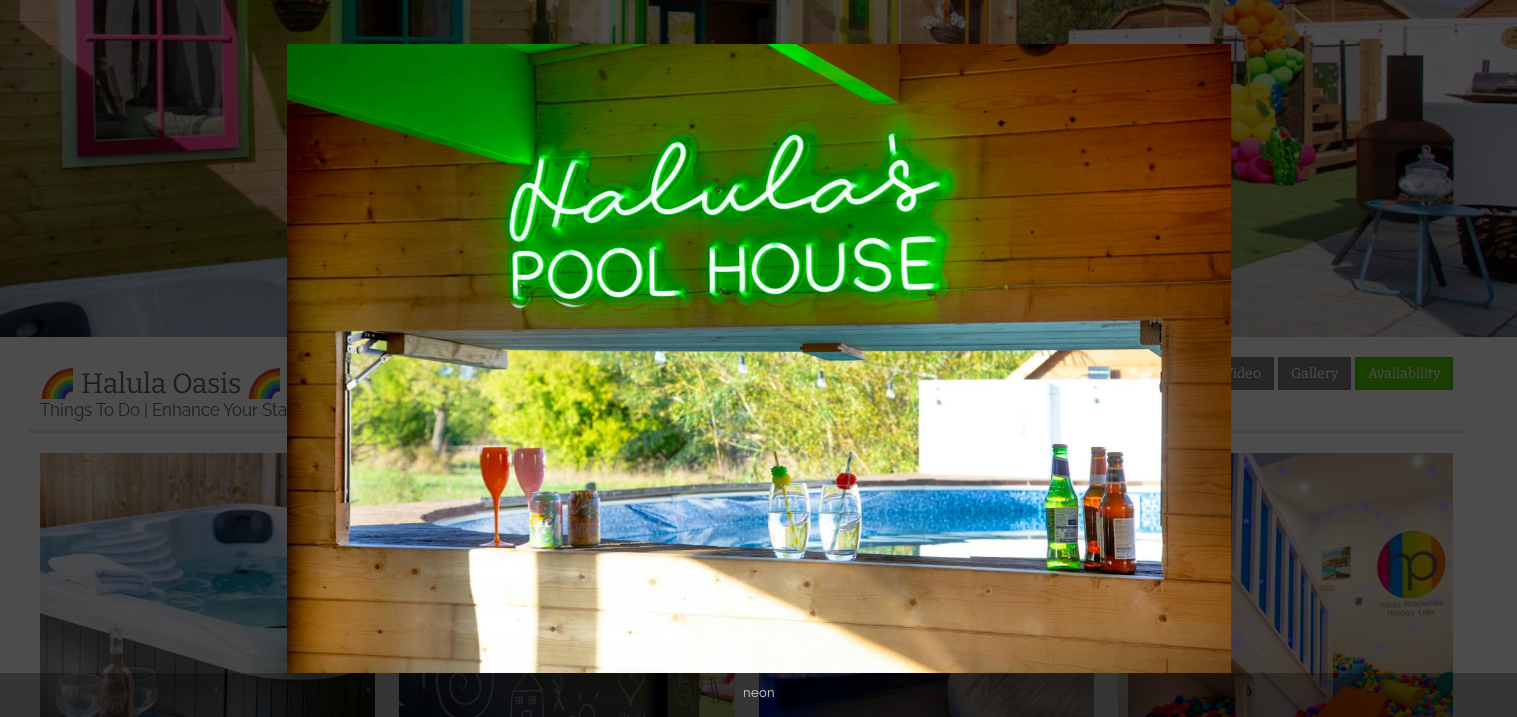 click at bounding box center [1482, 359] 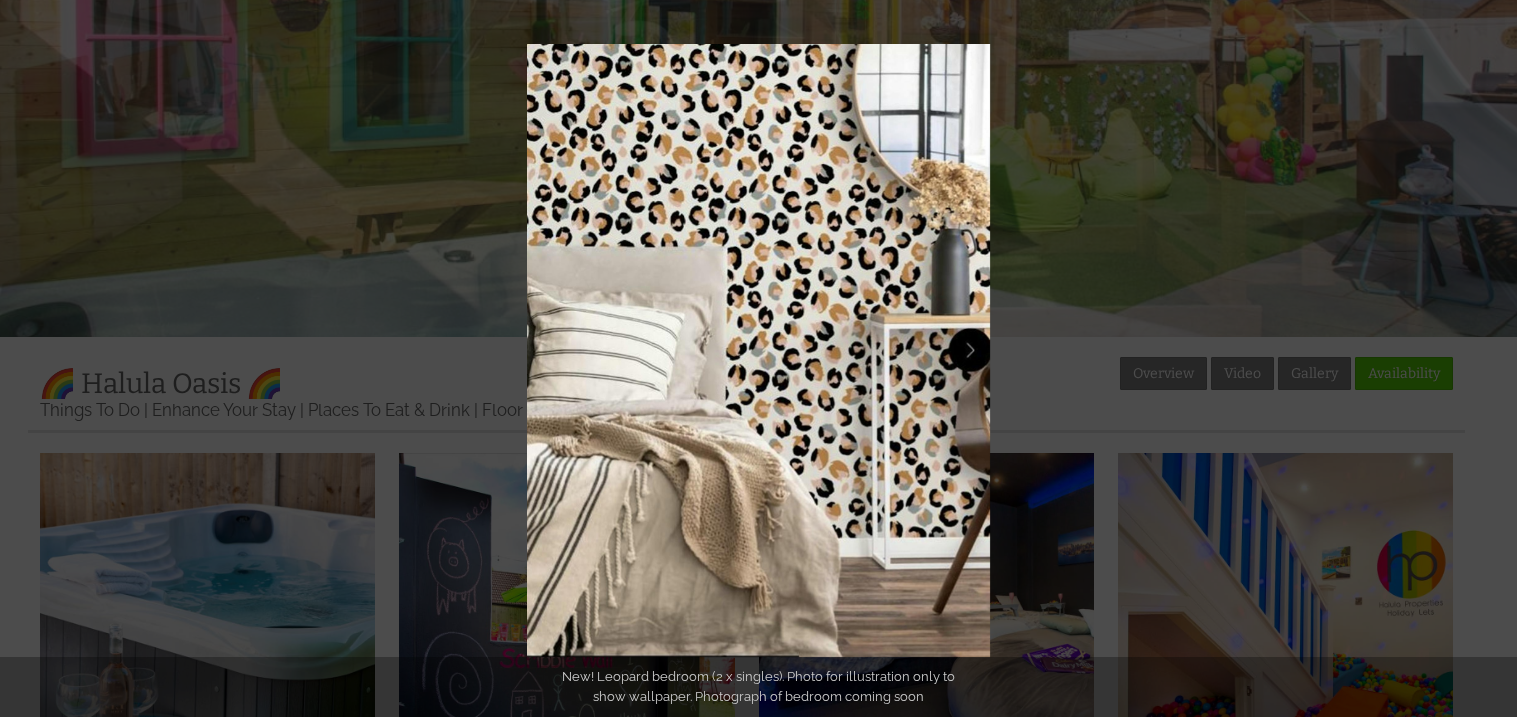 click at bounding box center [1482, 359] 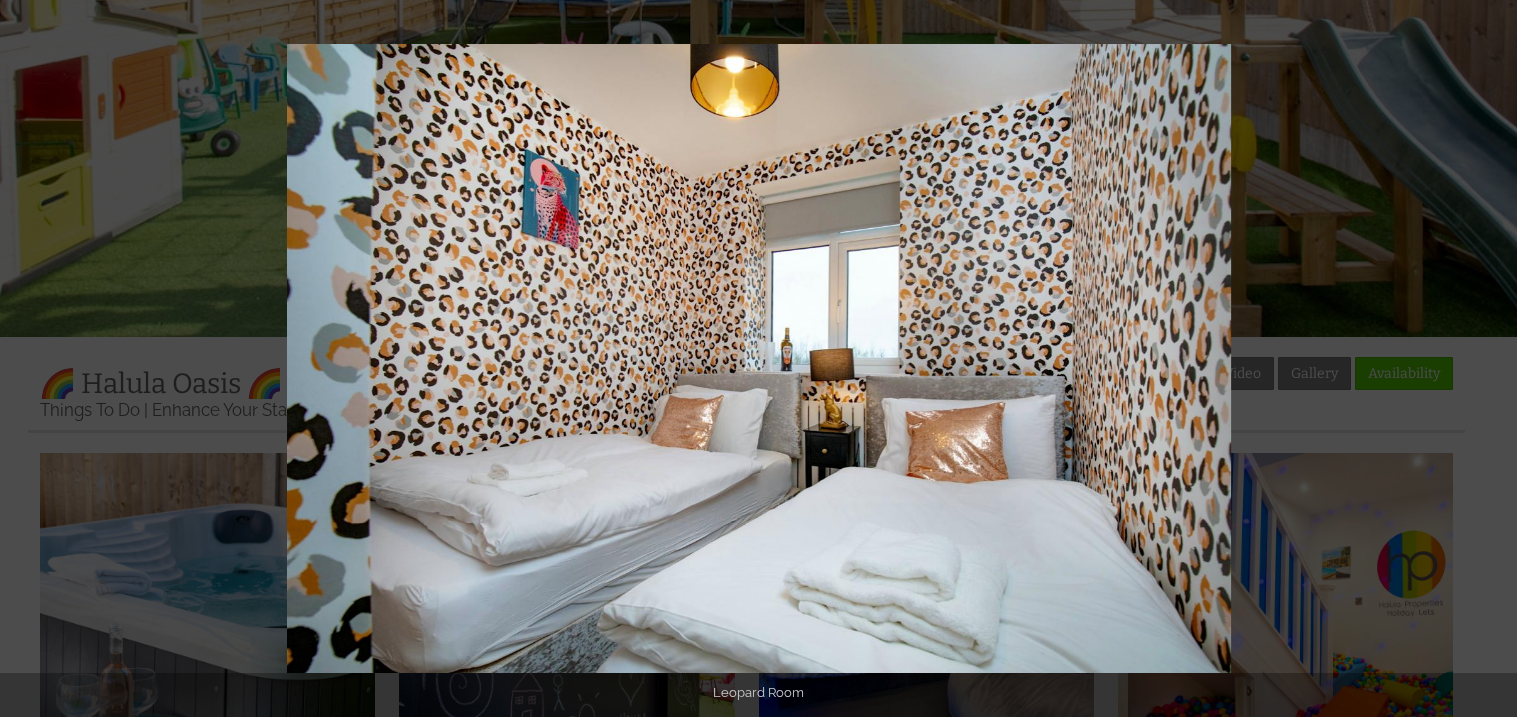 click at bounding box center [1482, 359] 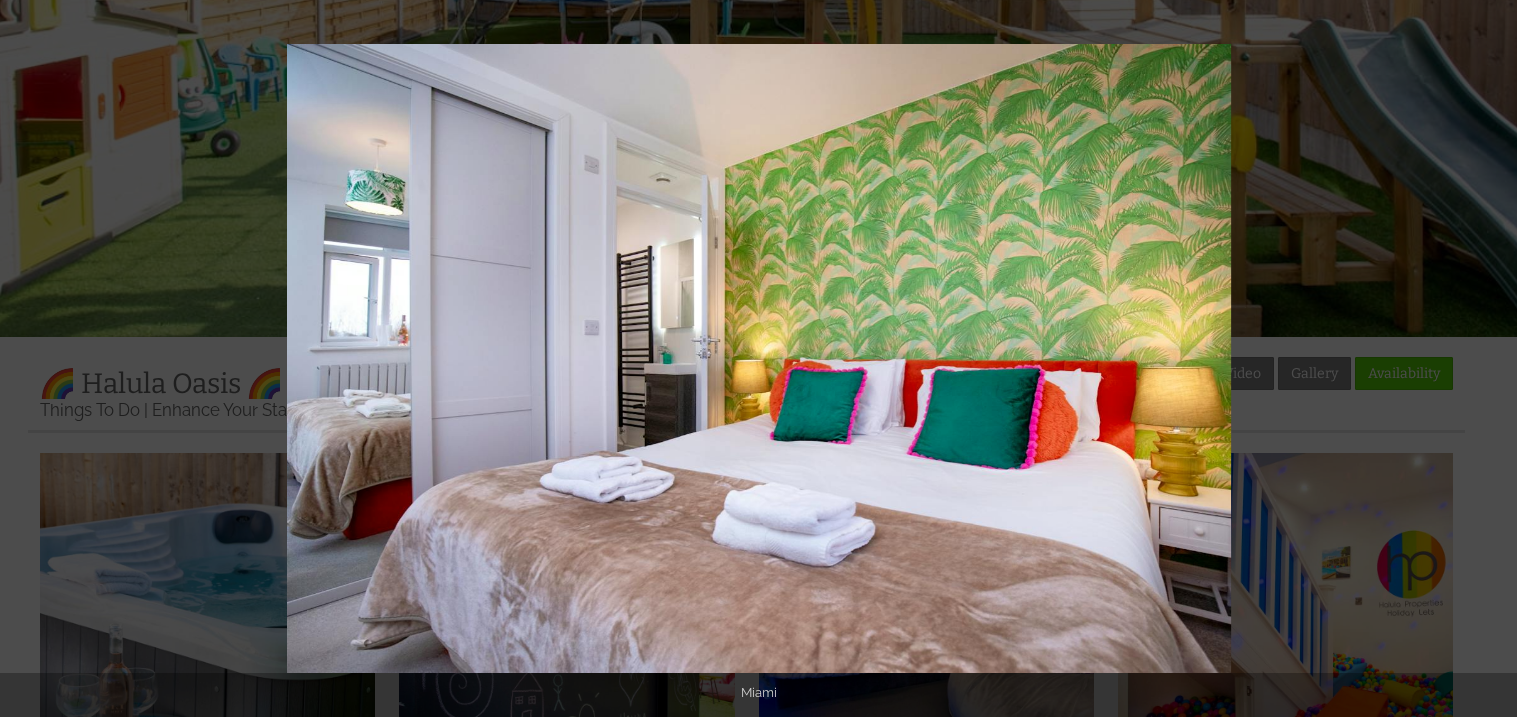 click at bounding box center (1482, 359) 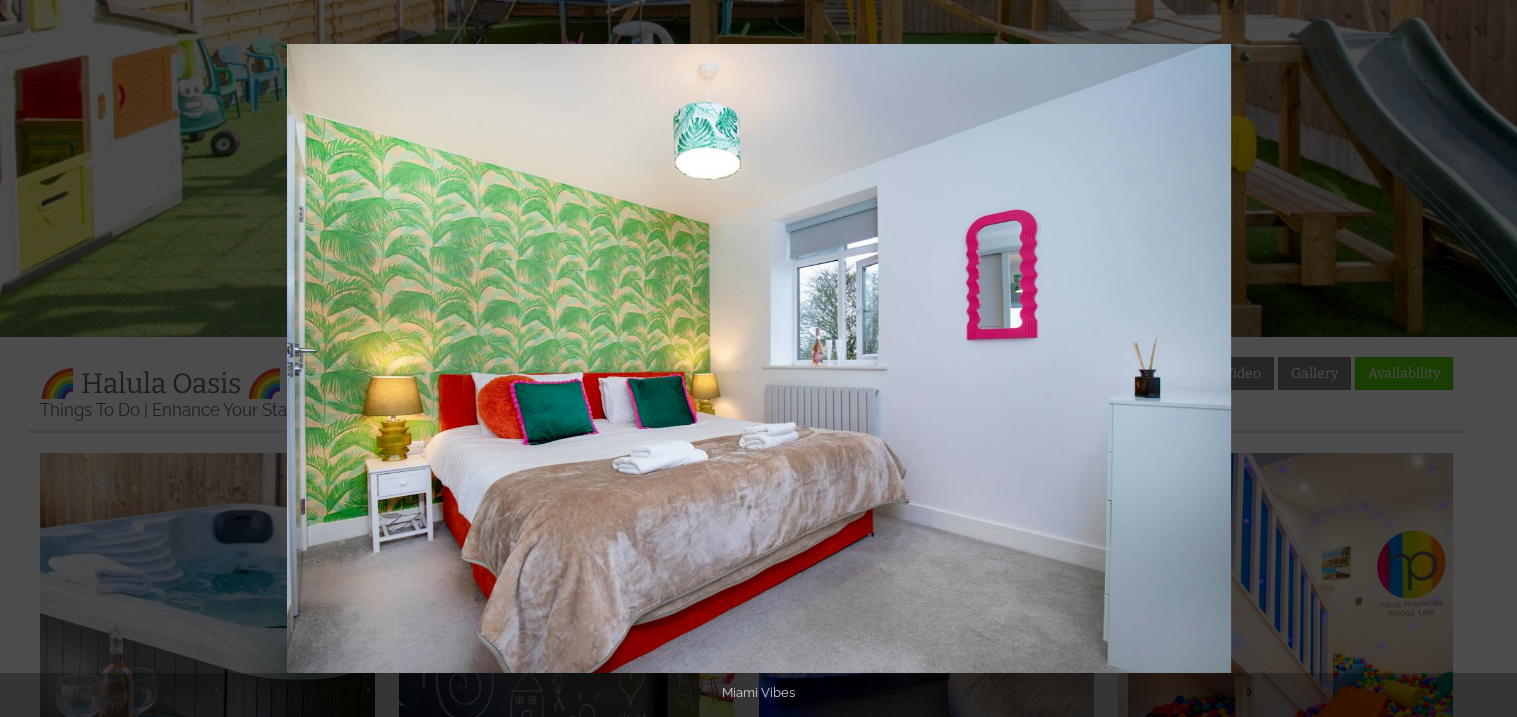 click at bounding box center (1482, 359) 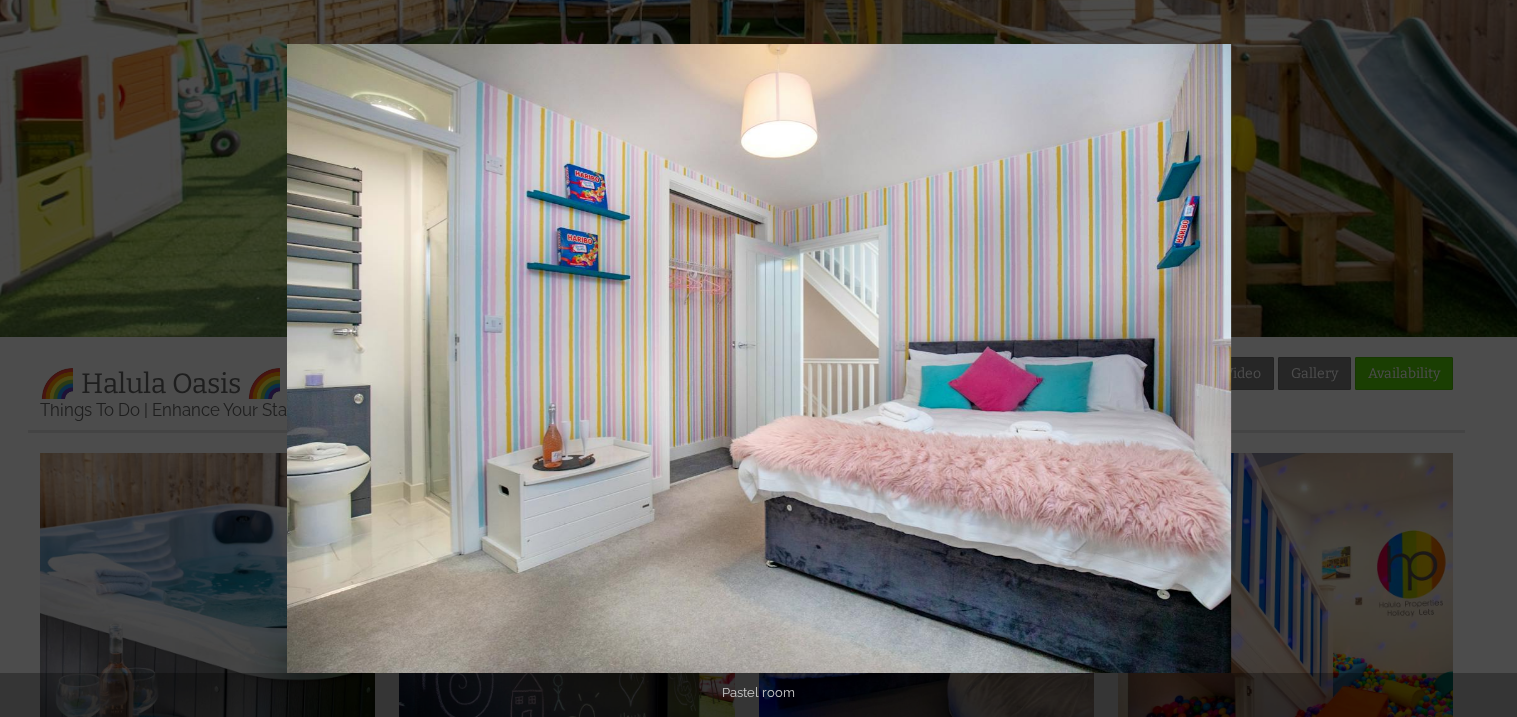 click at bounding box center [1482, 359] 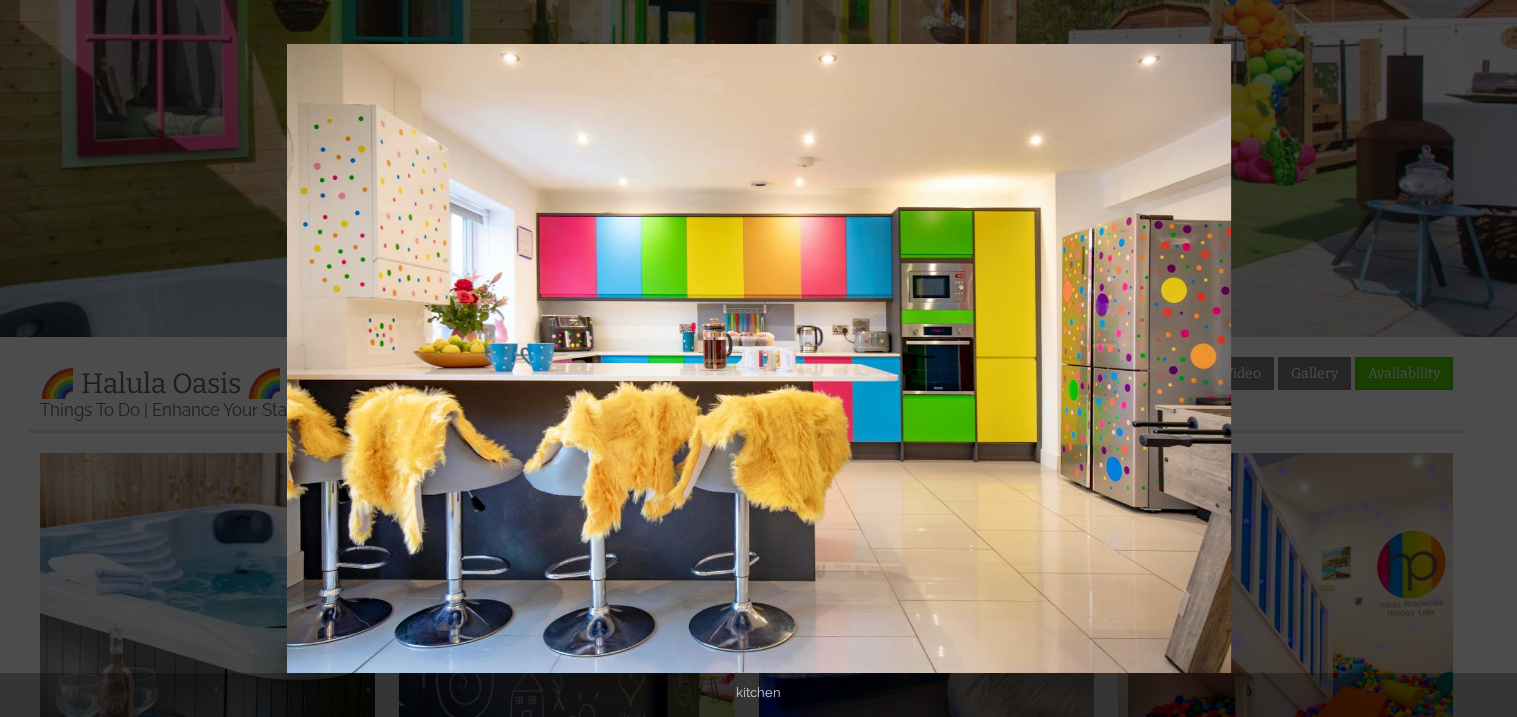 click at bounding box center [1482, 359] 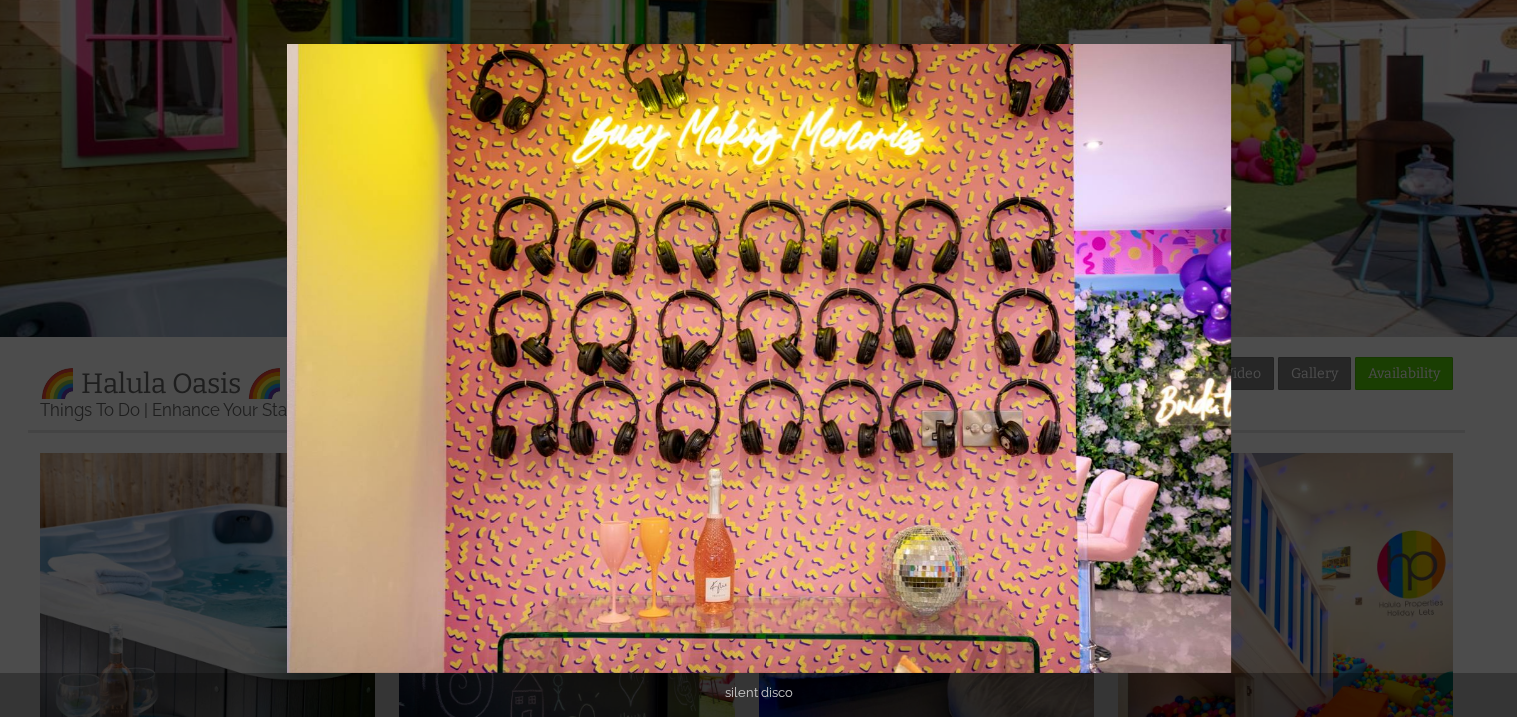 click at bounding box center [1482, 359] 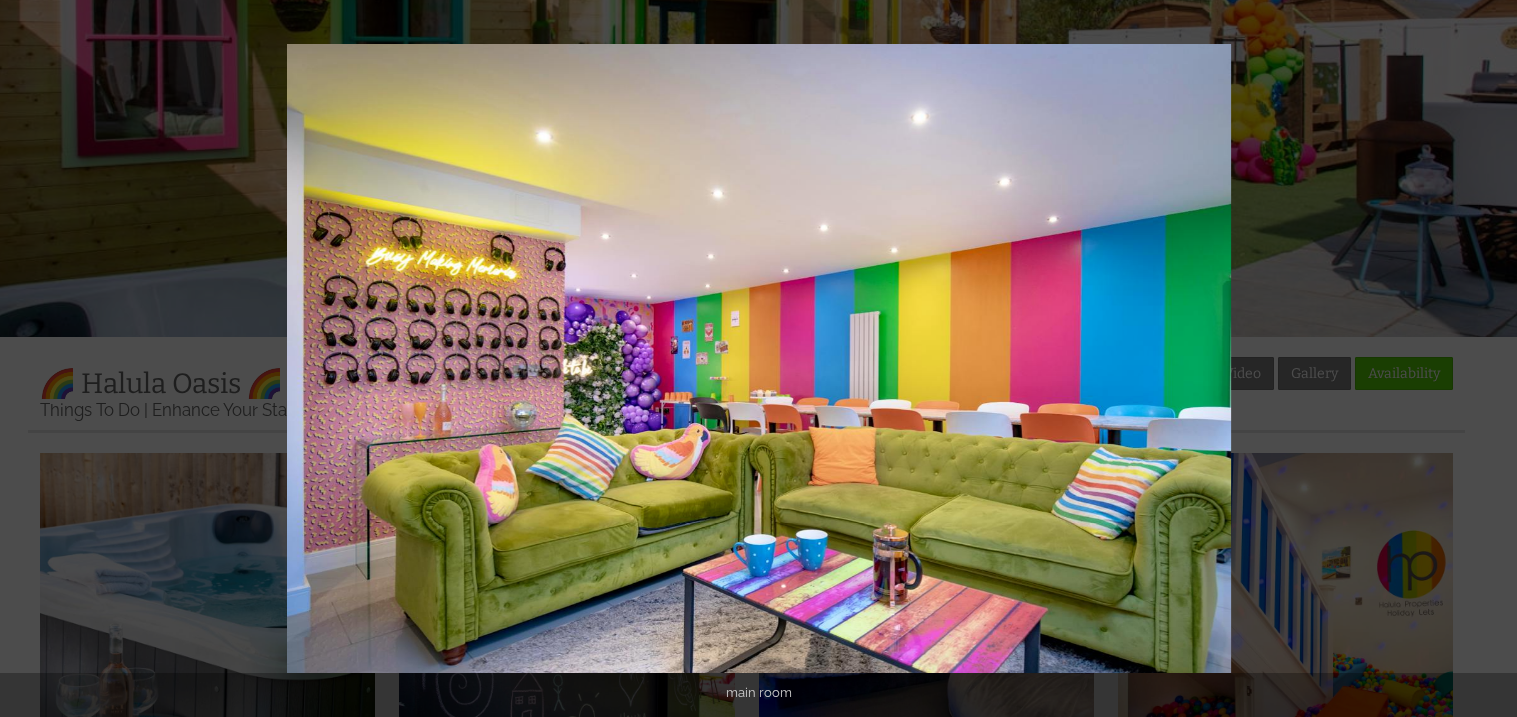click at bounding box center (1482, 359) 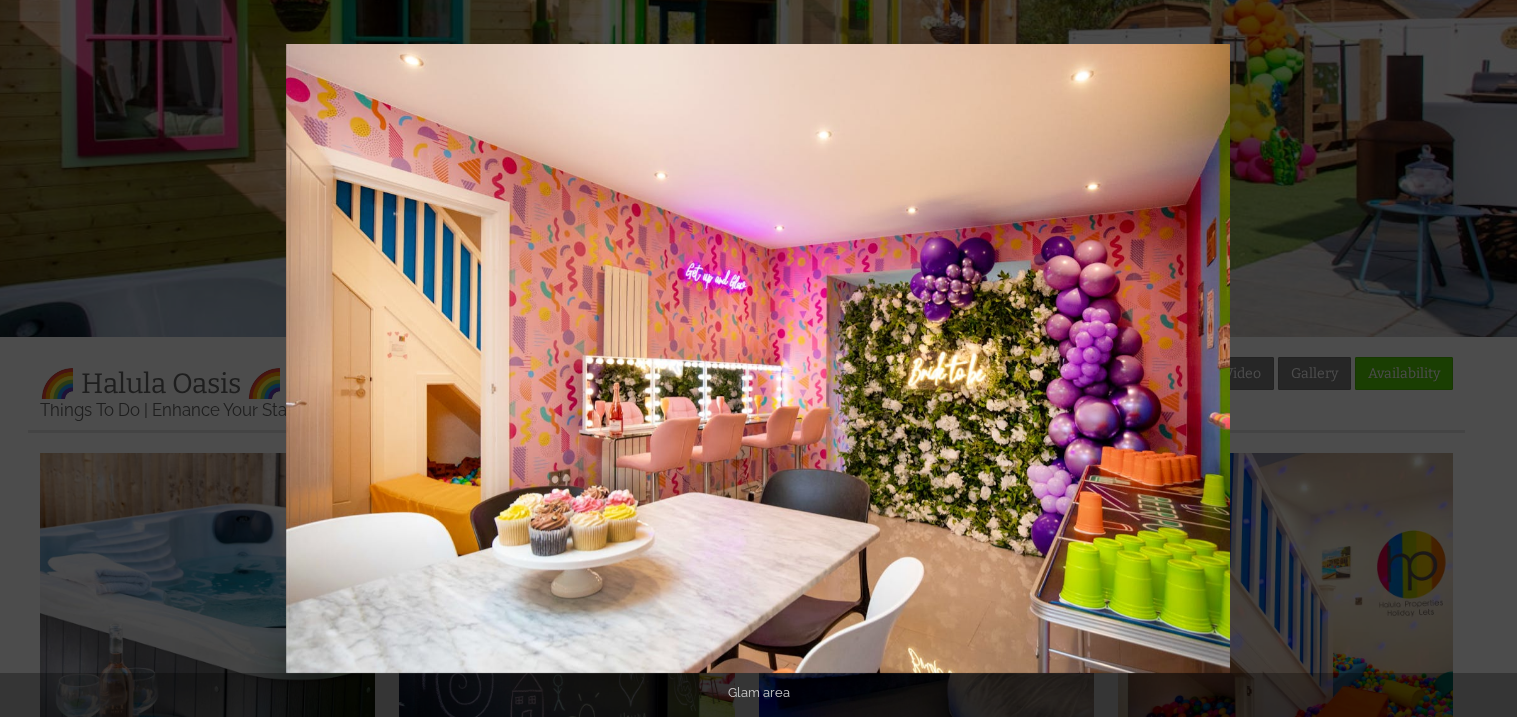 click at bounding box center [1482, 359] 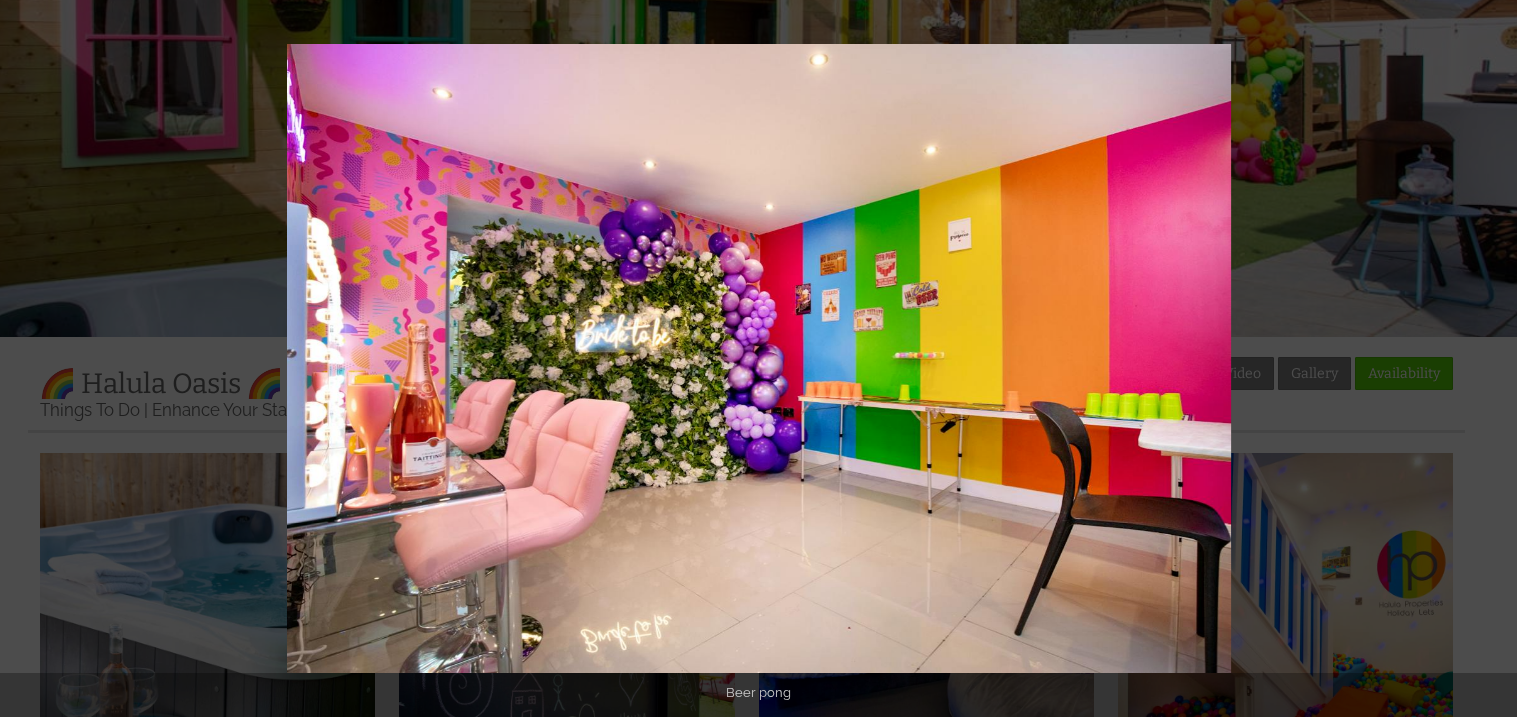 click at bounding box center (1482, 359) 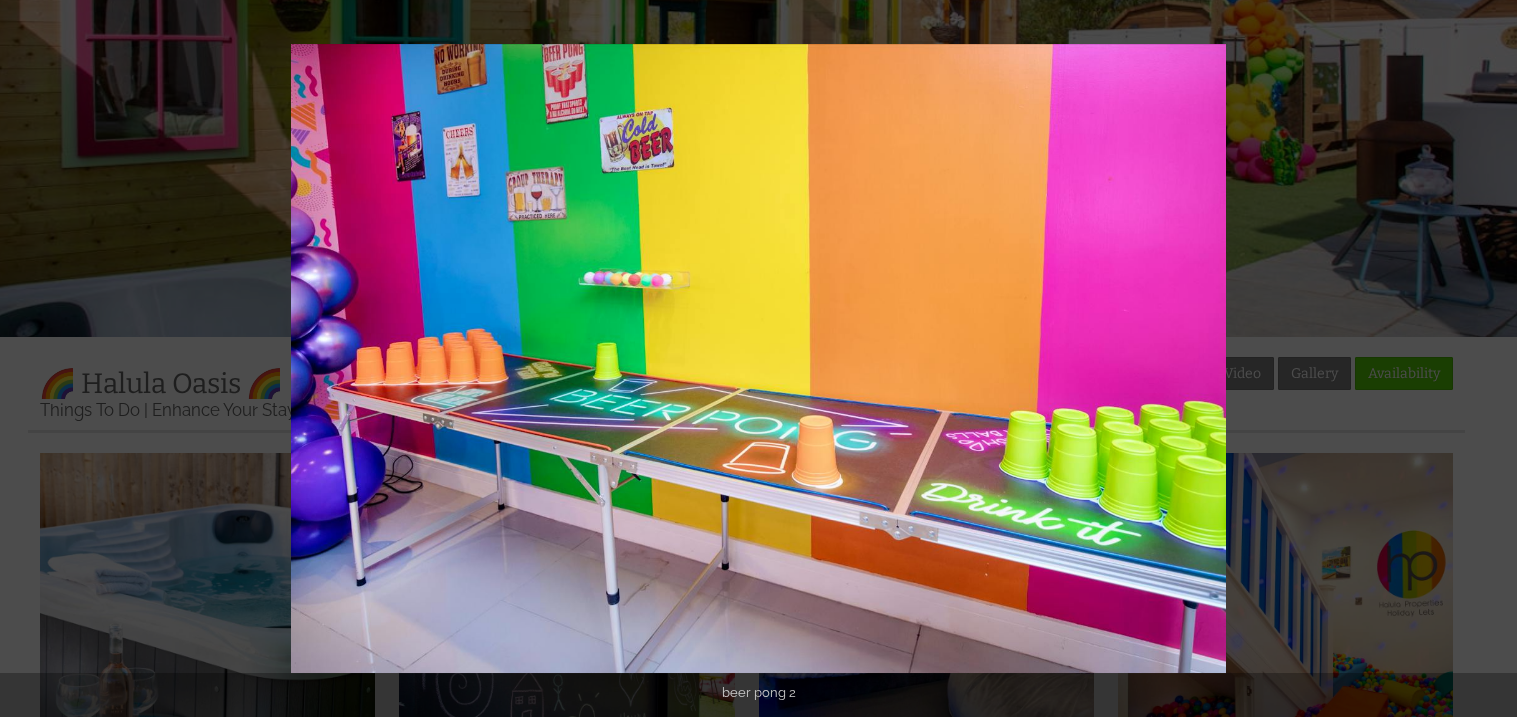click at bounding box center (1482, 359) 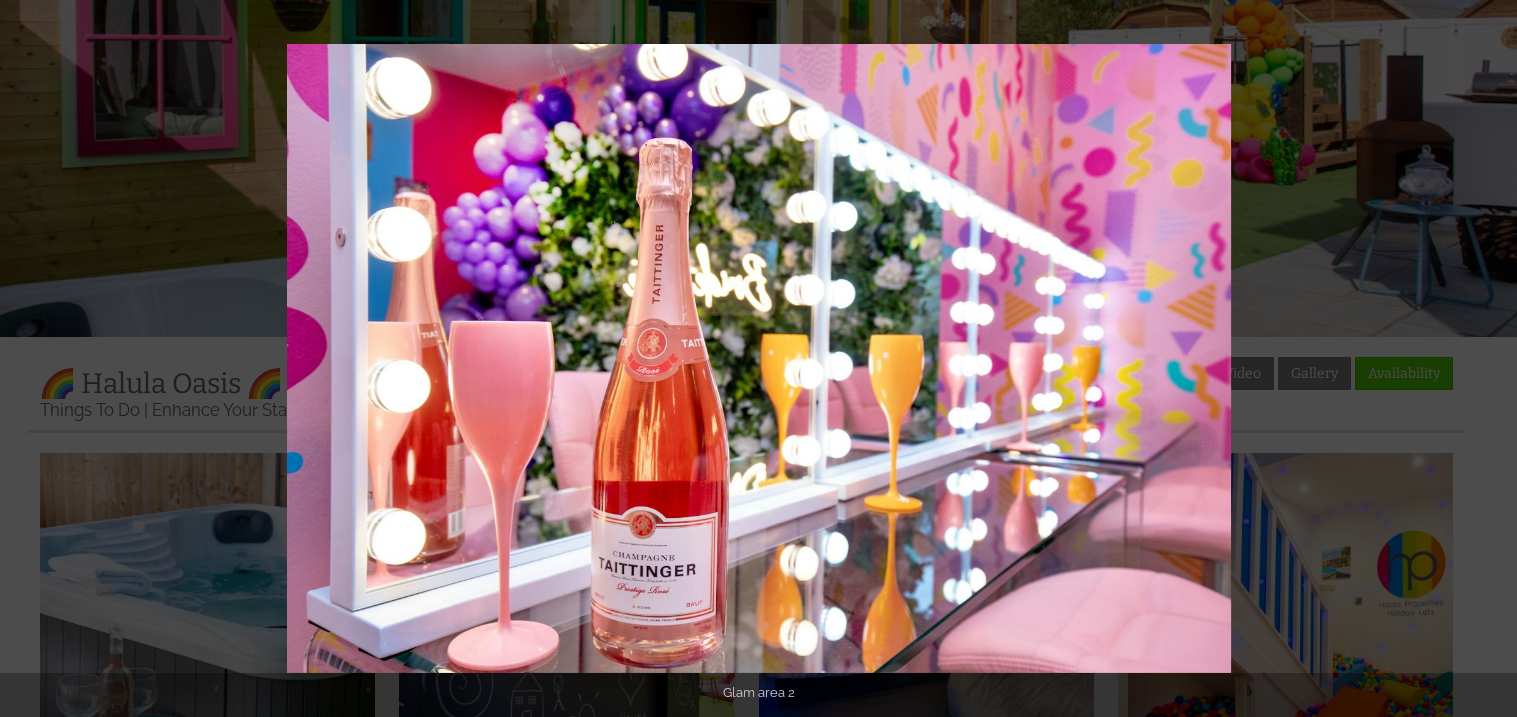 click at bounding box center (1482, 359) 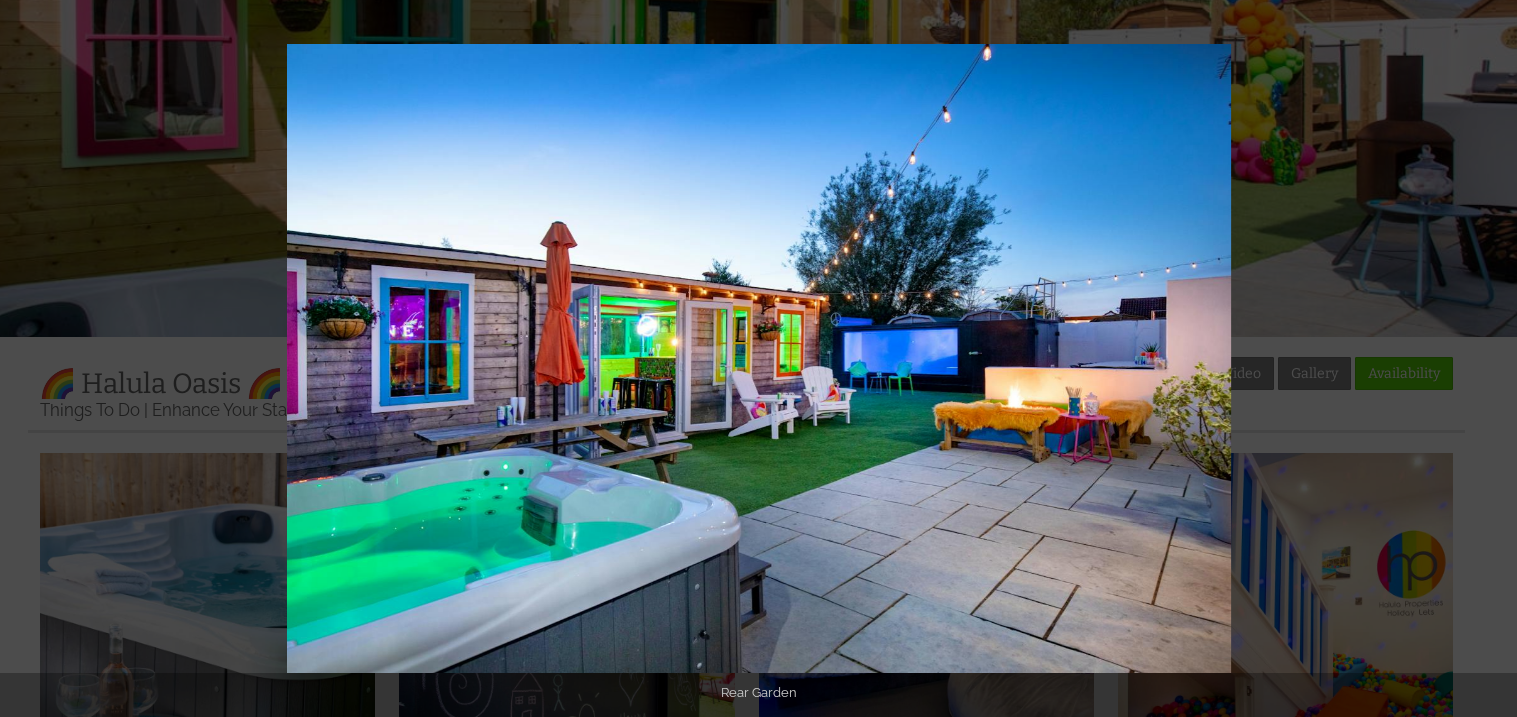 click at bounding box center [1482, 359] 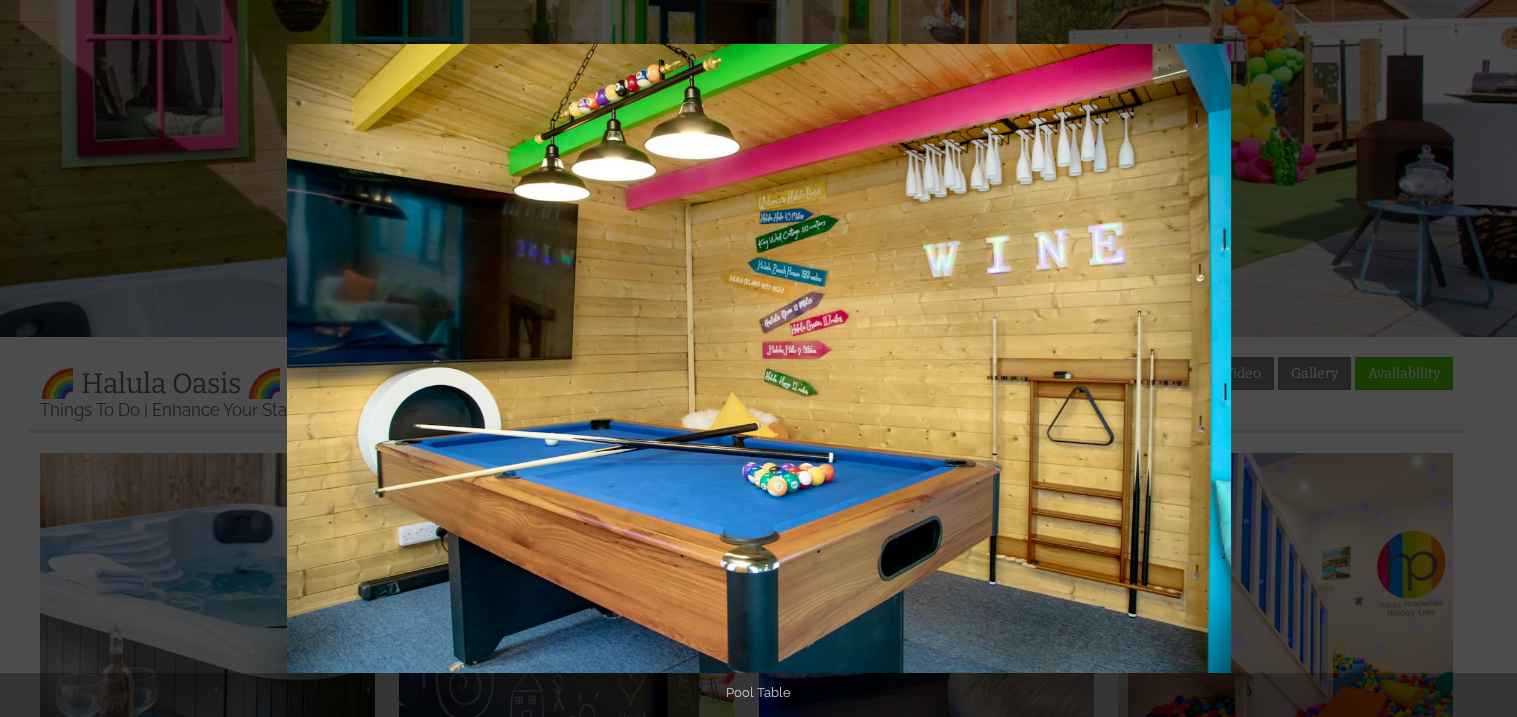 click at bounding box center [1482, 359] 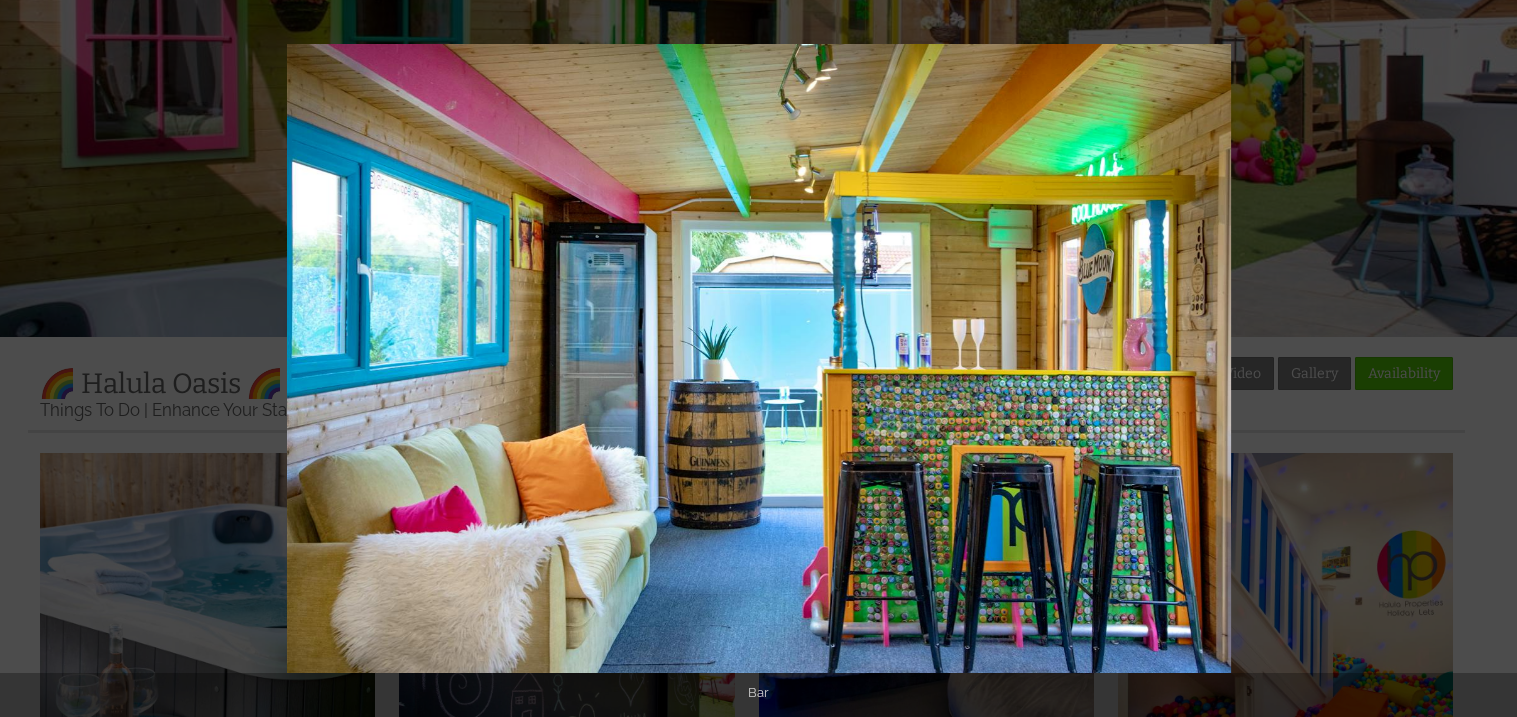 click at bounding box center [1482, 359] 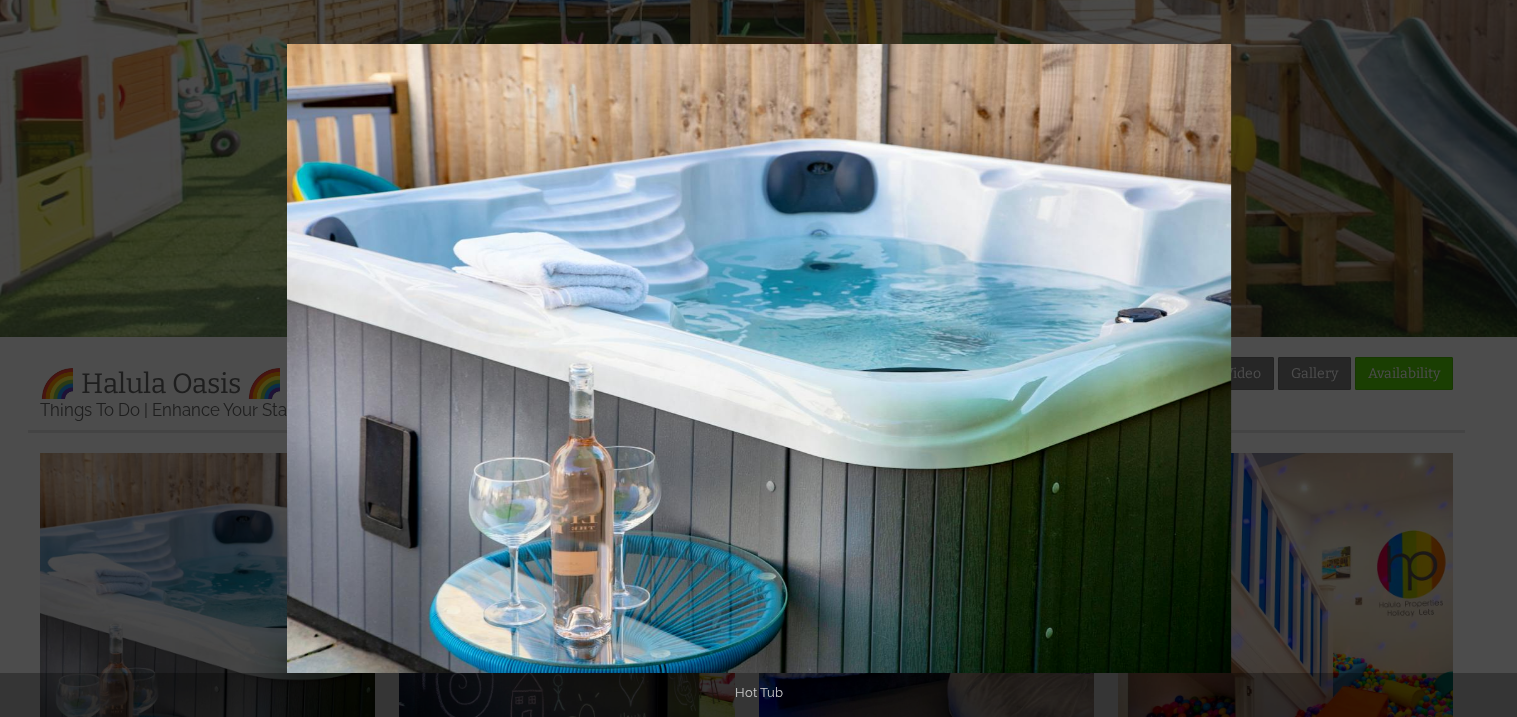click at bounding box center (1482, 359) 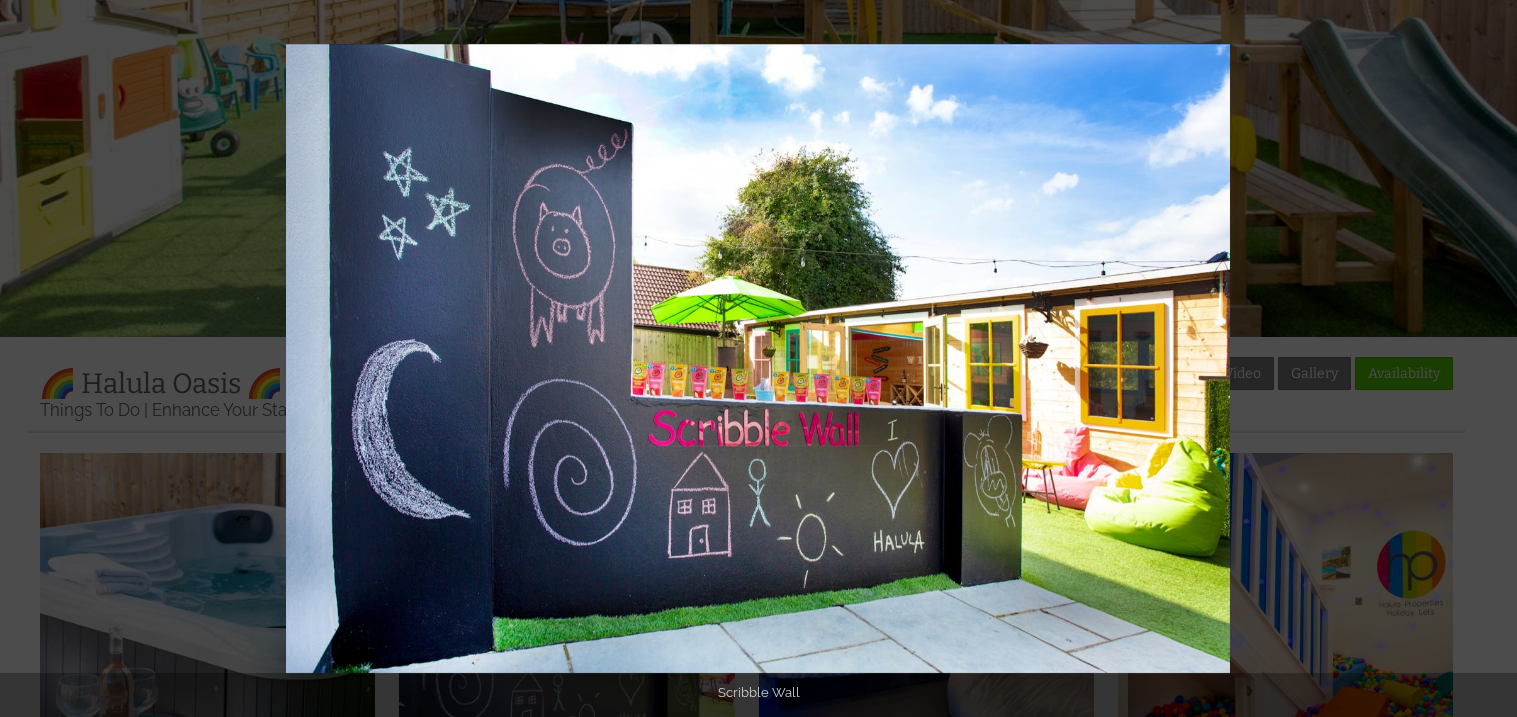click at bounding box center (1482, 359) 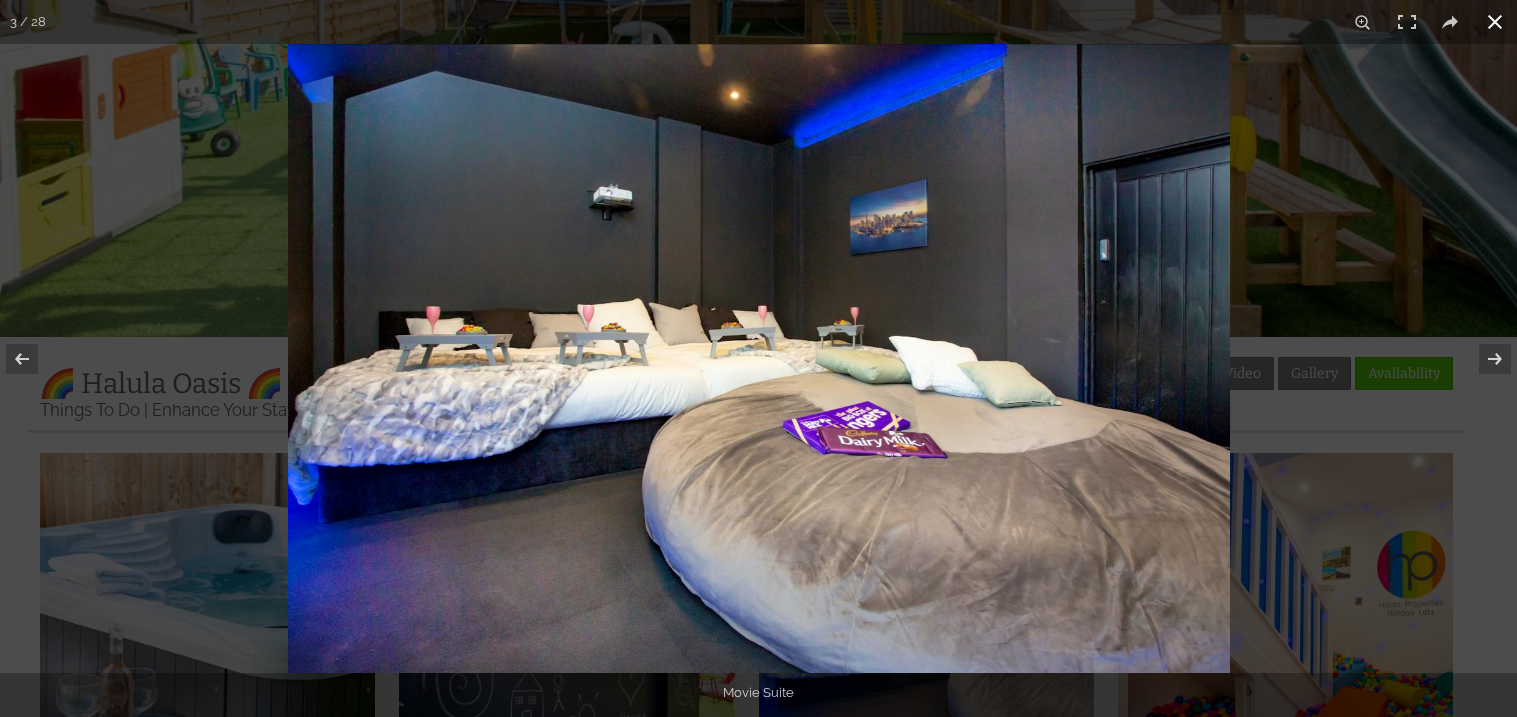 click at bounding box center [1495, 22] 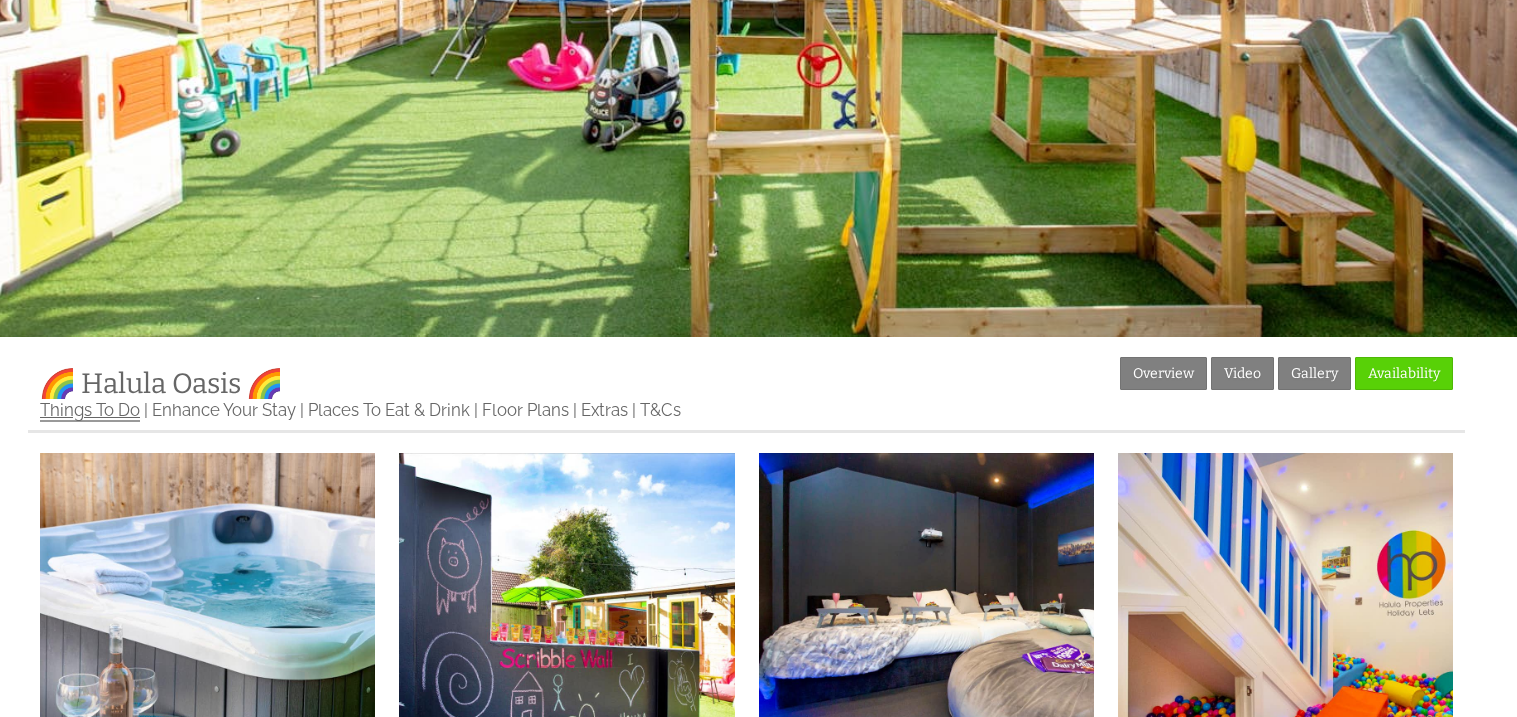click on "Things To Do" at bounding box center [90, 411] 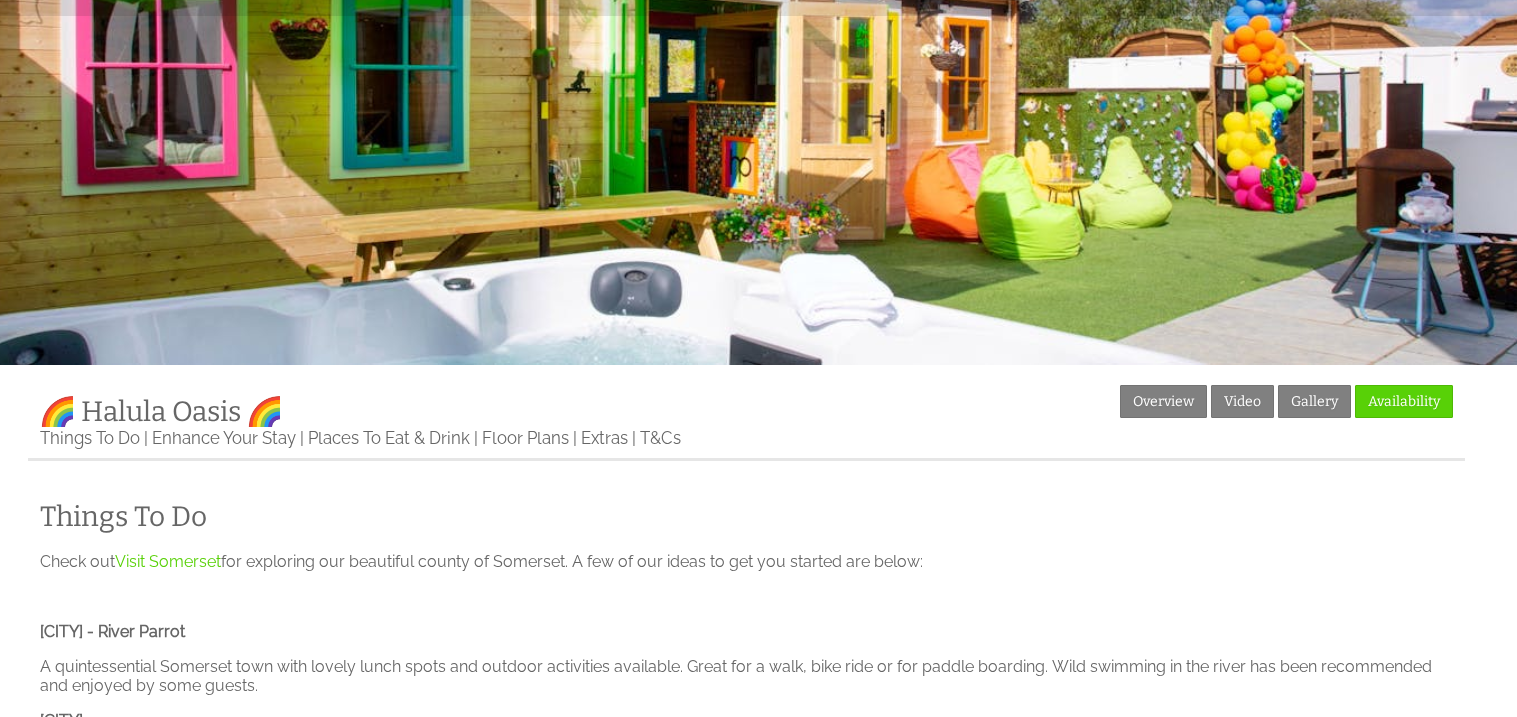 scroll, scrollTop: 199, scrollLeft: 0, axis: vertical 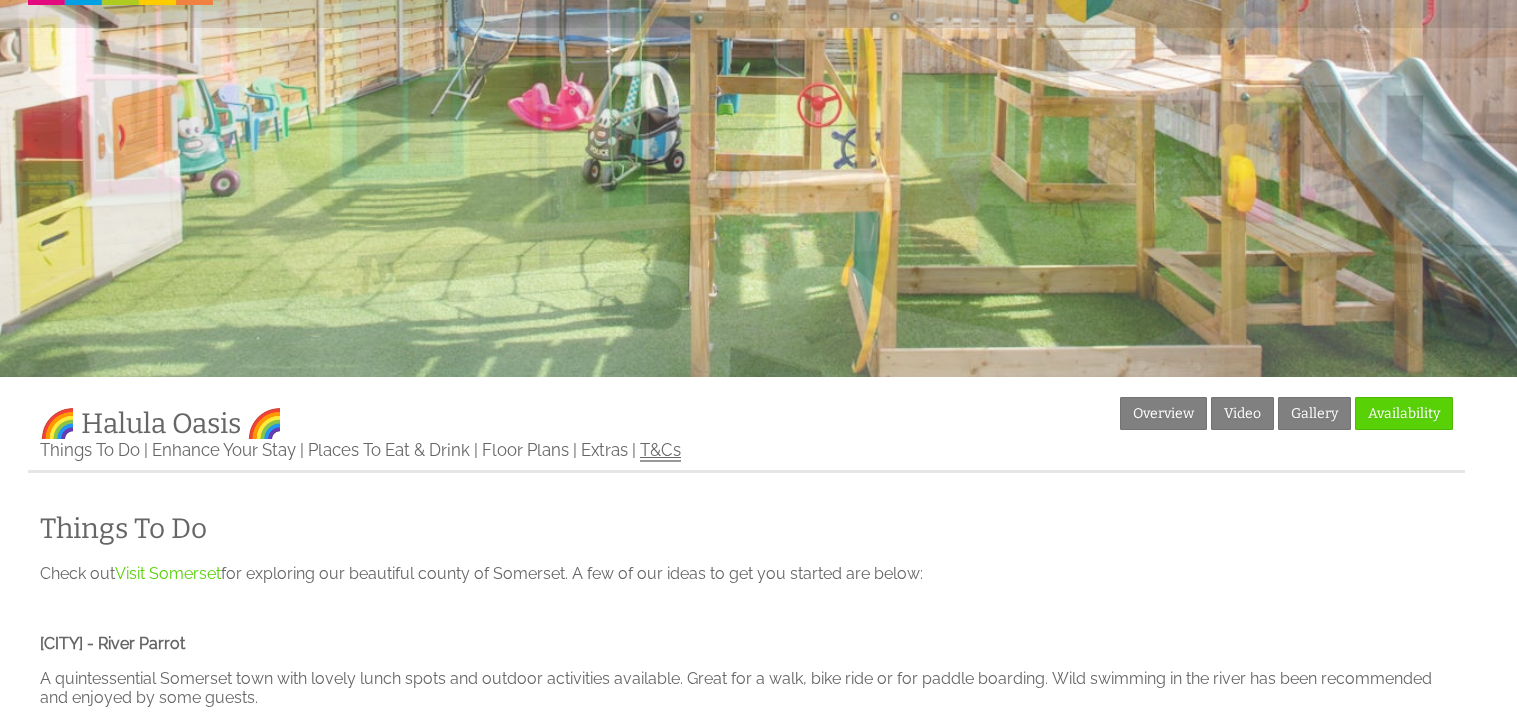 click on "T&Cs" at bounding box center (660, 451) 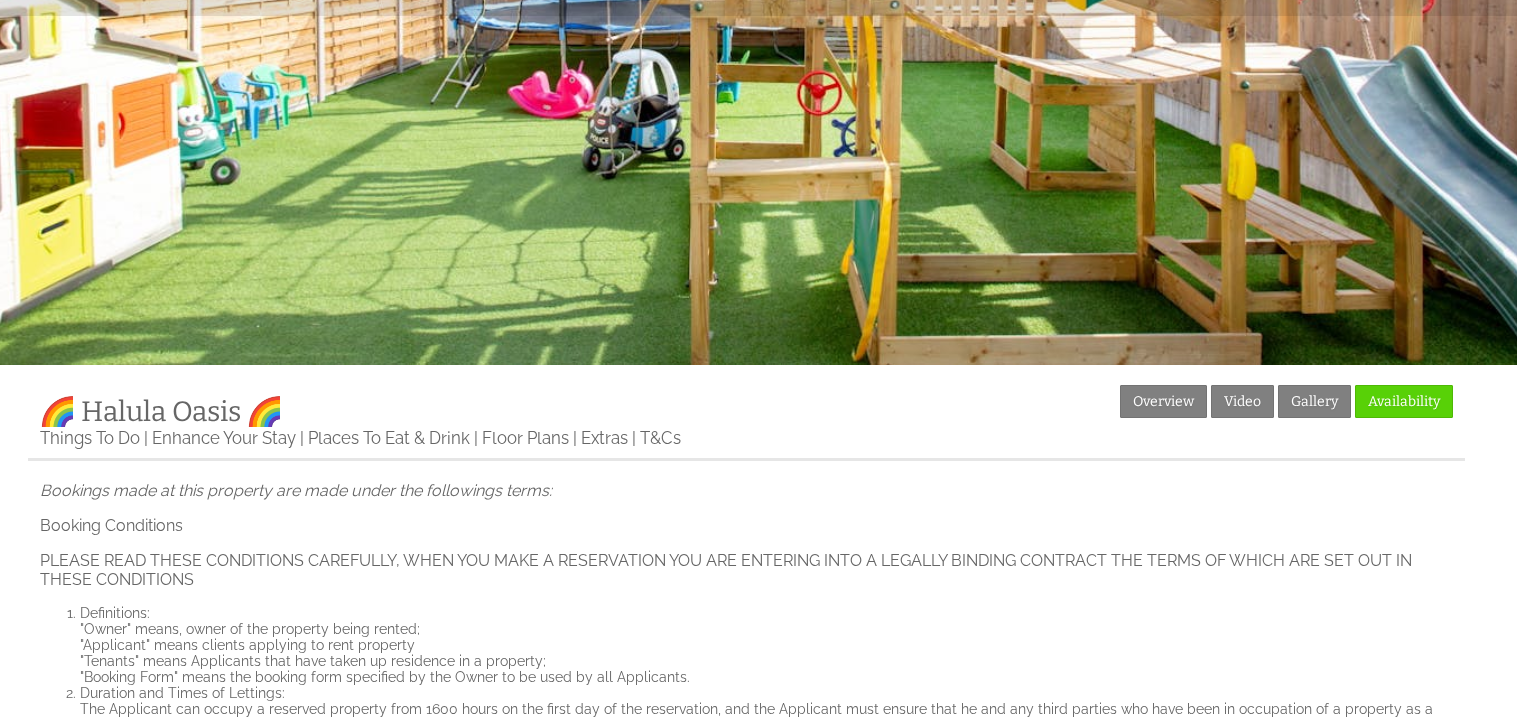 scroll, scrollTop: 181, scrollLeft: 0, axis: vertical 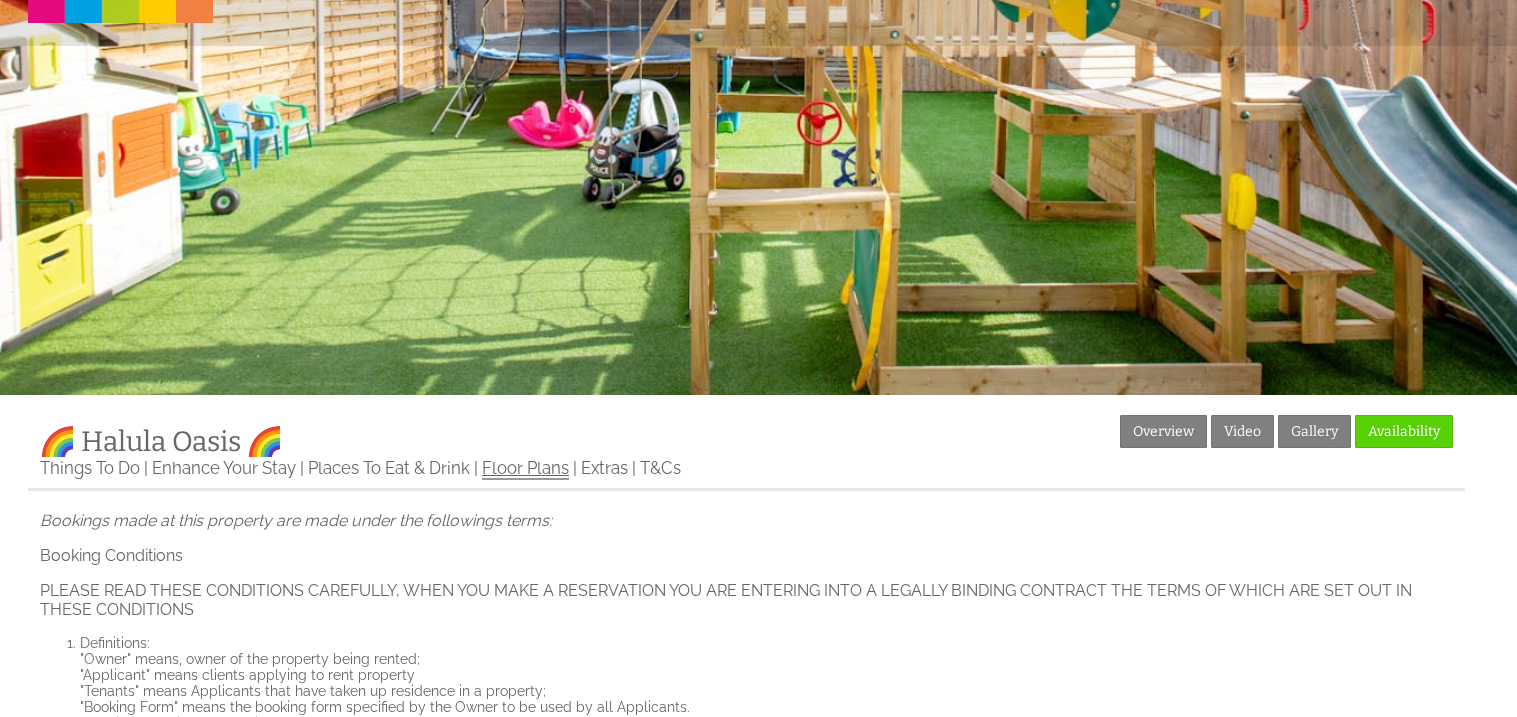 click on "Floor Plans" at bounding box center [525, 469] 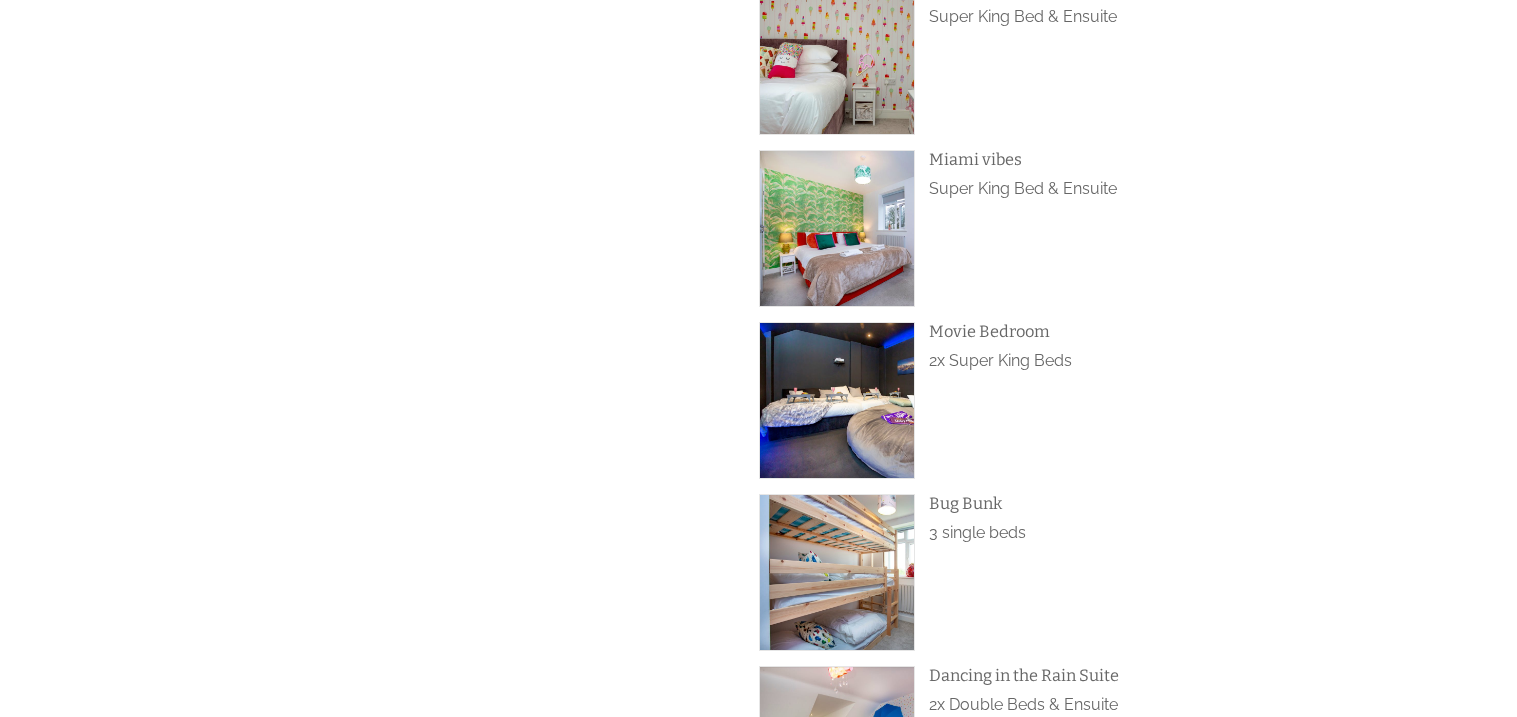 scroll, scrollTop: 1159, scrollLeft: 0, axis: vertical 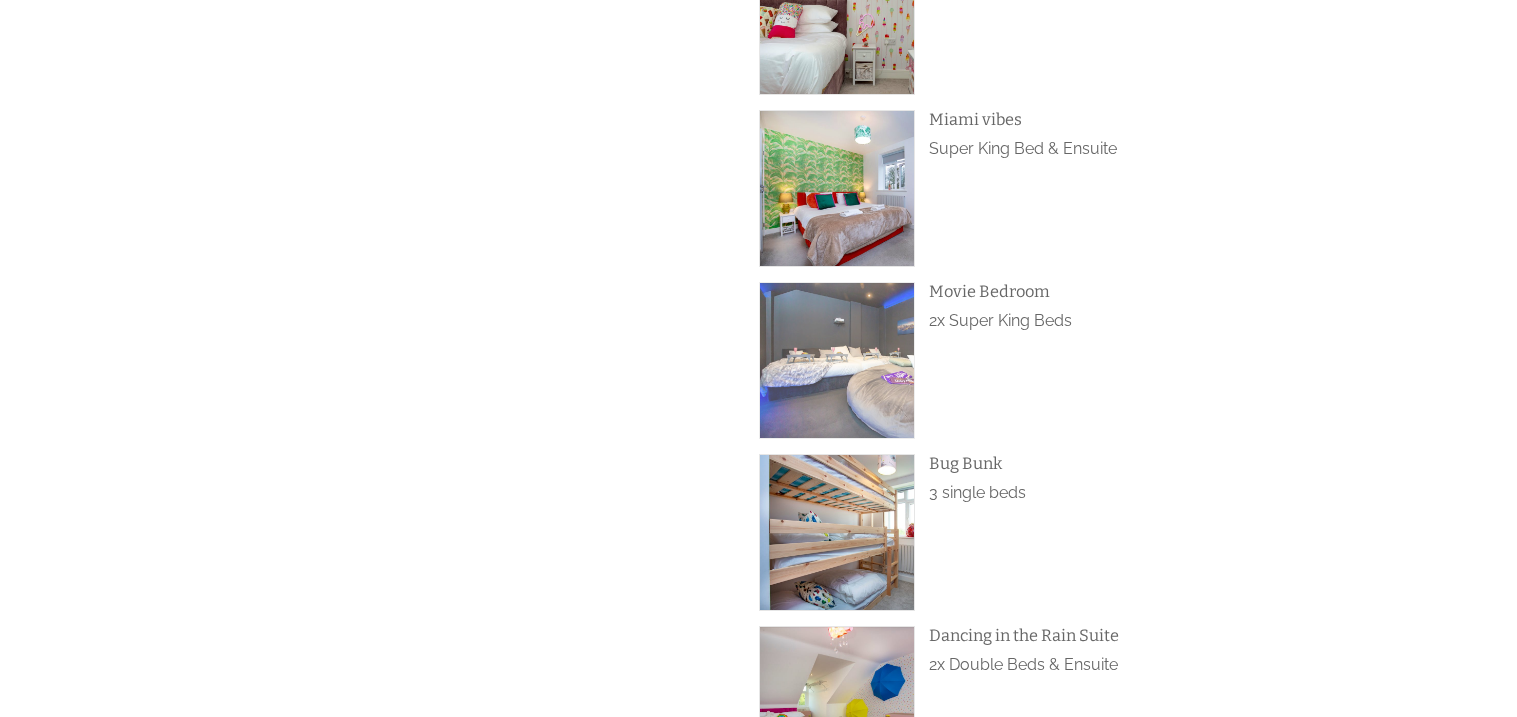 click at bounding box center (837, 360) 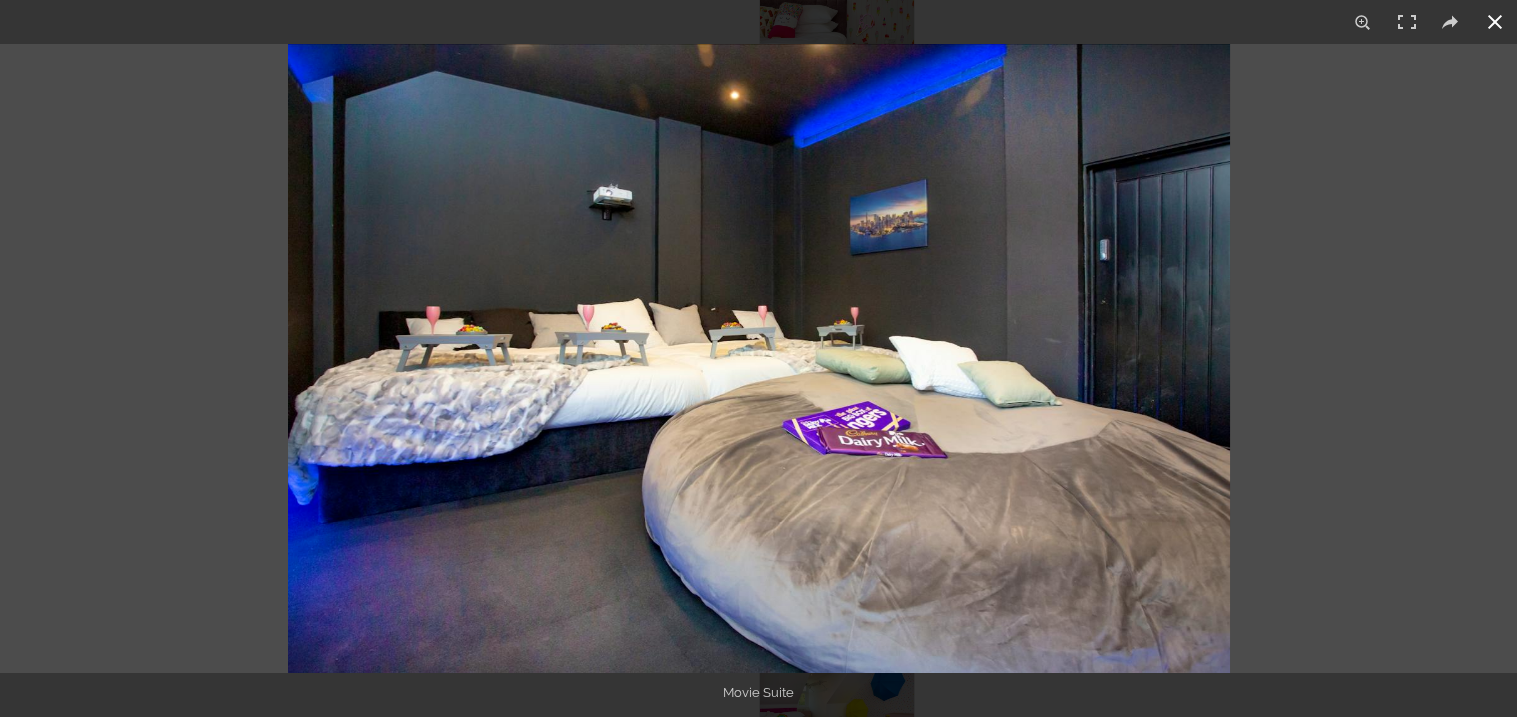 click at bounding box center (1495, 22) 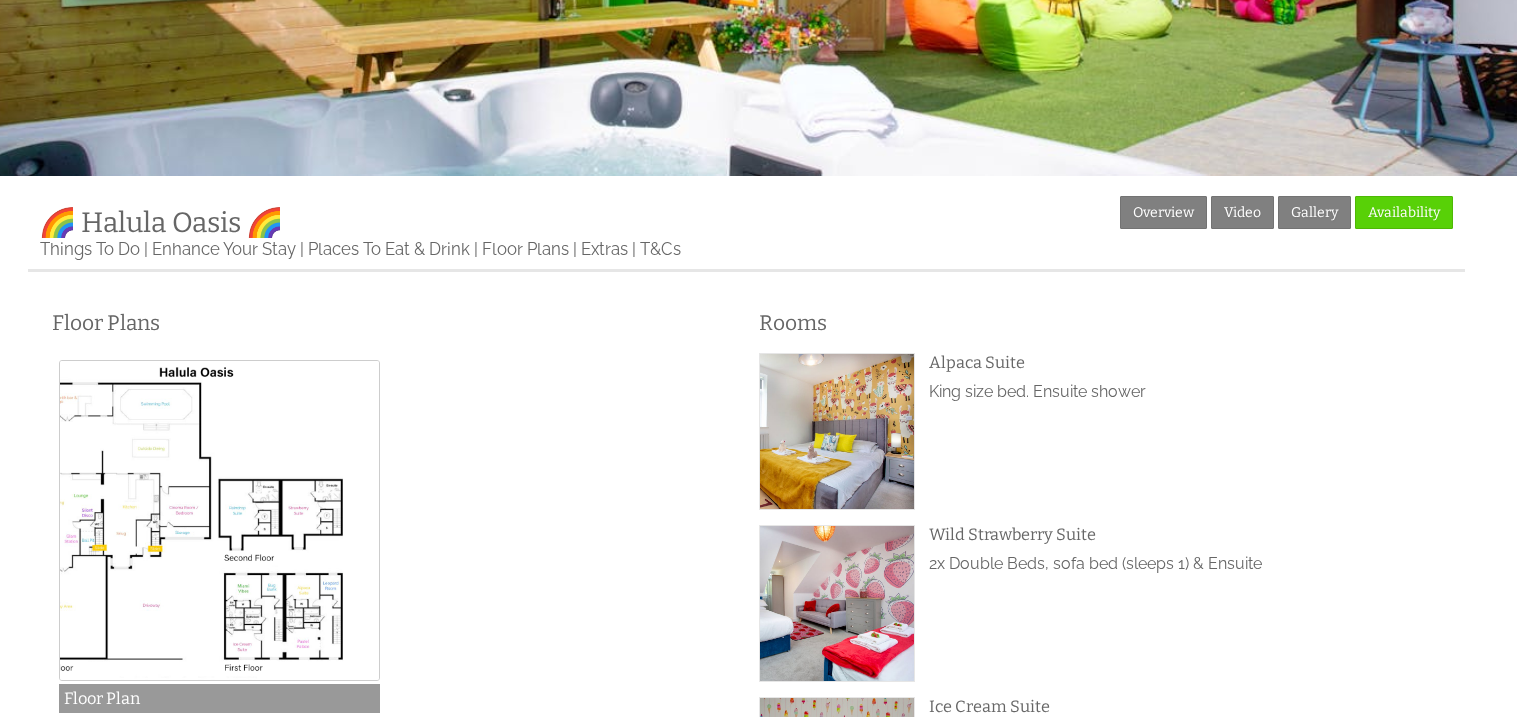 scroll, scrollTop: 399, scrollLeft: 0, axis: vertical 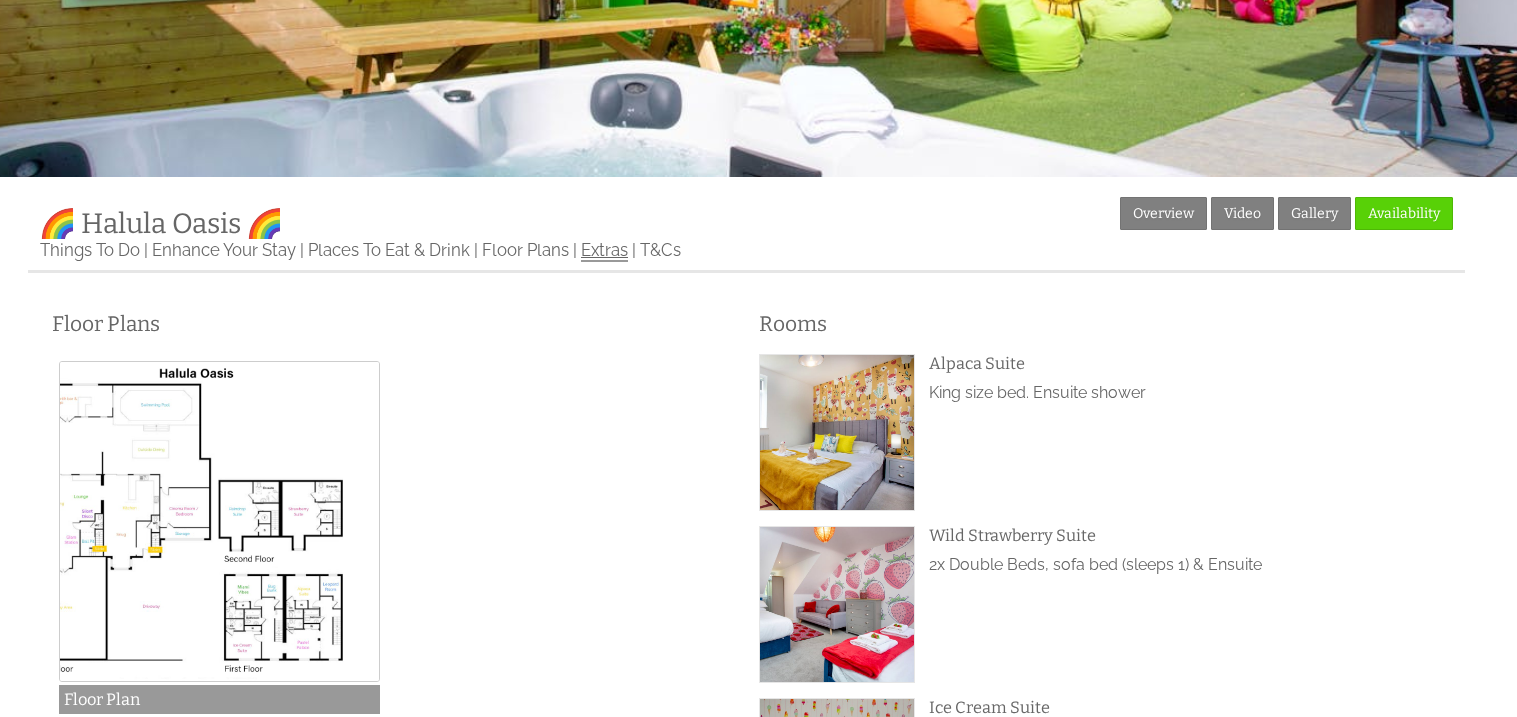 click on "Extras" at bounding box center (604, 251) 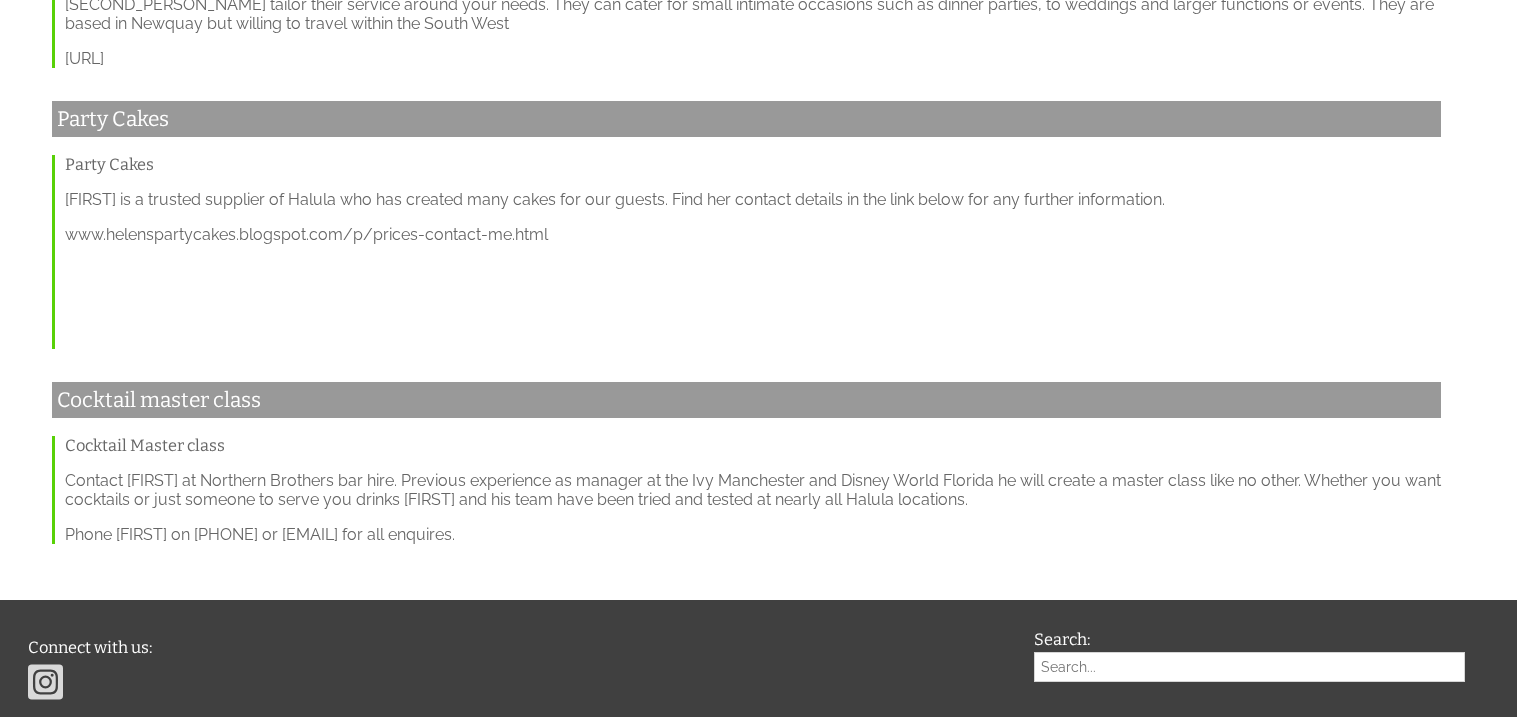 scroll, scrollTop: 879, scrollLeft: 0, axis: vertical 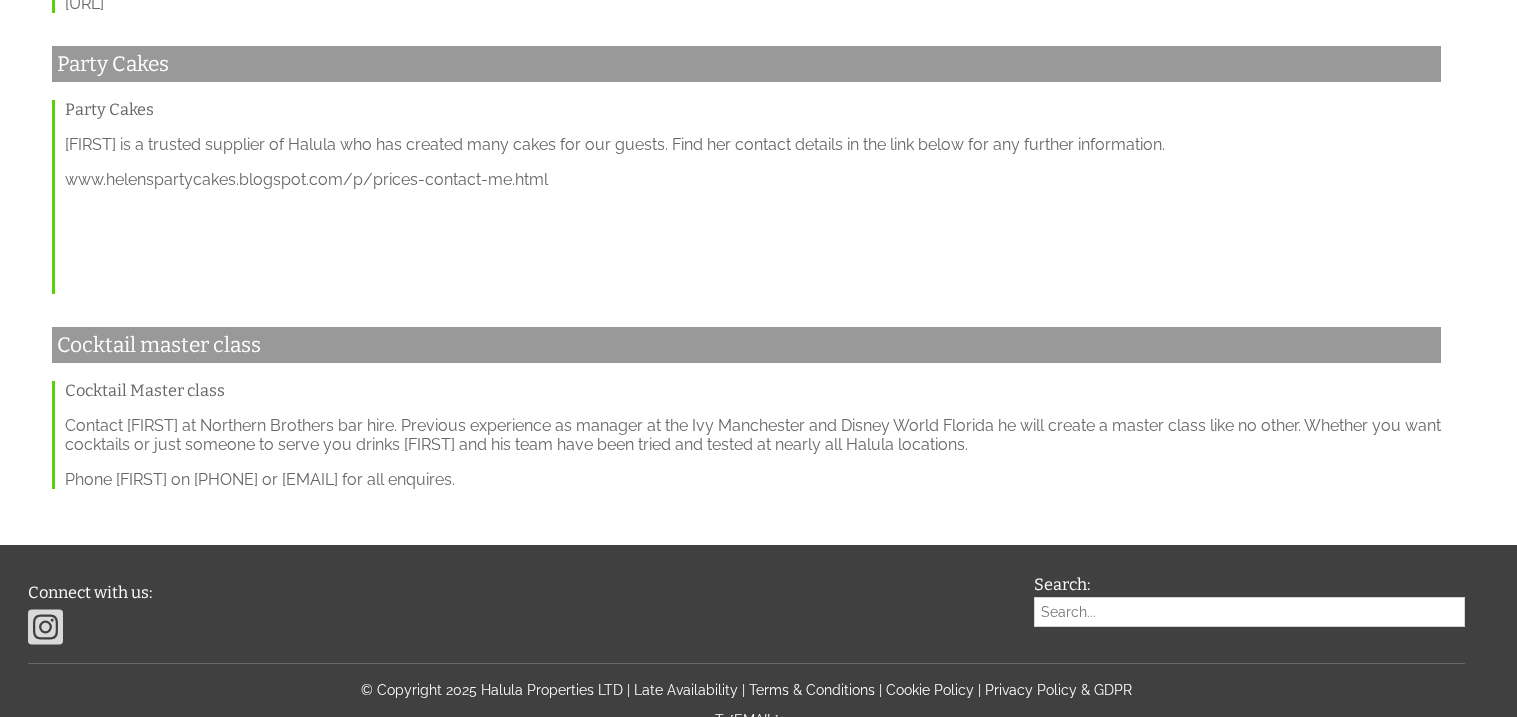 click on "Party Cakes
Party Cakes
[FIRST] is a trusted supplier of Halula who has created many cakes for our guests. Find her contact details in the link below for any further information.
[URL]" at bounding box center (746, 169) 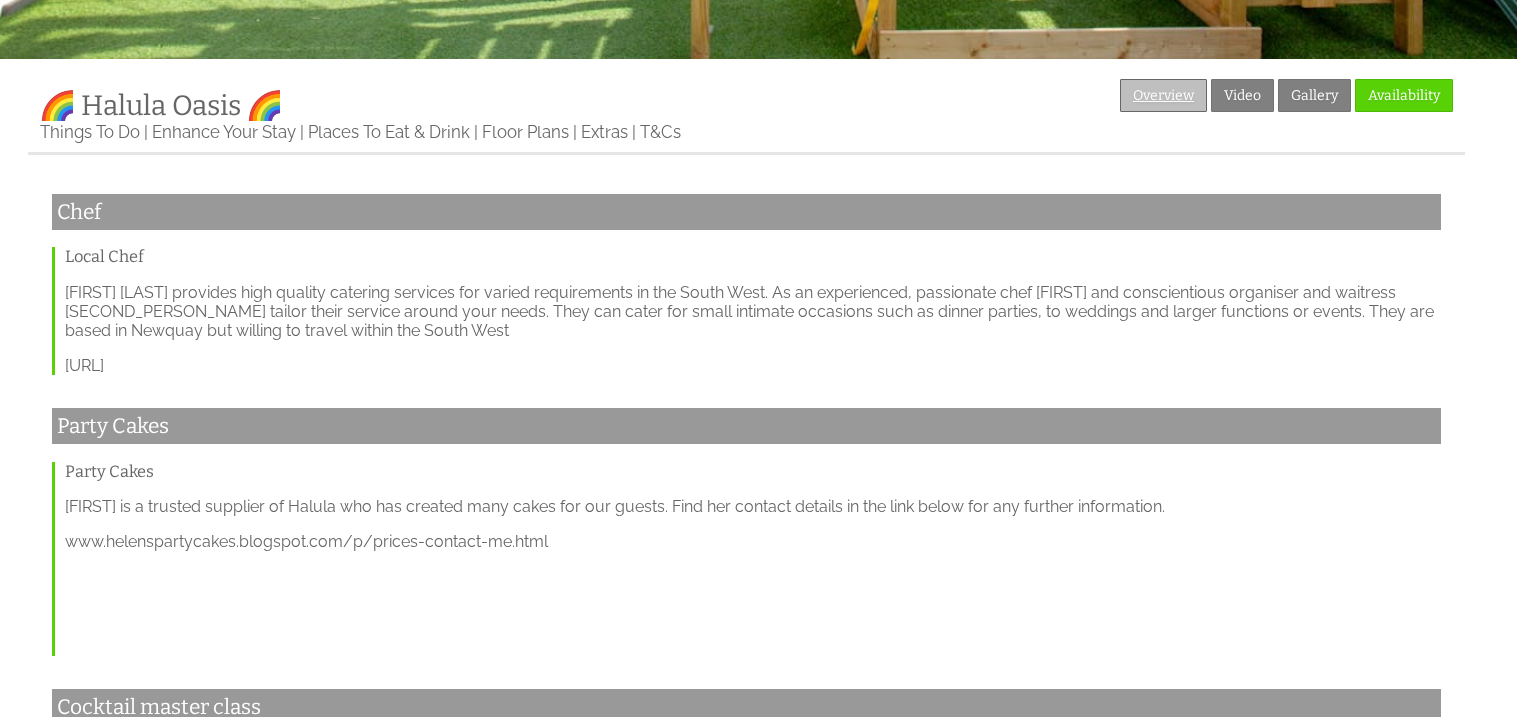 scroll, scrollTop: 519, scrollLeft: 0, axis: vertical 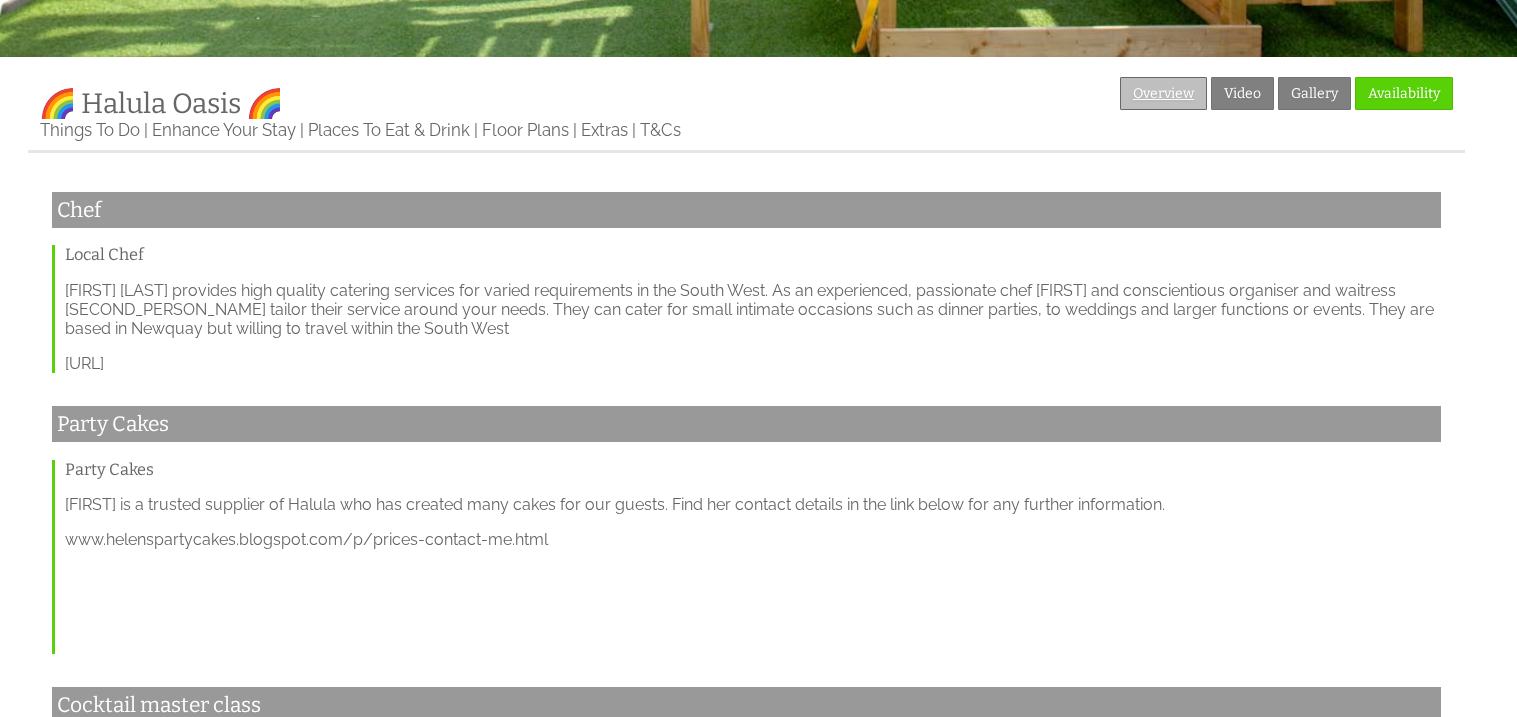 click on "Overview" at bounding box center [1163, 93] 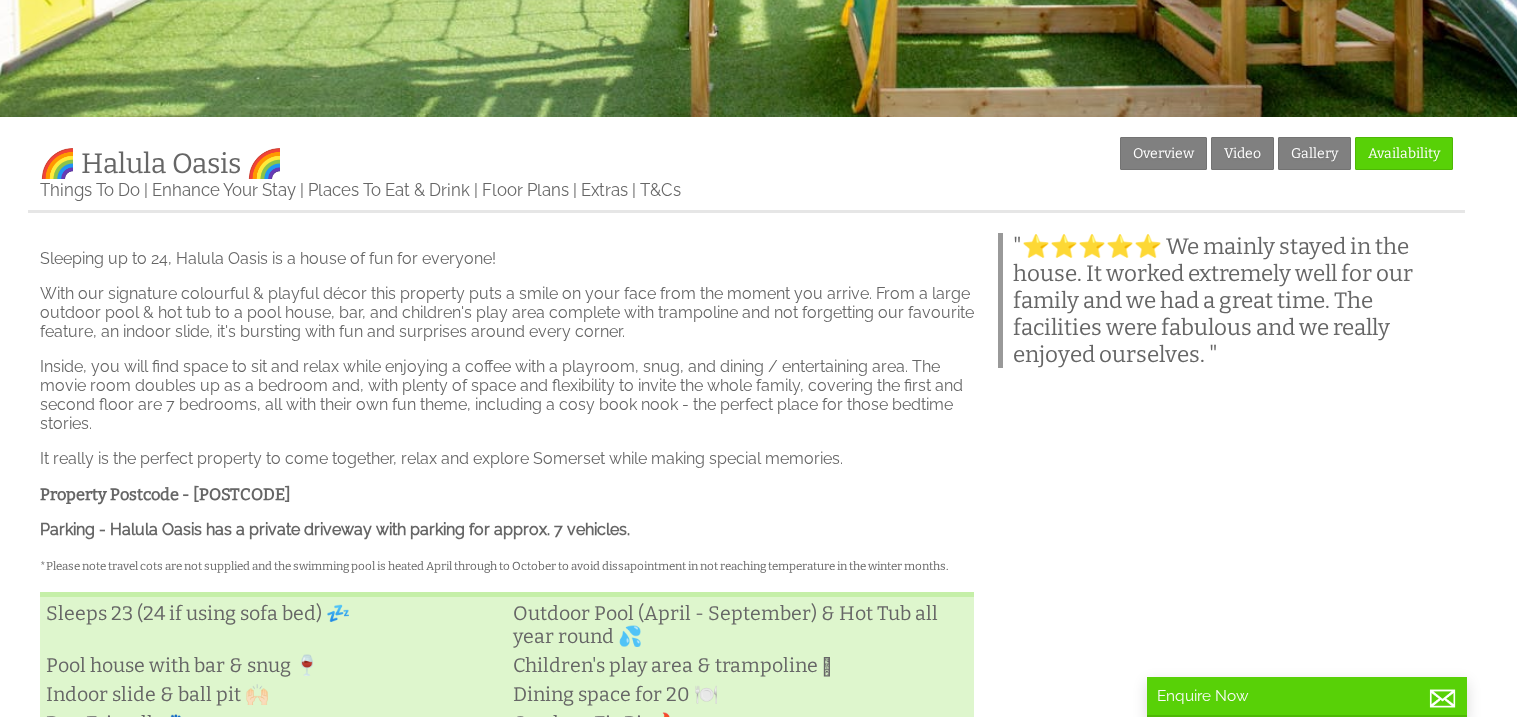 scroll, scrollTop: 479, scrollLeft: 0, axis: vertical 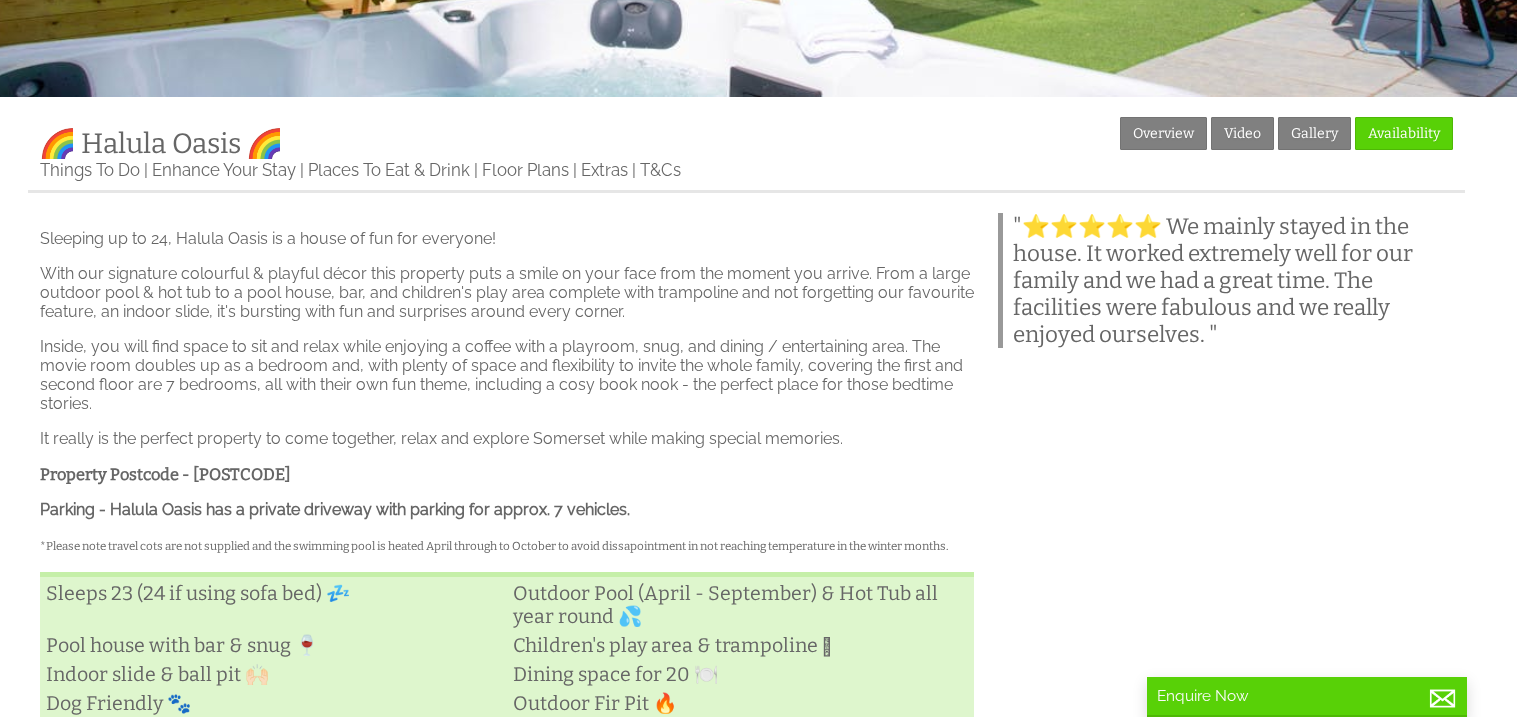 click on "With our signature colourful & playful décor this property puts a smile on your face from the moment you arrive. From a large outdoor pool & hot tub to a pool house, bar, and children's play area complete with trampoline and not forgetting our favourite feature, an indoor slide, it's bursting with fun and surprises around every corner." at bounding box center (507, 292) 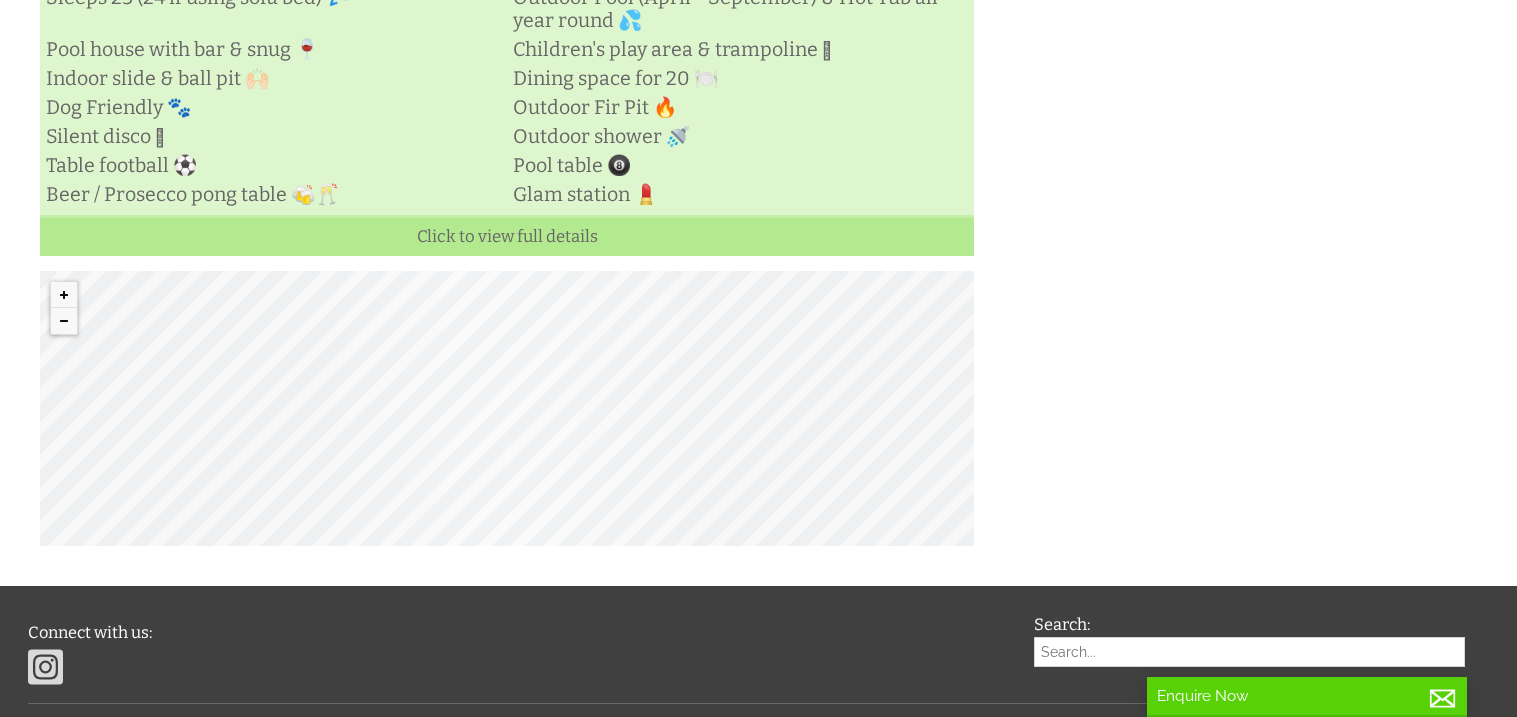 scroll, scrollTop: 1079, scrollLeft: 0, axis: vertical 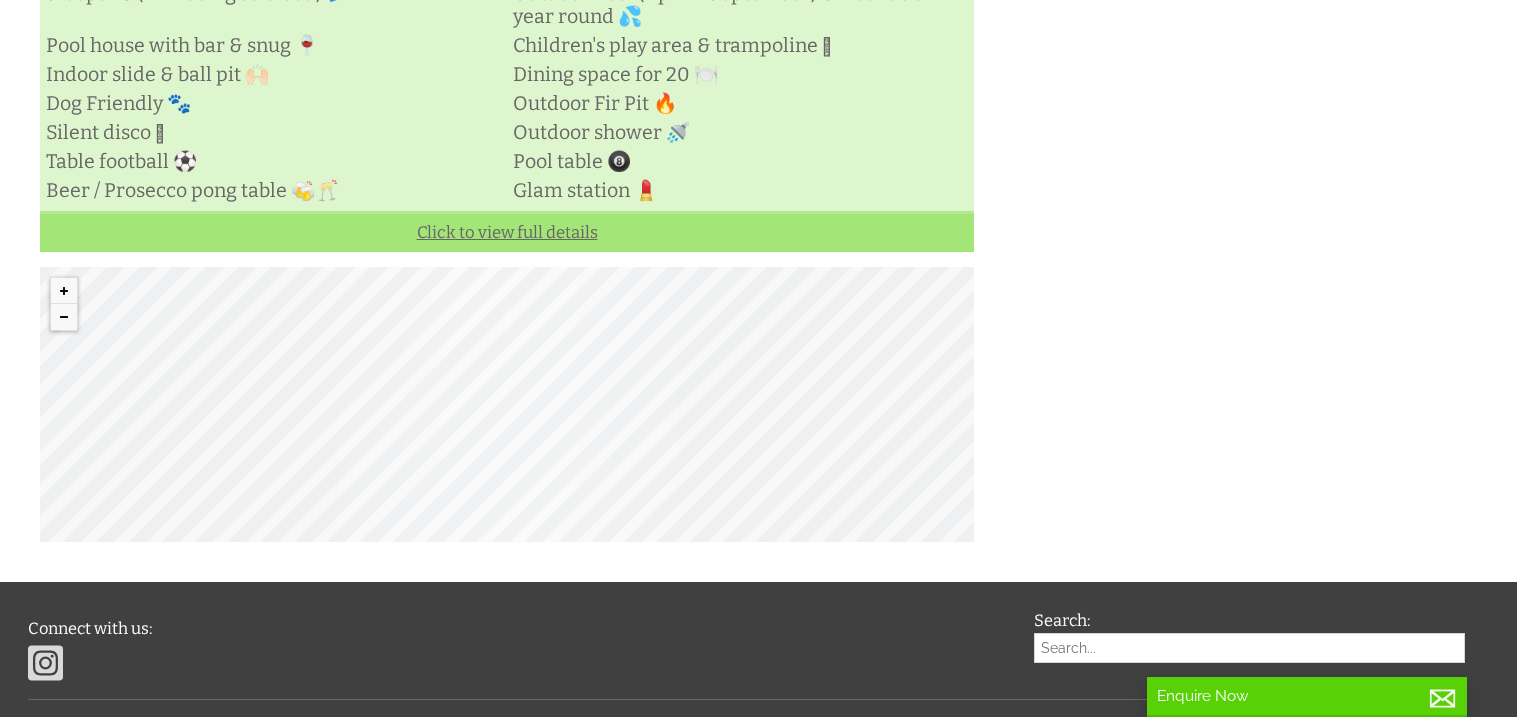 click on "Click to view full details" at bounding box center (507, 231) 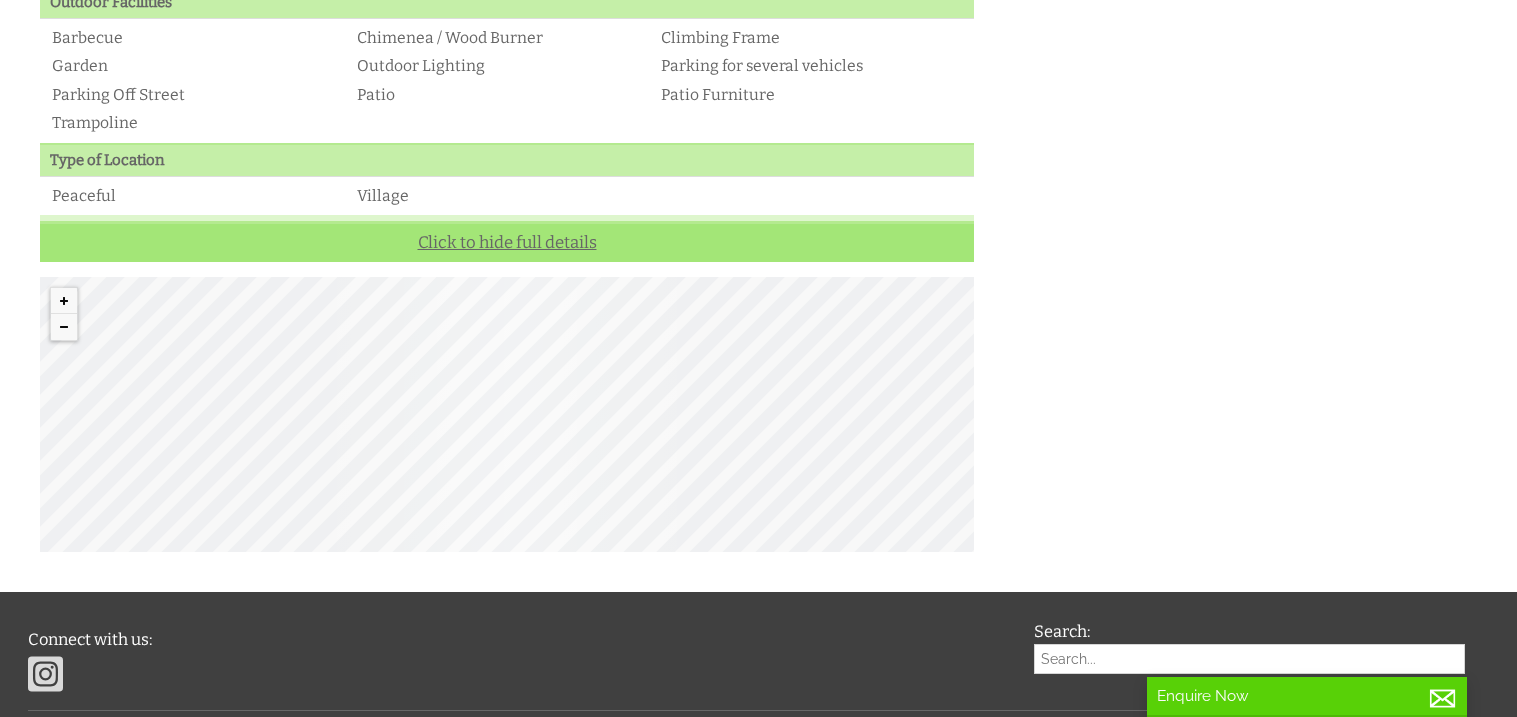 scroll, scrollTop: 1839, scrollLeft: 0, axis: vertical 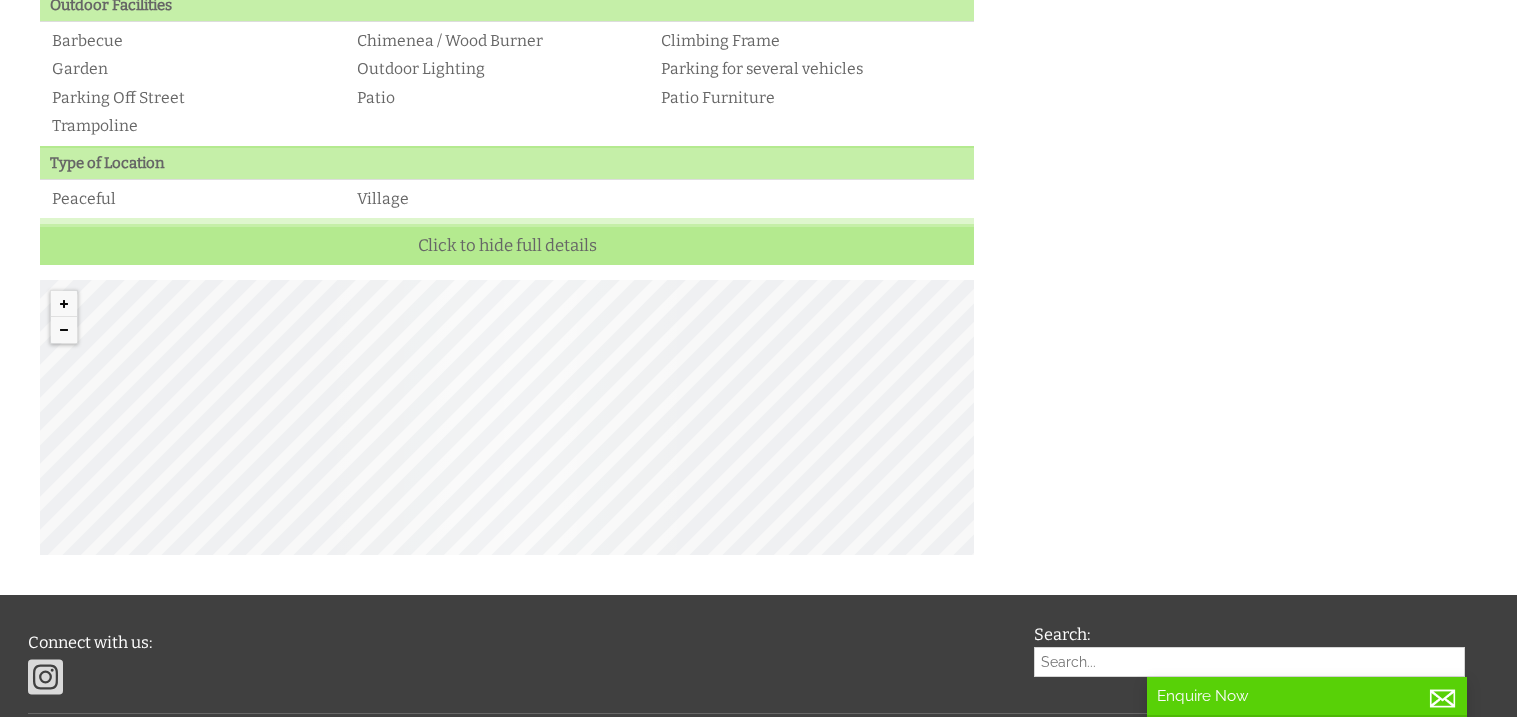 click on "Properties
🌈 Halula Oasis 🌈
Overview
Video
Gallery
Availability
Enhance Your Stay
Floor Plans
Extras
T&Cs
Sleeping up to 24, Halula Oasis is a house of fun for everyone!
It really is the perfect property to come together, relax and explore Somerset while making special memories.
Property Postcode - [POSTCODE]
Parking - Halula Oasis has a private driveway with parking for approx. 7 vehicles.
Highchair" at bounding box center [758, -344] 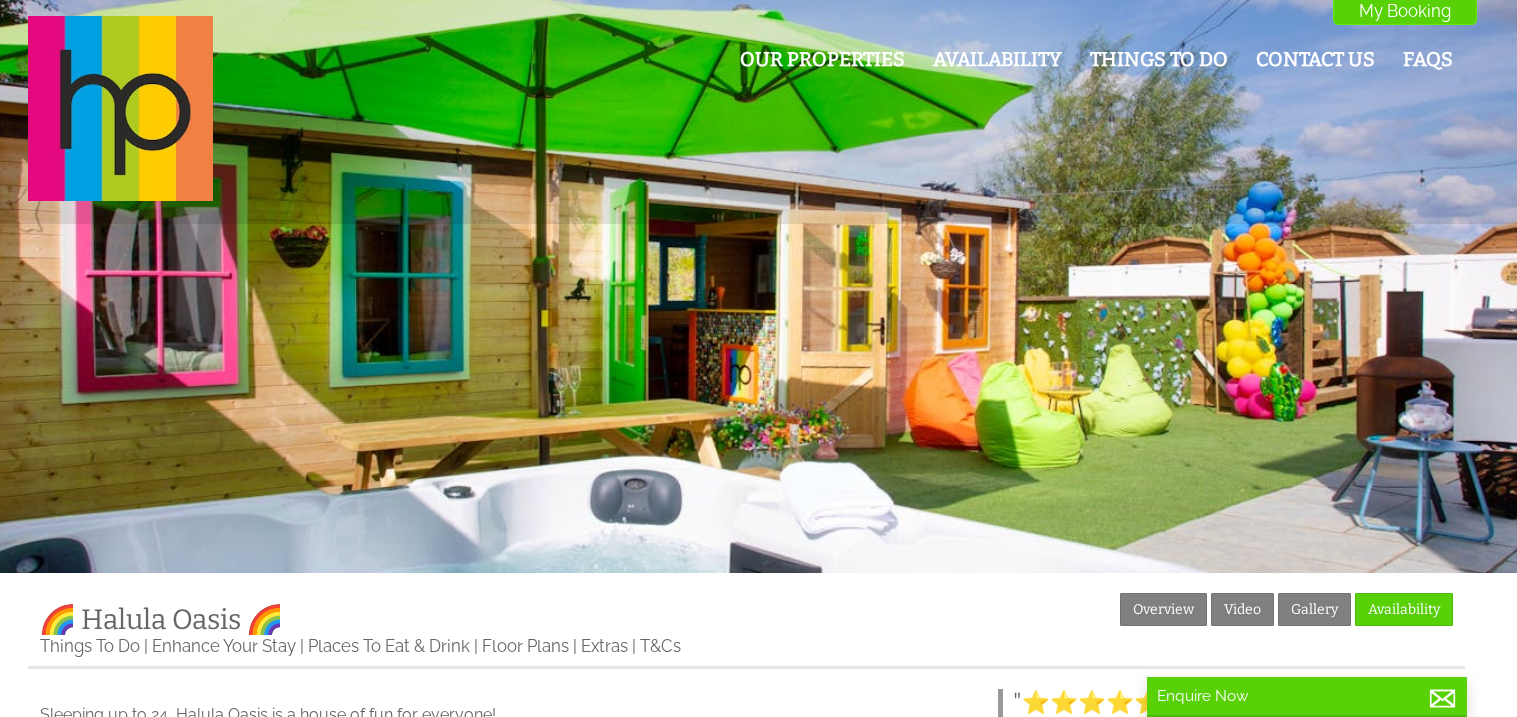 scroll, scrollTop: 0, scrollLeft: 0, axis: both 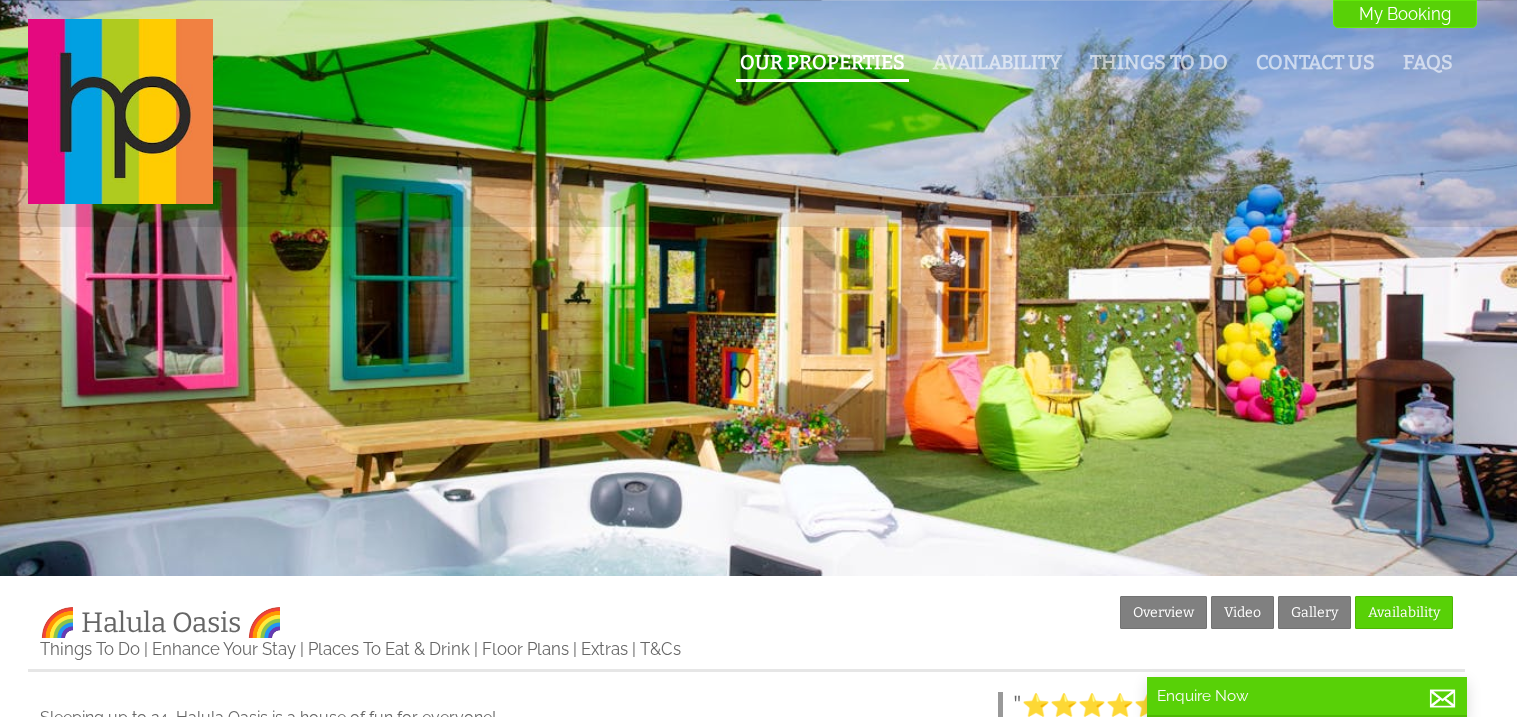 click on "Our Properties" at bounding box center (822, 62) 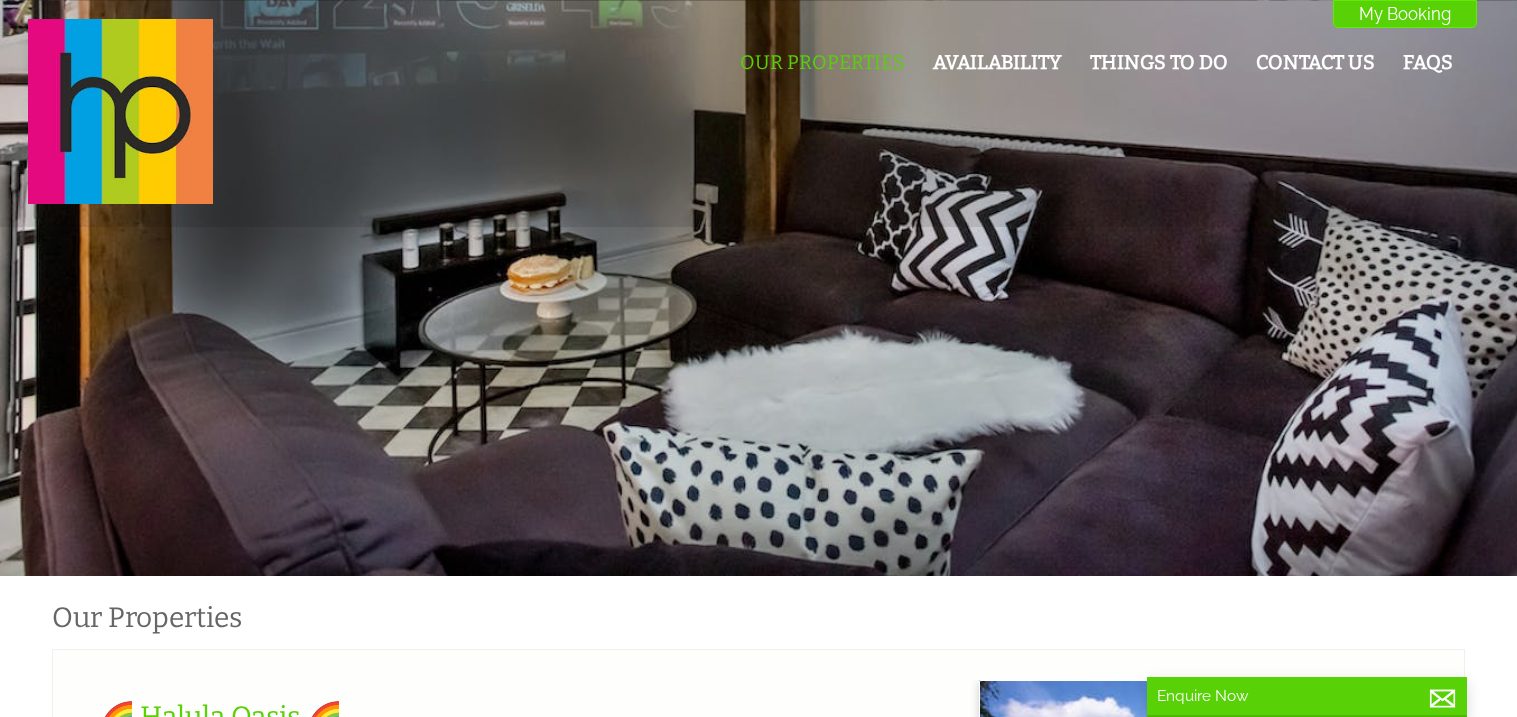 scroll, scrollTop: 0, scrollLeft: 17, axis: horizontal 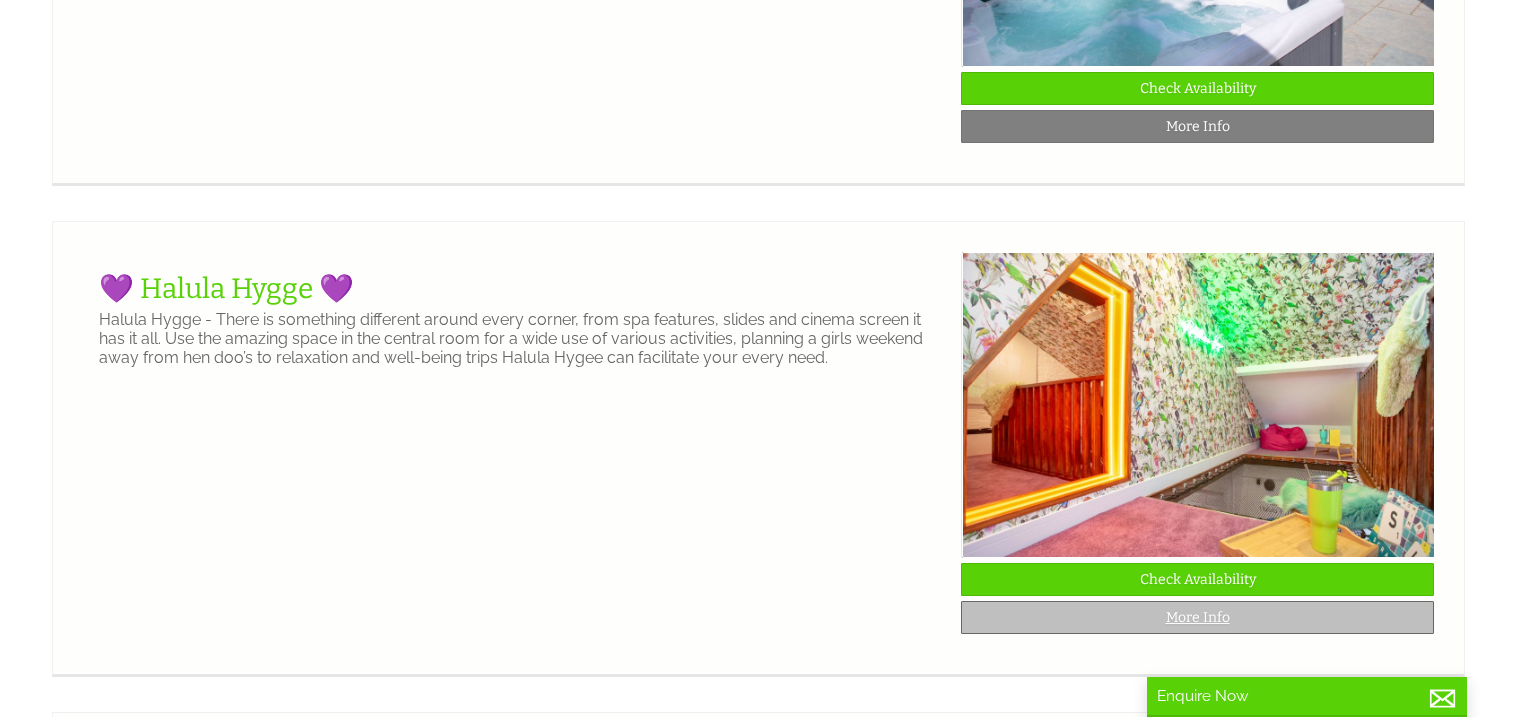 click on "More Info" at bounding box center [1197, 617] 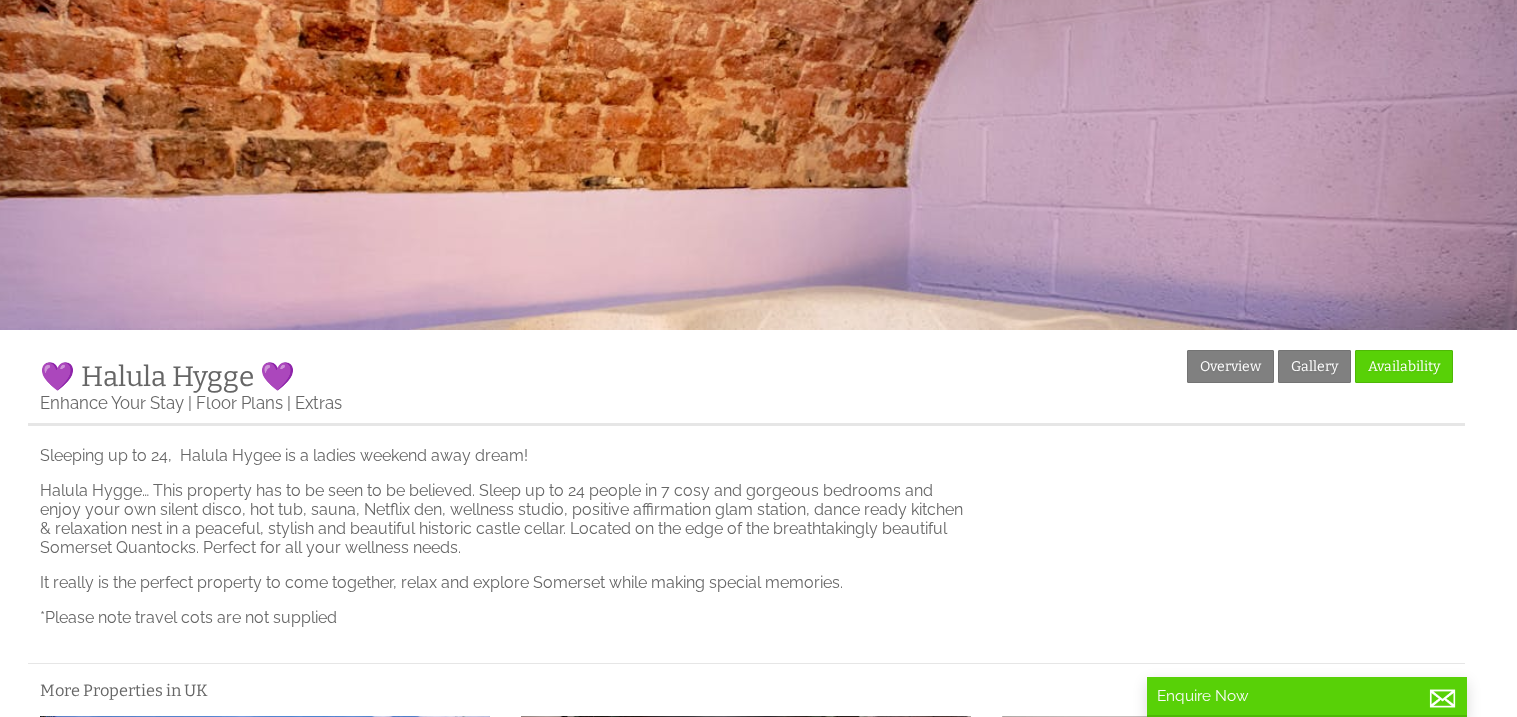 scroll, scrollTop: 216, scrollLeft: 0, axis: vertical 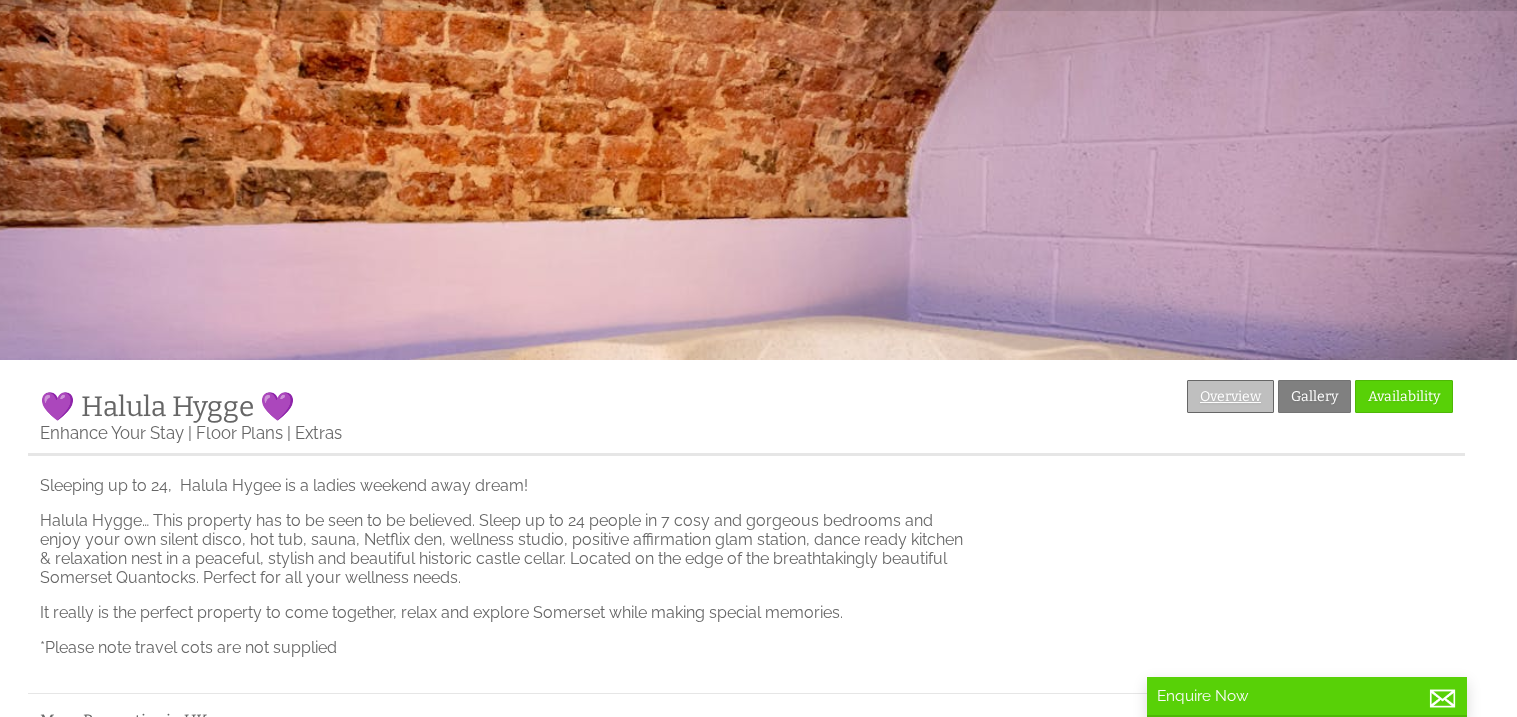 click on "Overview" at bounding box center [1230, 396] 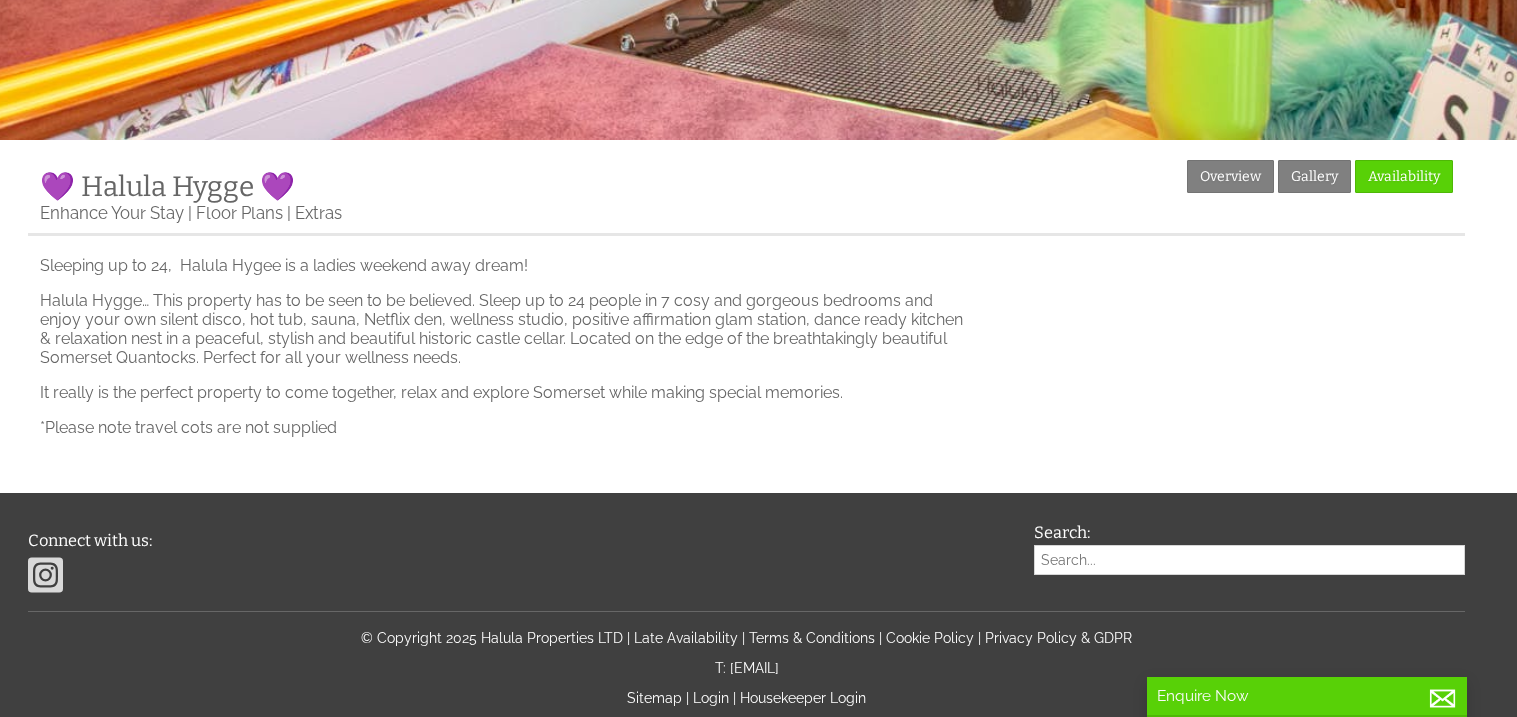 scroll, scrollTop: 439, scrollLeft: 0, axis: vertical 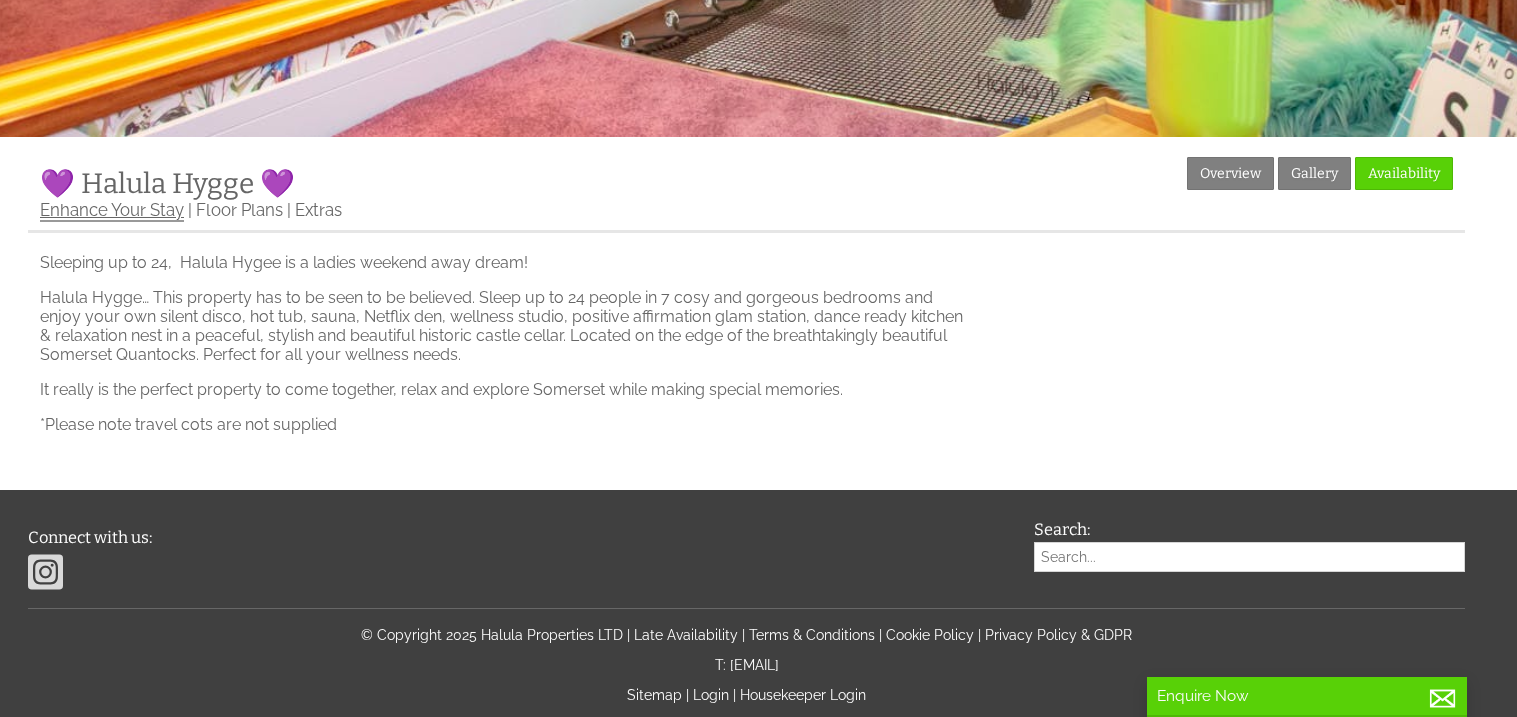 click on "Enhance Your Stay" at bounding box center (112, 211) 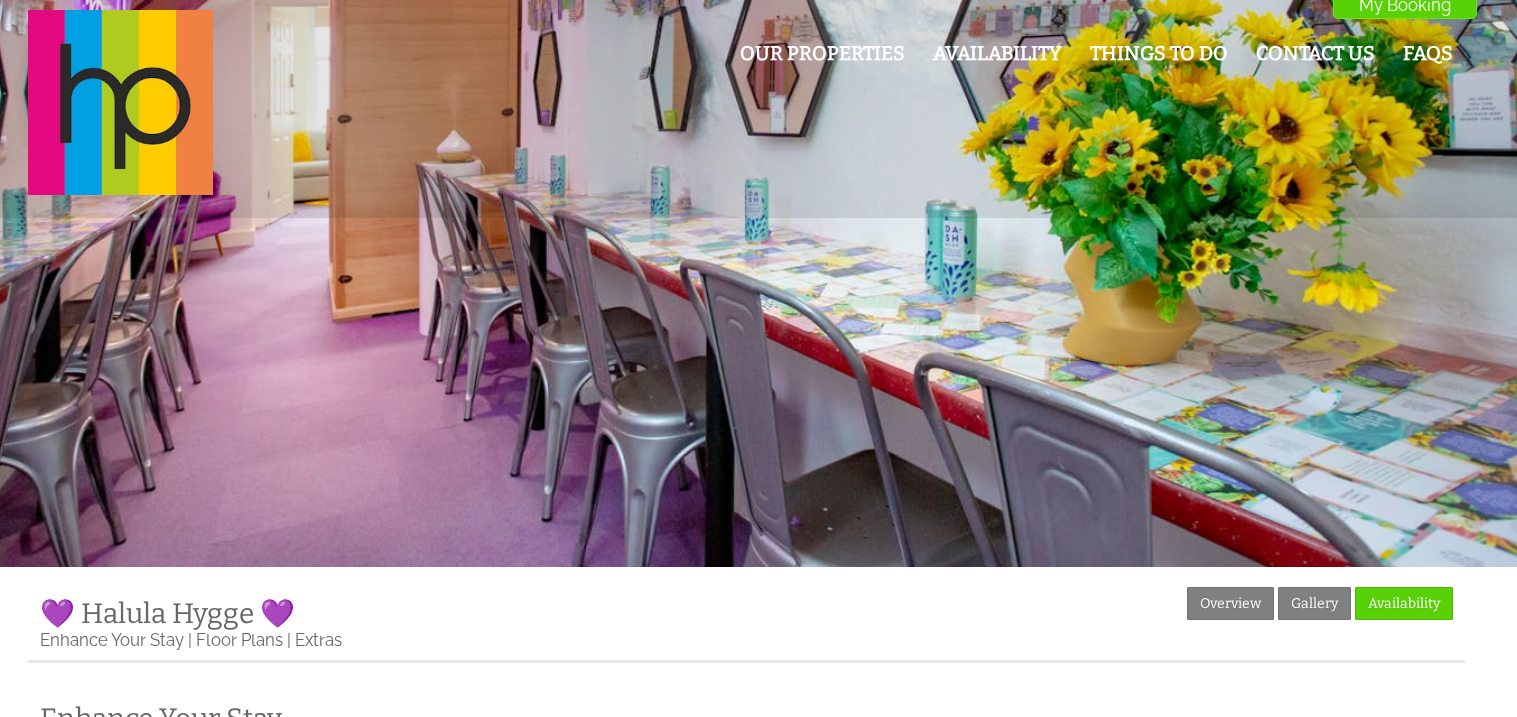 scroll, scrollTop: 0, scrollLeft: 0, axis: both 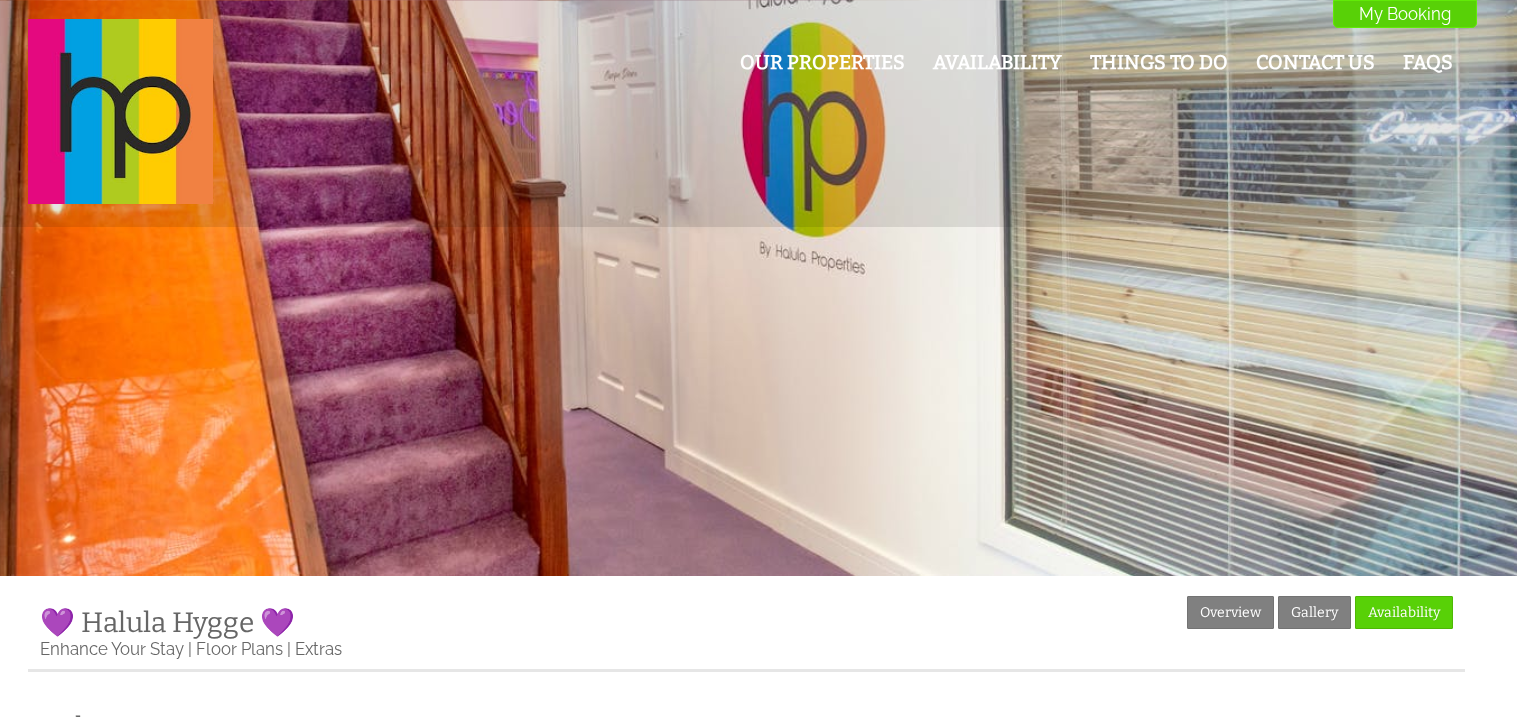 click on "Properties
💜 Halula Hygge 💜
Overview
Gallery
Availability
Enhance Your Stay
Floor Plans
Extras" at bounding box center [746, 634] 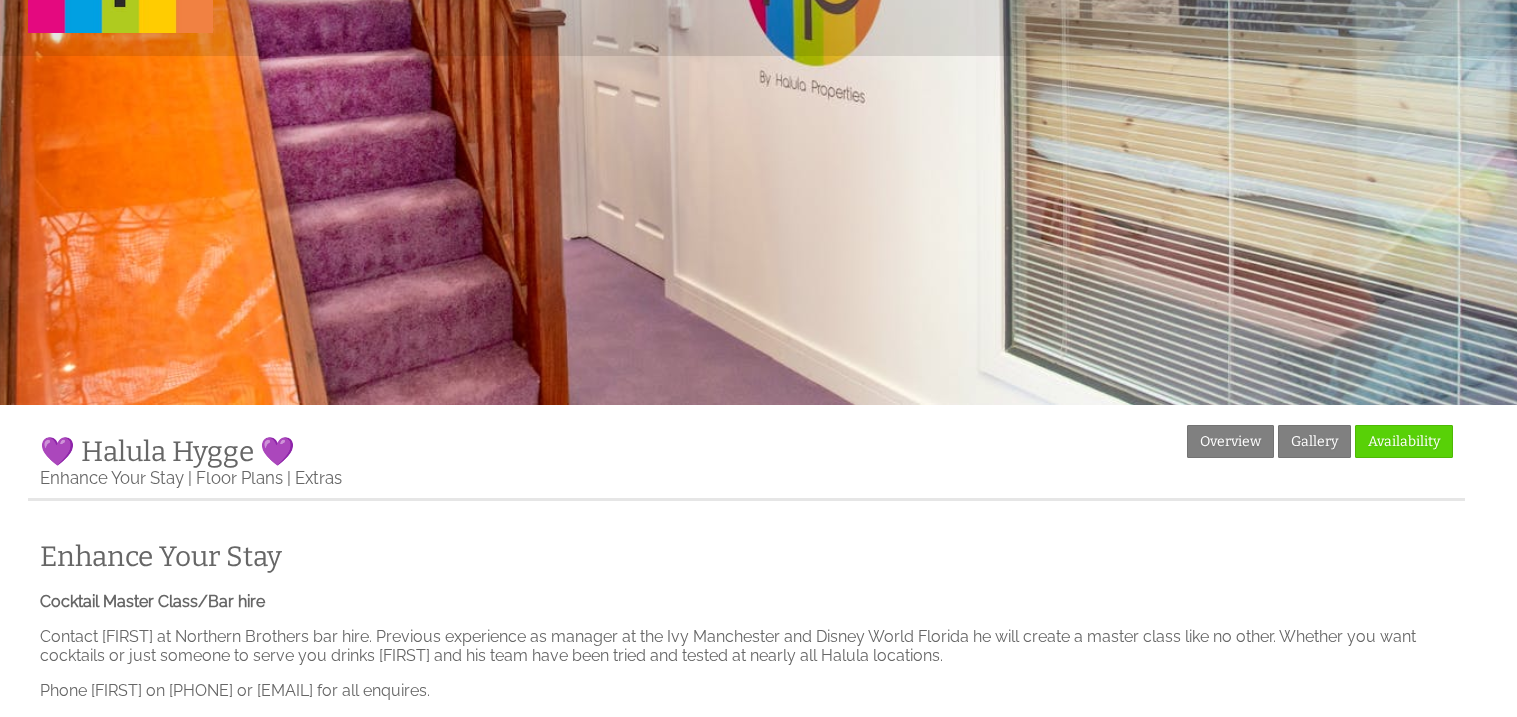 scroll, scrollTop: 159, scrollLeft: 0, axis: vertical 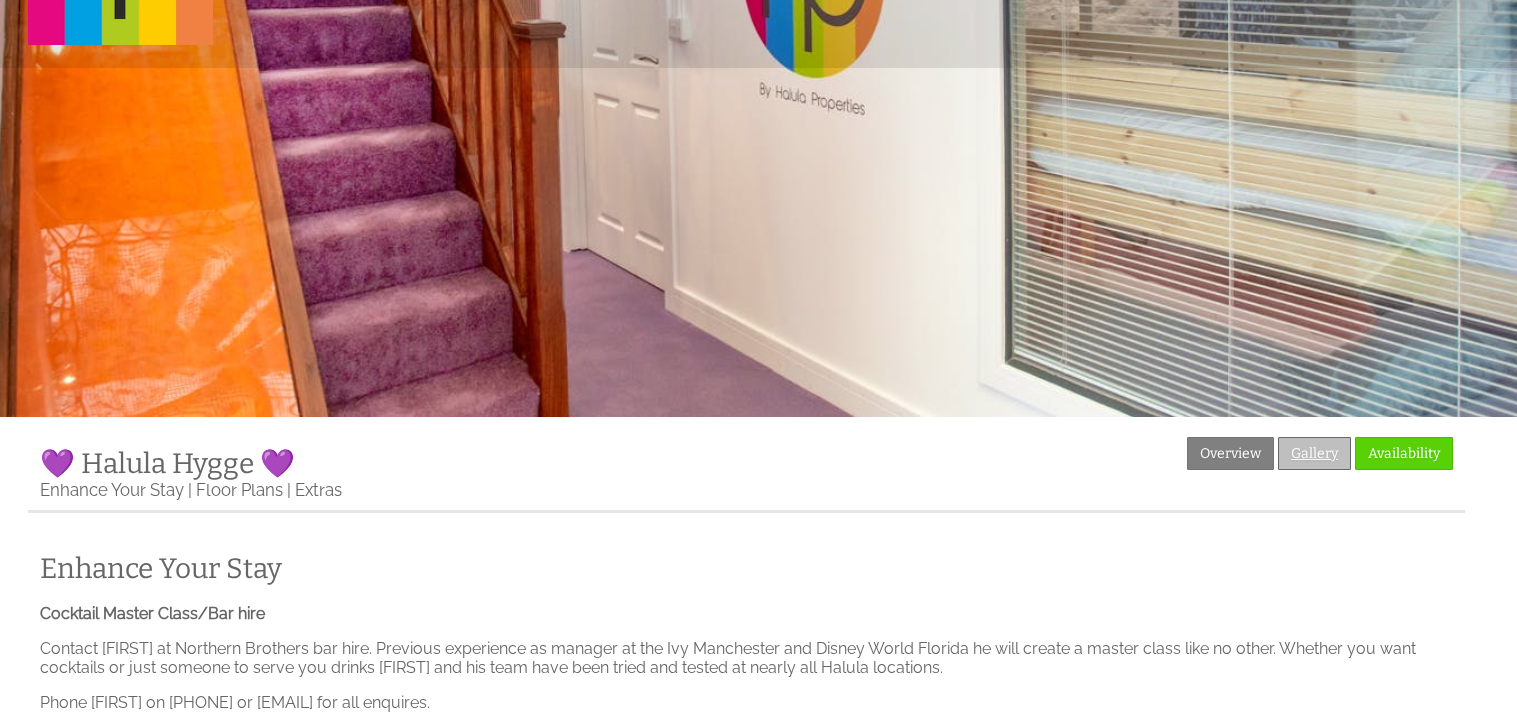 click on "Gallery" at bounding box center (1314, 453) 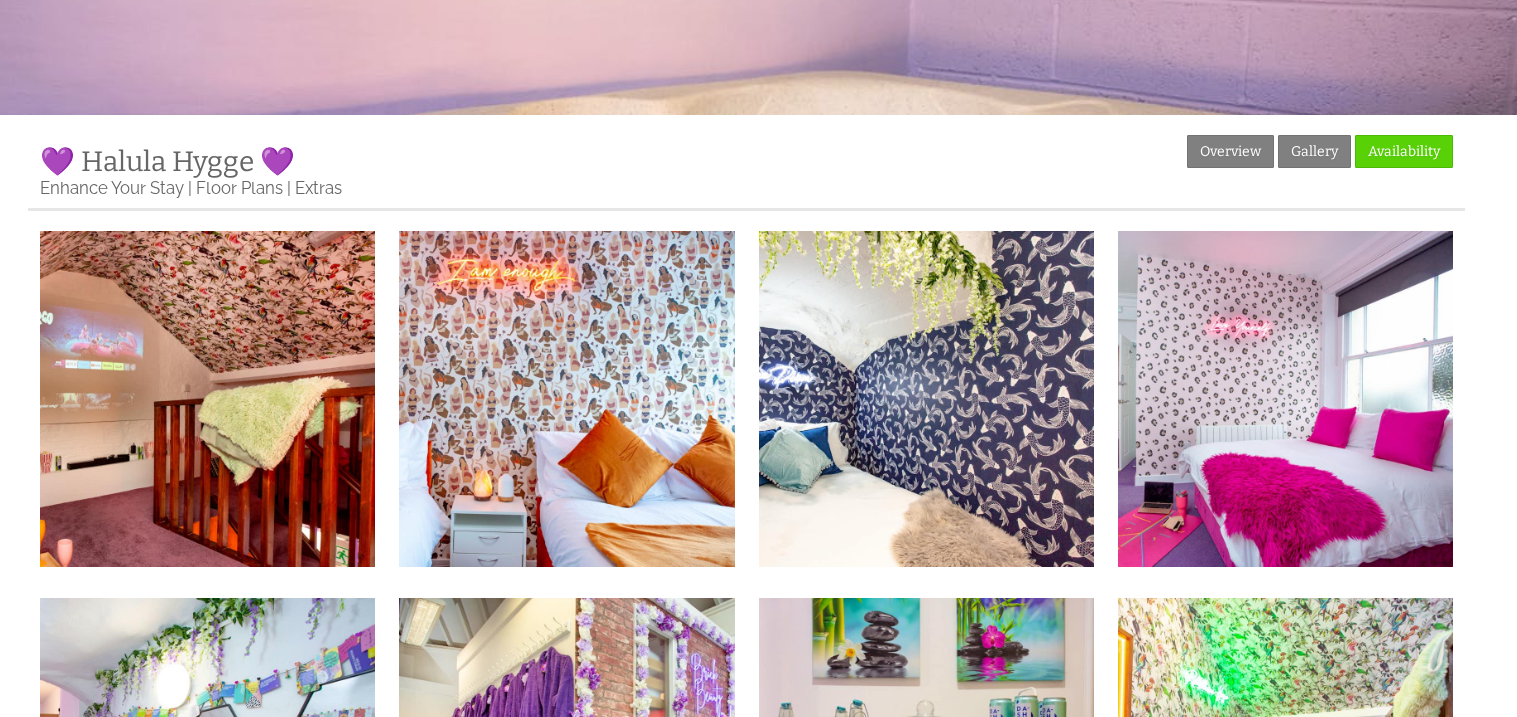 scroll, scrollTop: 519, scrollLeft: 0, axis: vertical 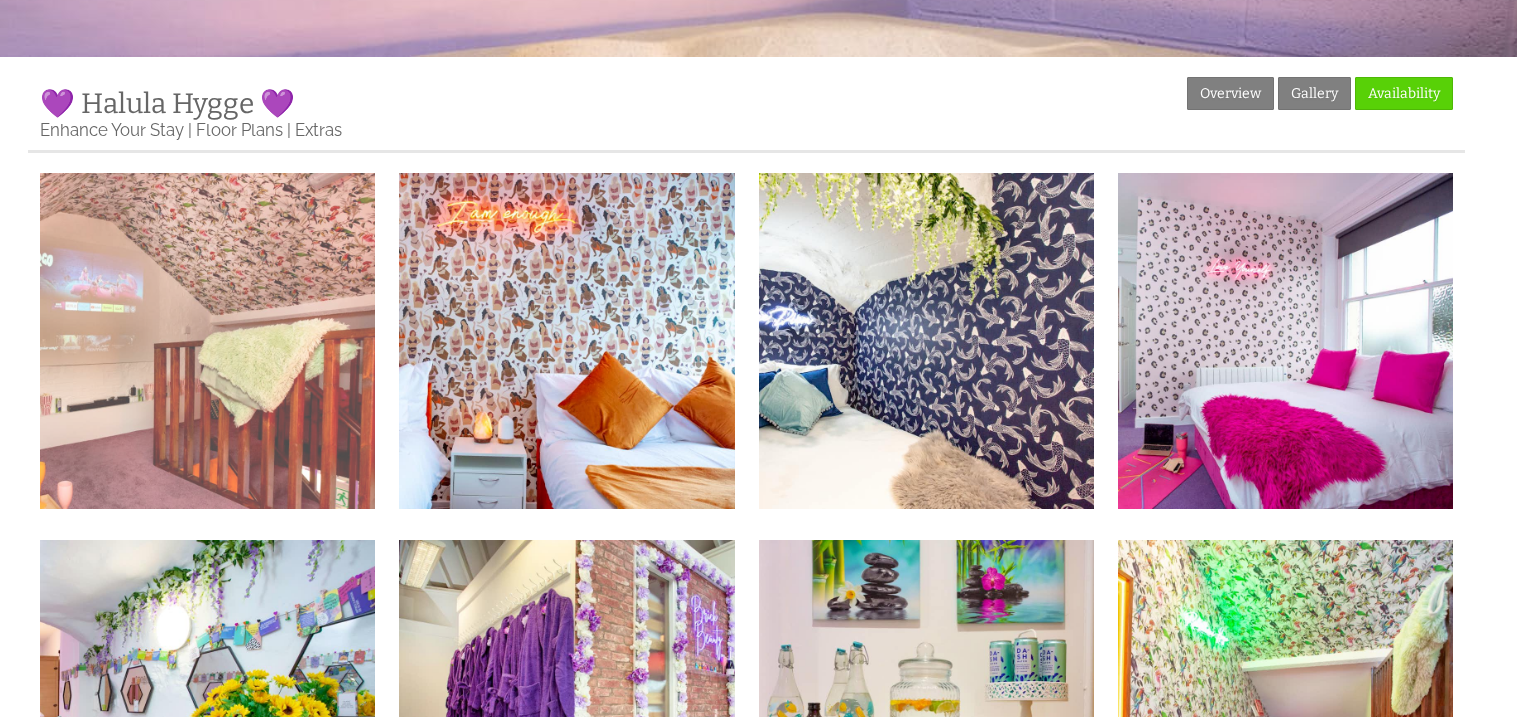 click at bounding box center [207, 340] 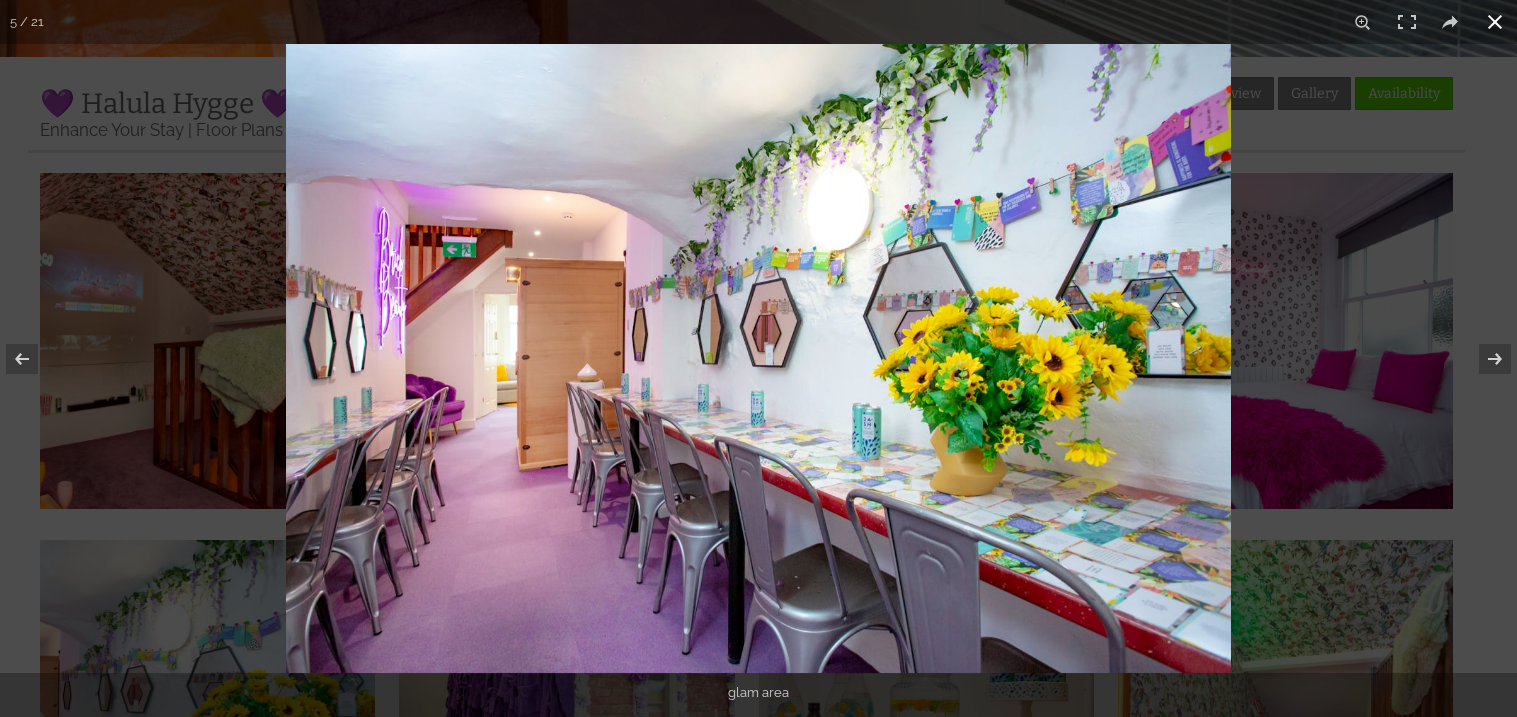 click at bounding box center [1495, 22] 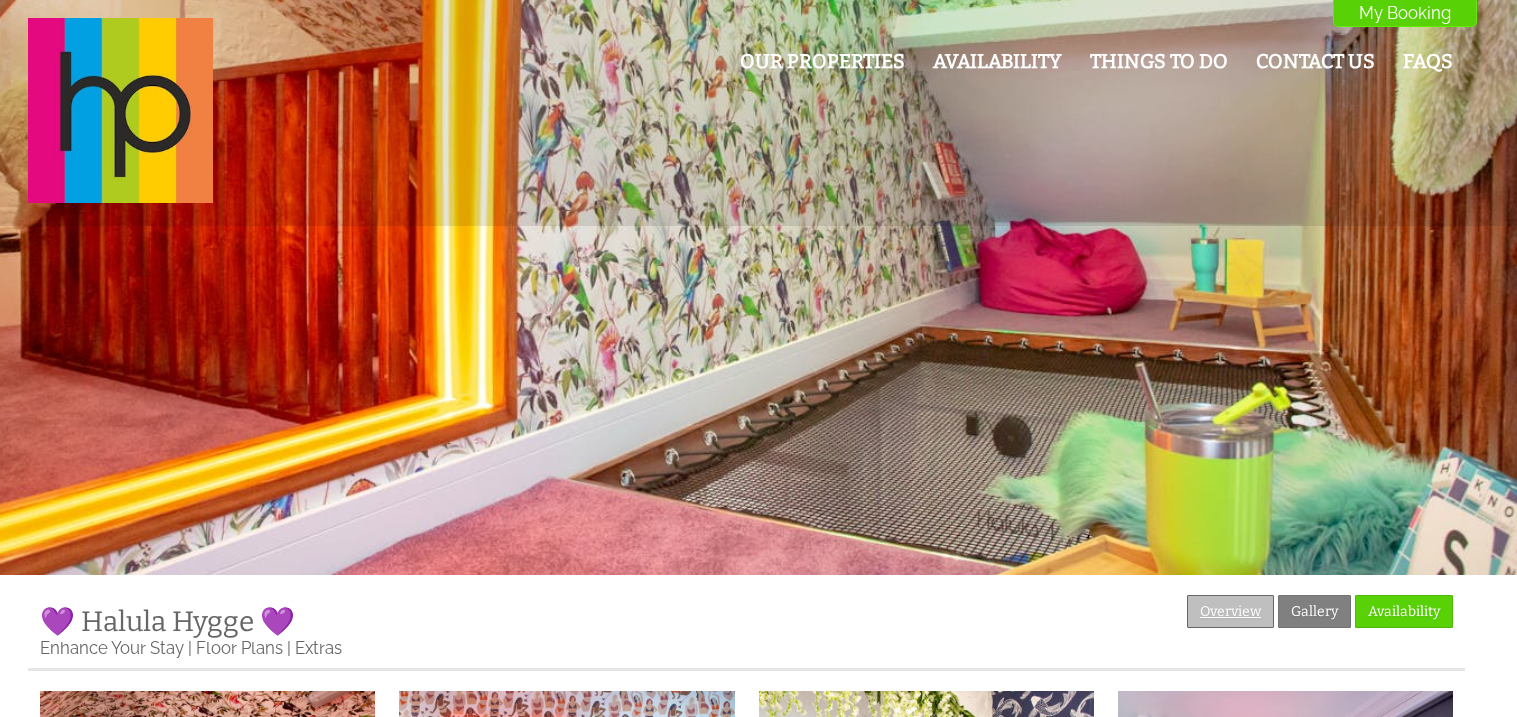 scroll, scrollTop: 0, scrollLeft: 0, axis: both 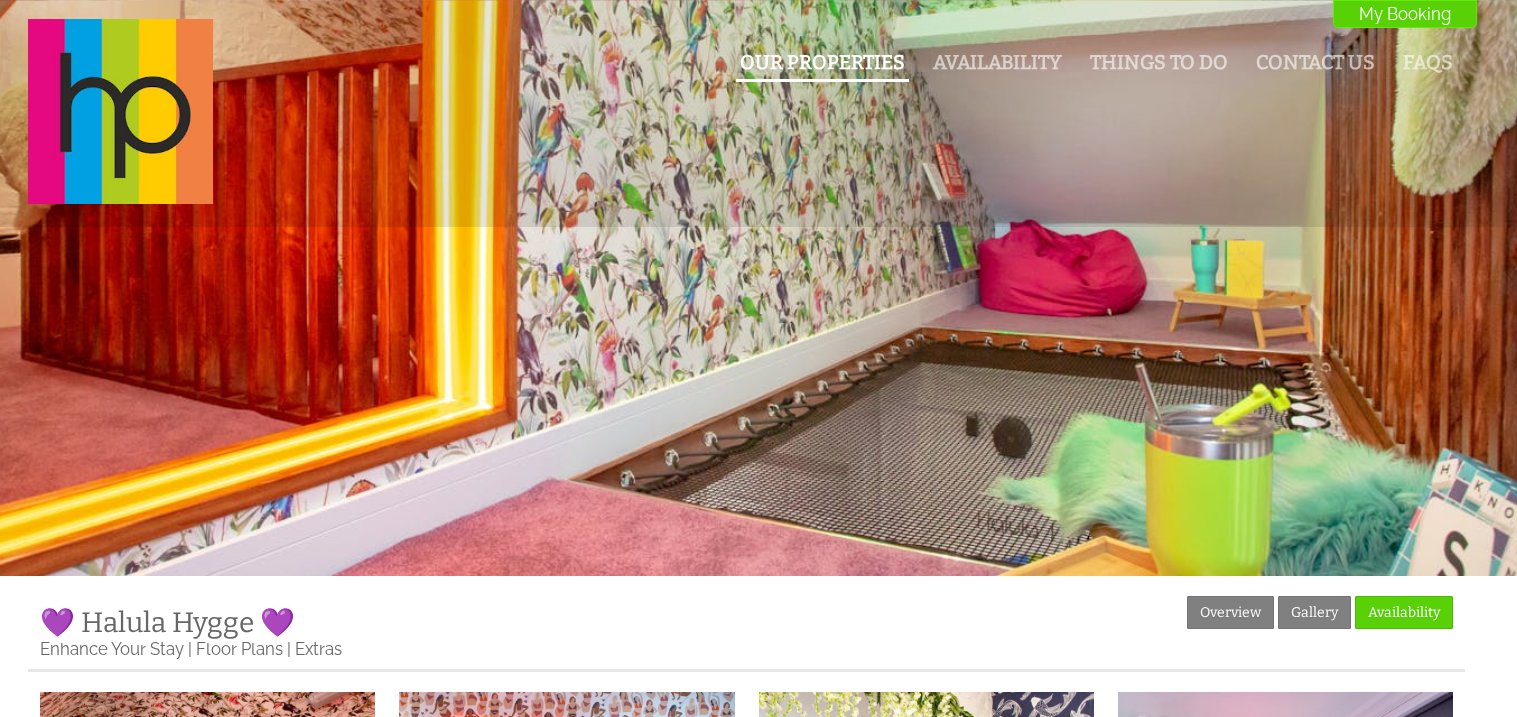 click on "Our Properties" at bounding box center [822, 62] 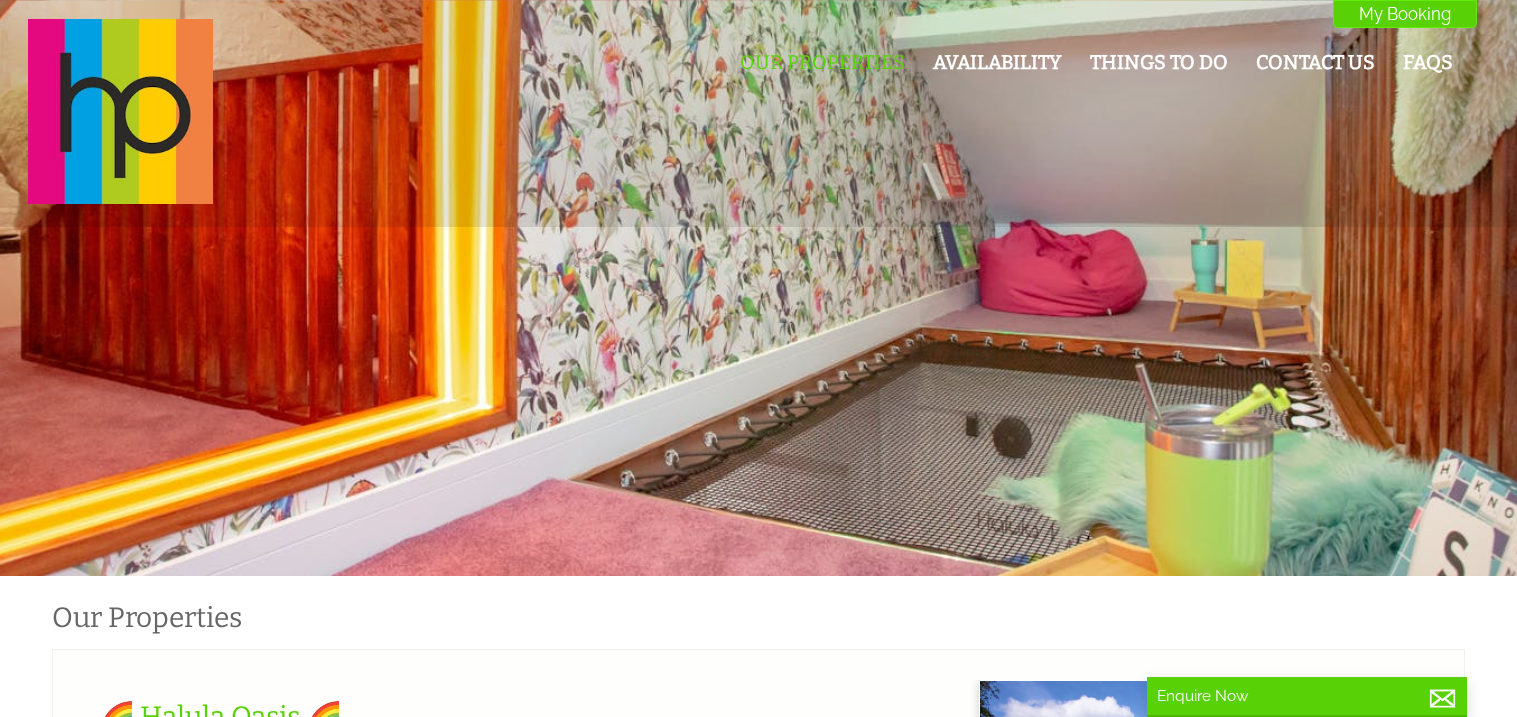 scroll, scrollTop: 0, scrollLeft: 17, axis: horizontal 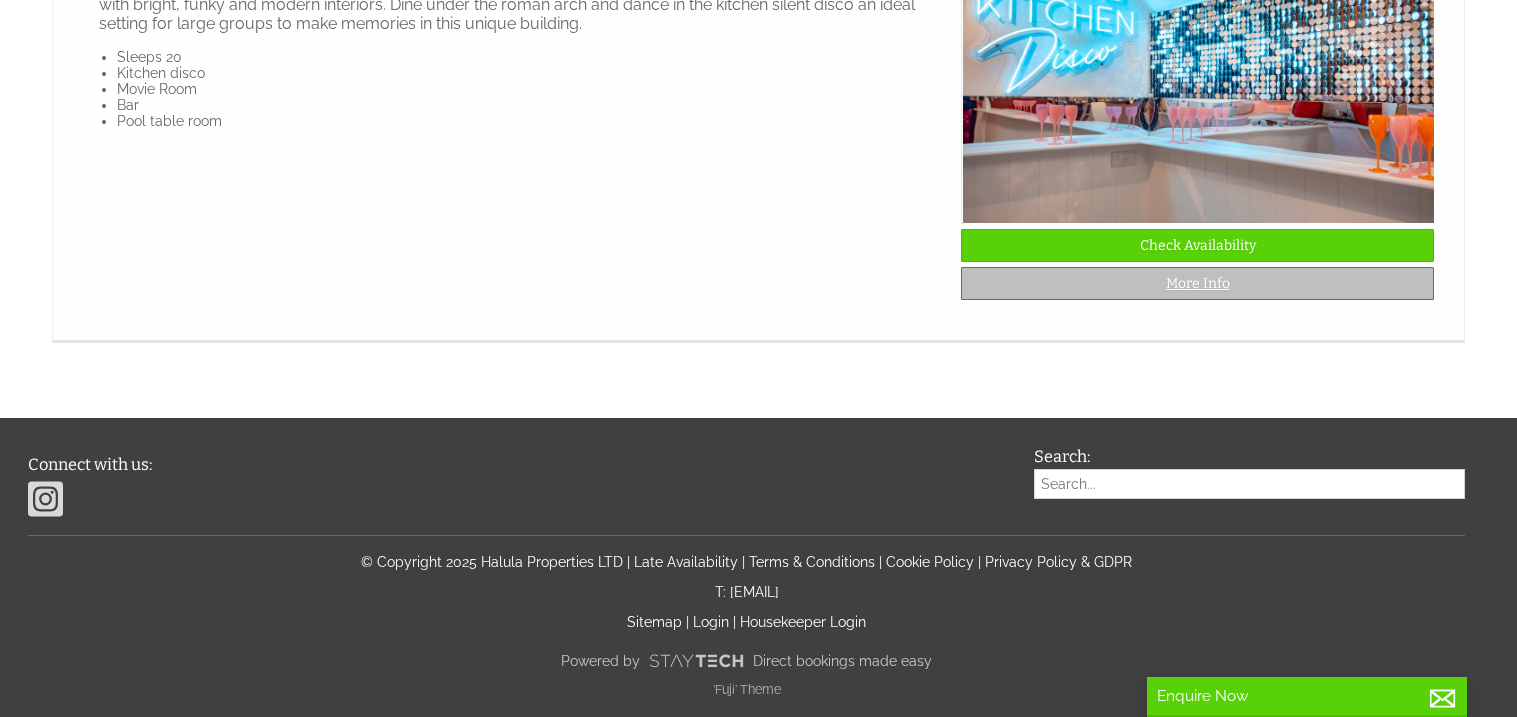 click on "More Info" at bounding box center [1197, 283] 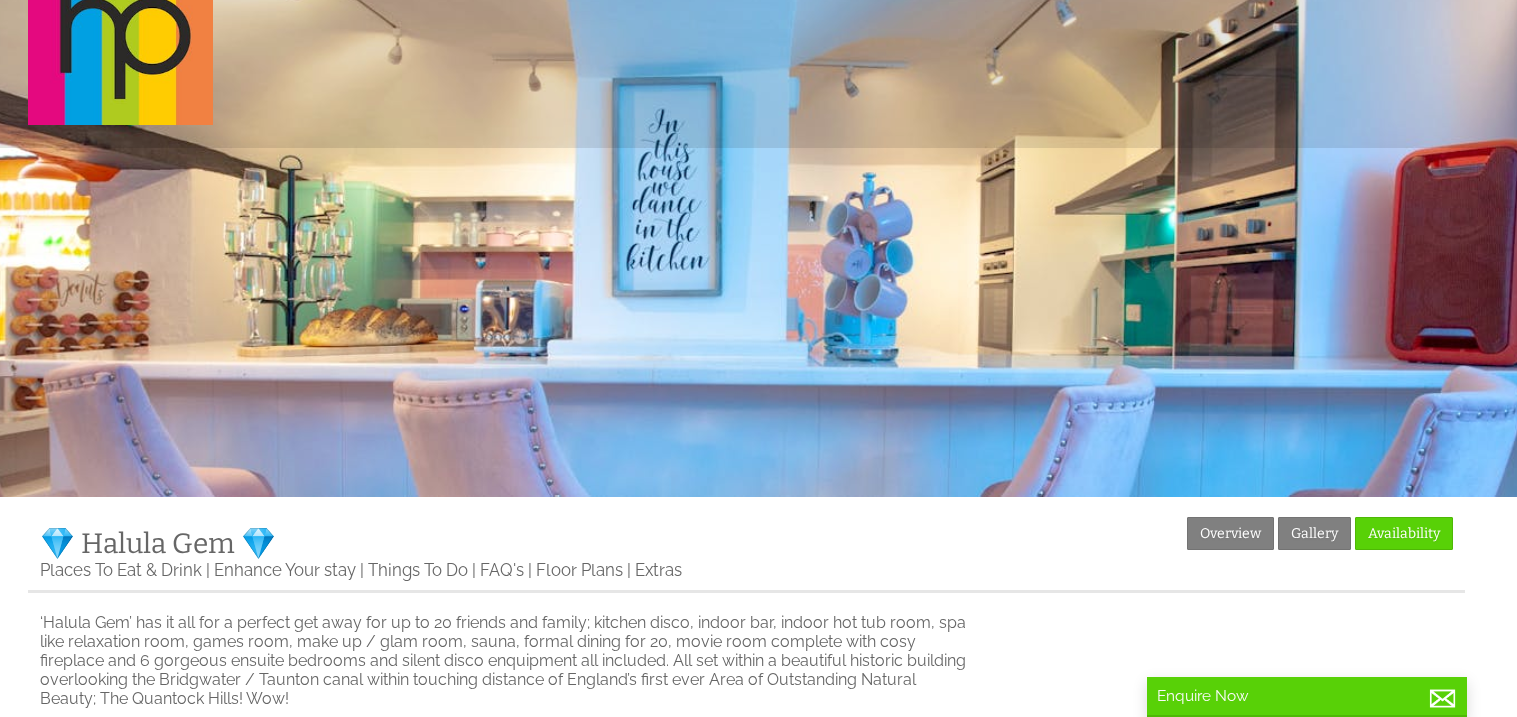 scroll, scrollTop: 119, scrollLeft: 0, axis: vertical 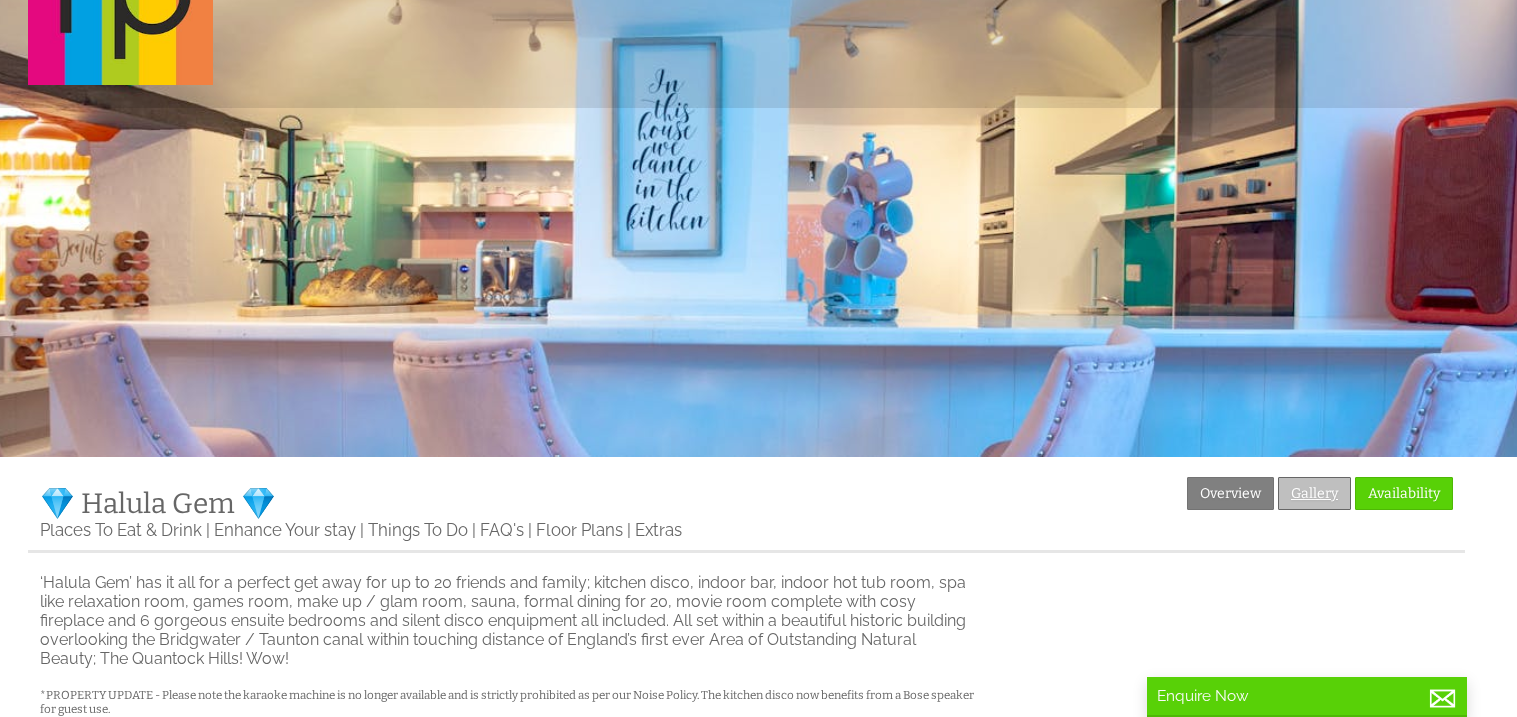 click on "Gallery" at bounding box center [1314, 493] 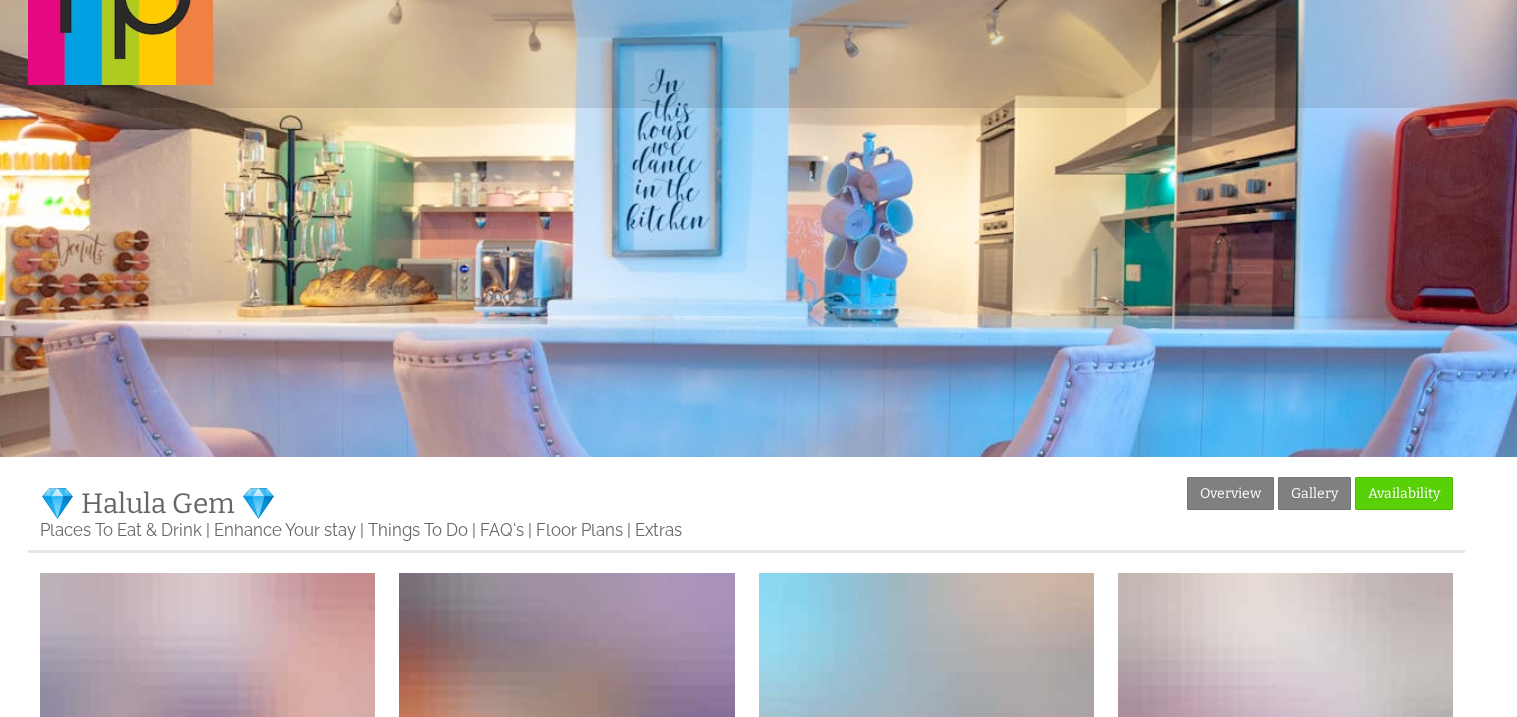 scroll, scrollTop: 0, scrollLeft: 0, axis: both 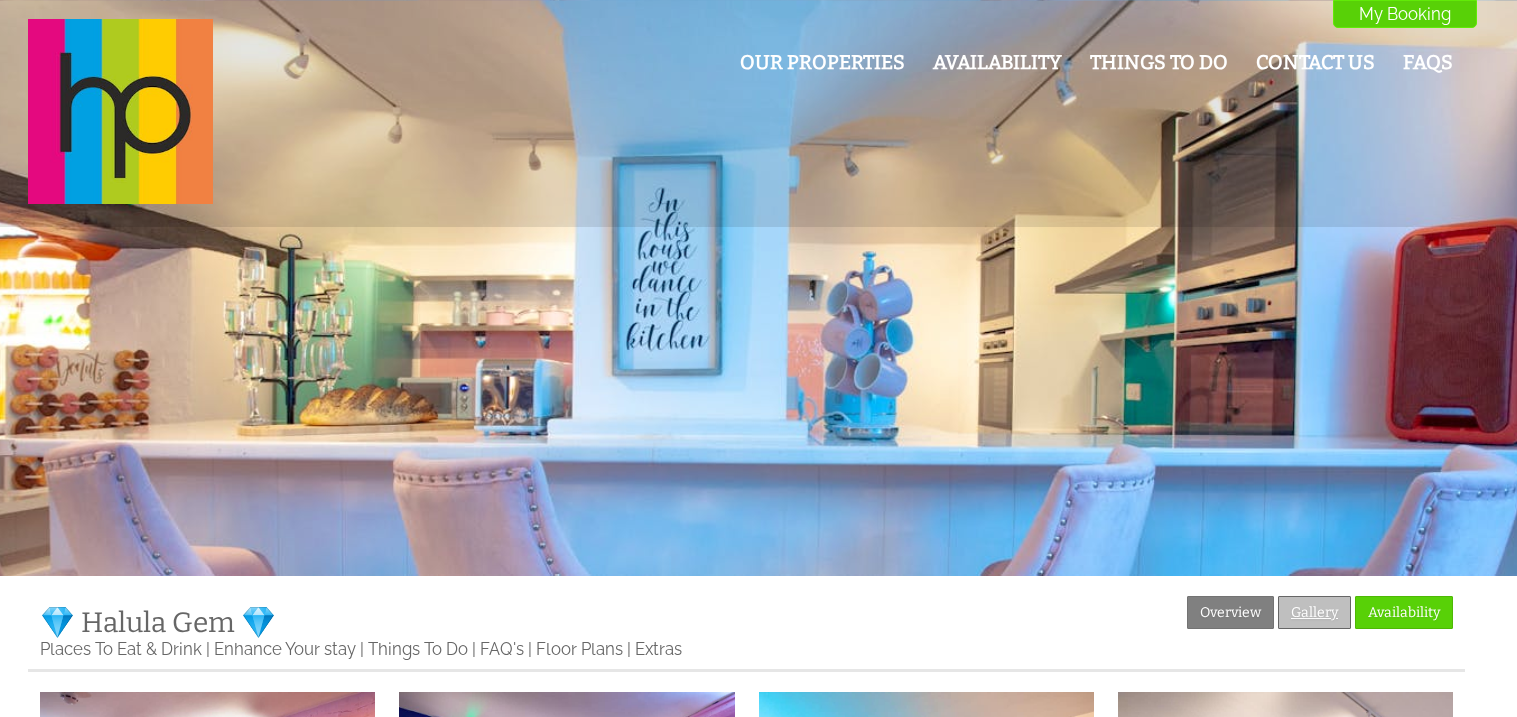 click on "Gallery" at bounding box center [1314, 612] 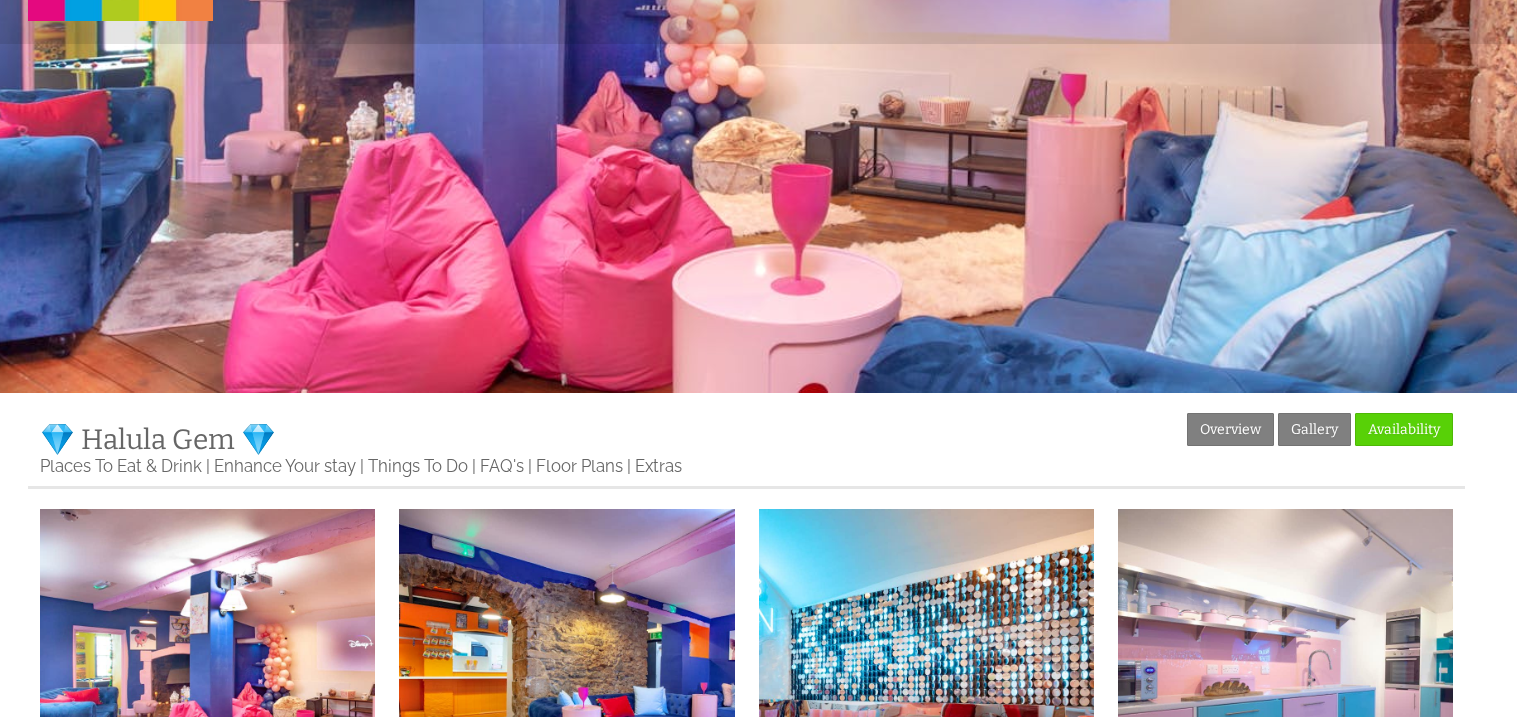 scroll, scrollTop: 239, scrollLeft: 0, axis: vertical 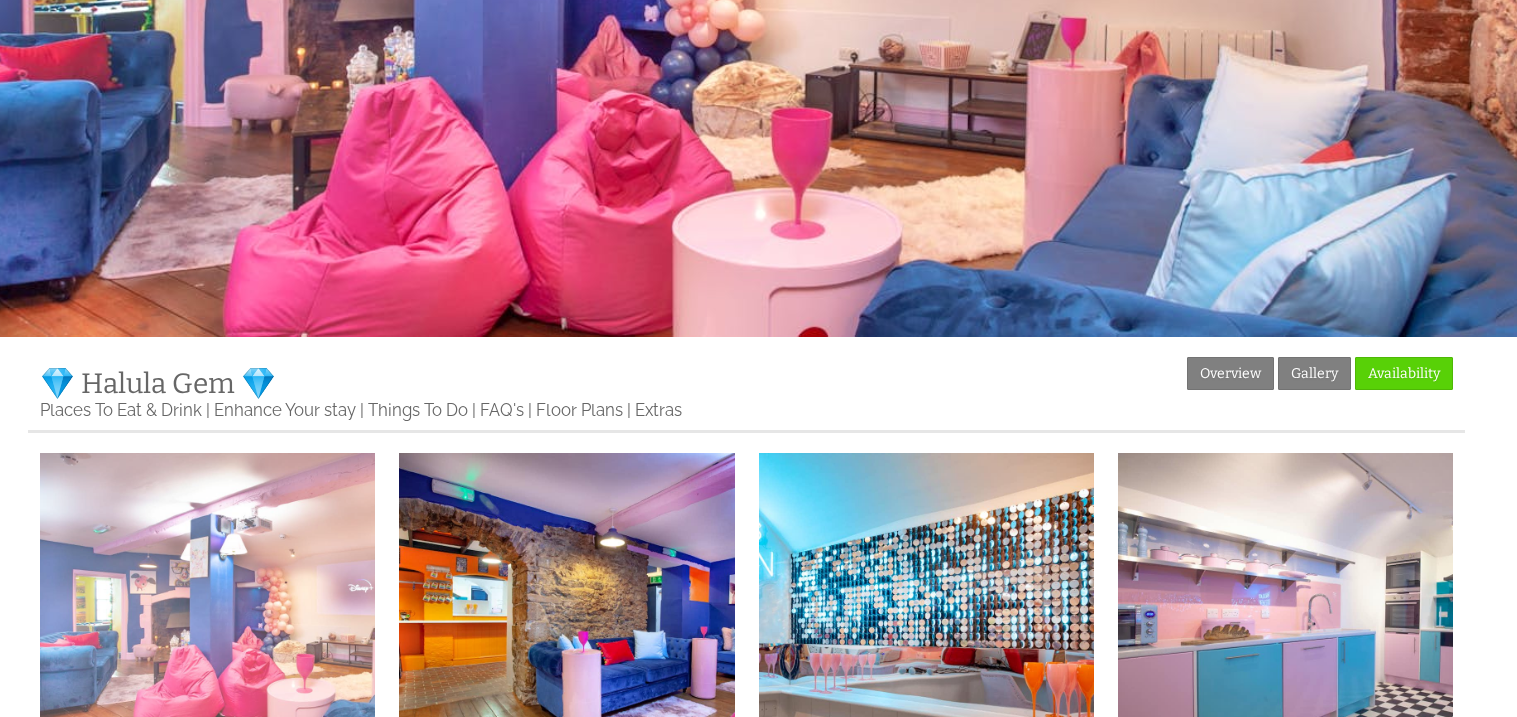 click at bounding box center (207, 620) 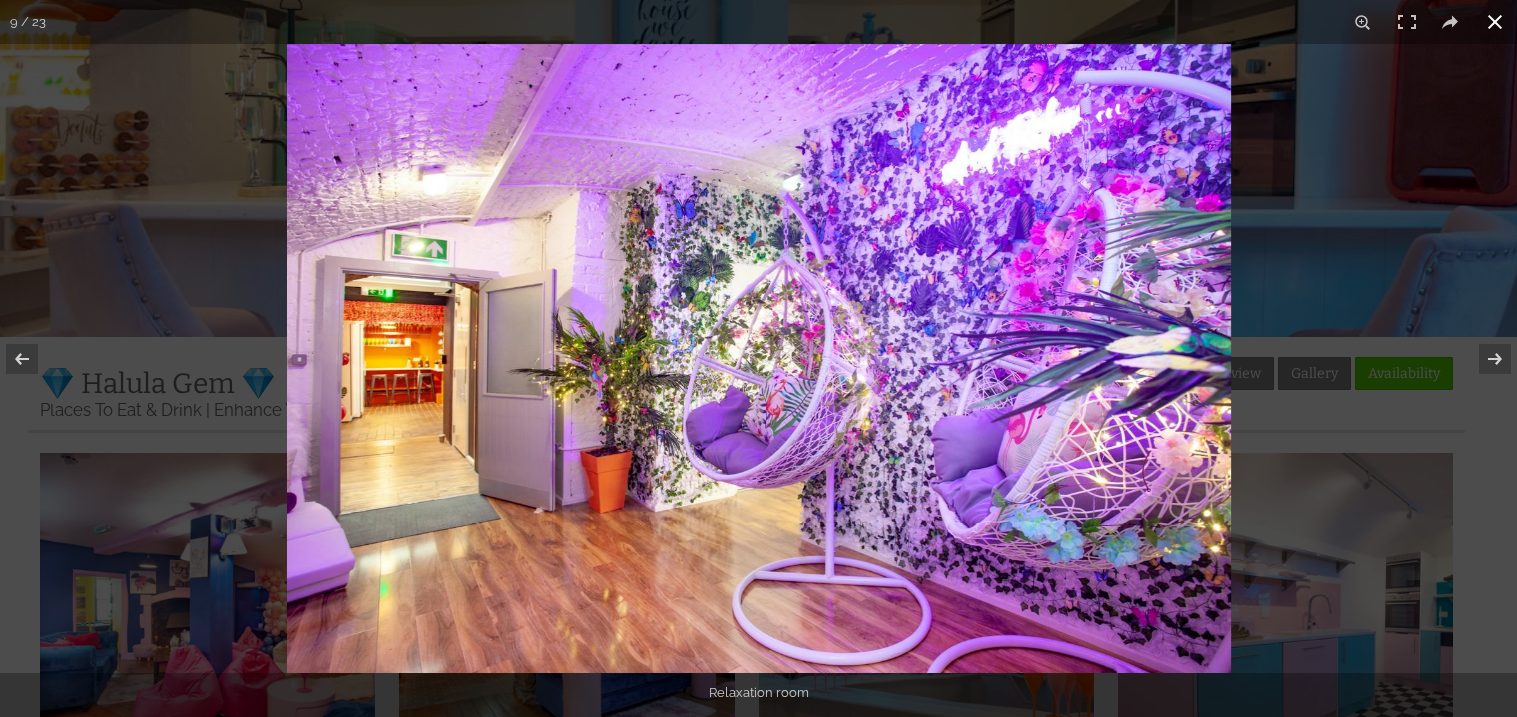 click at bounding box center (1045, 402) 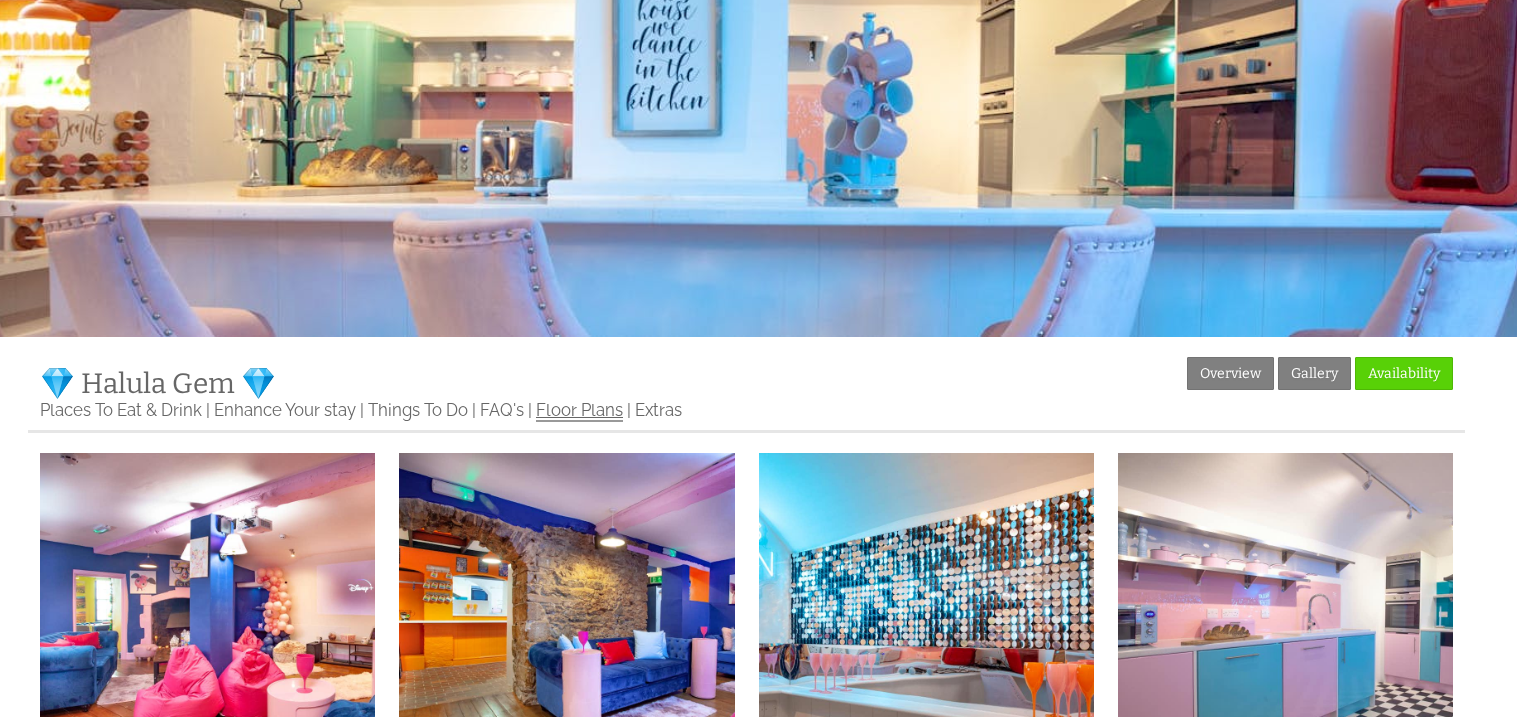 click on "Floor Plans" at bounding box center [579, 411] 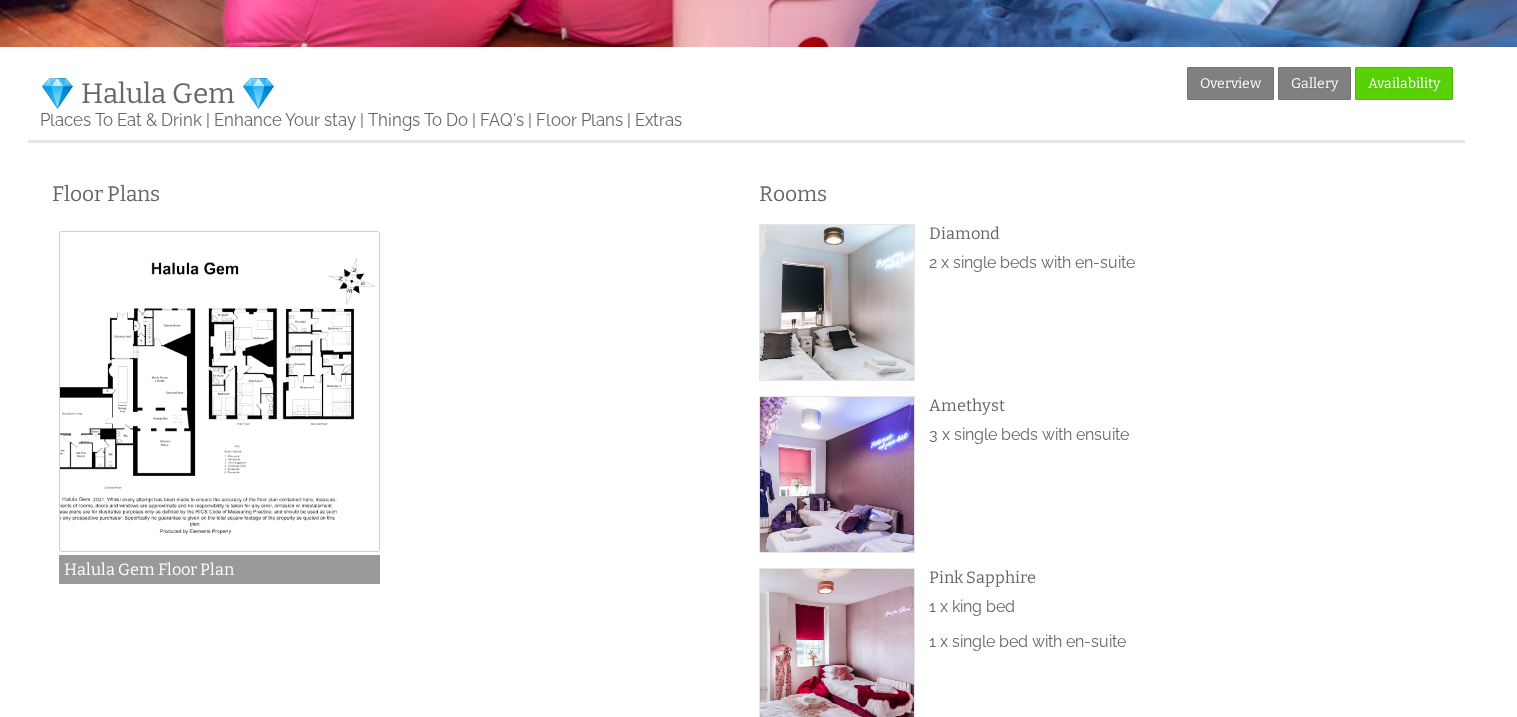scroll, scrollTop: 599, scrollLeft: 0, axis: vertical 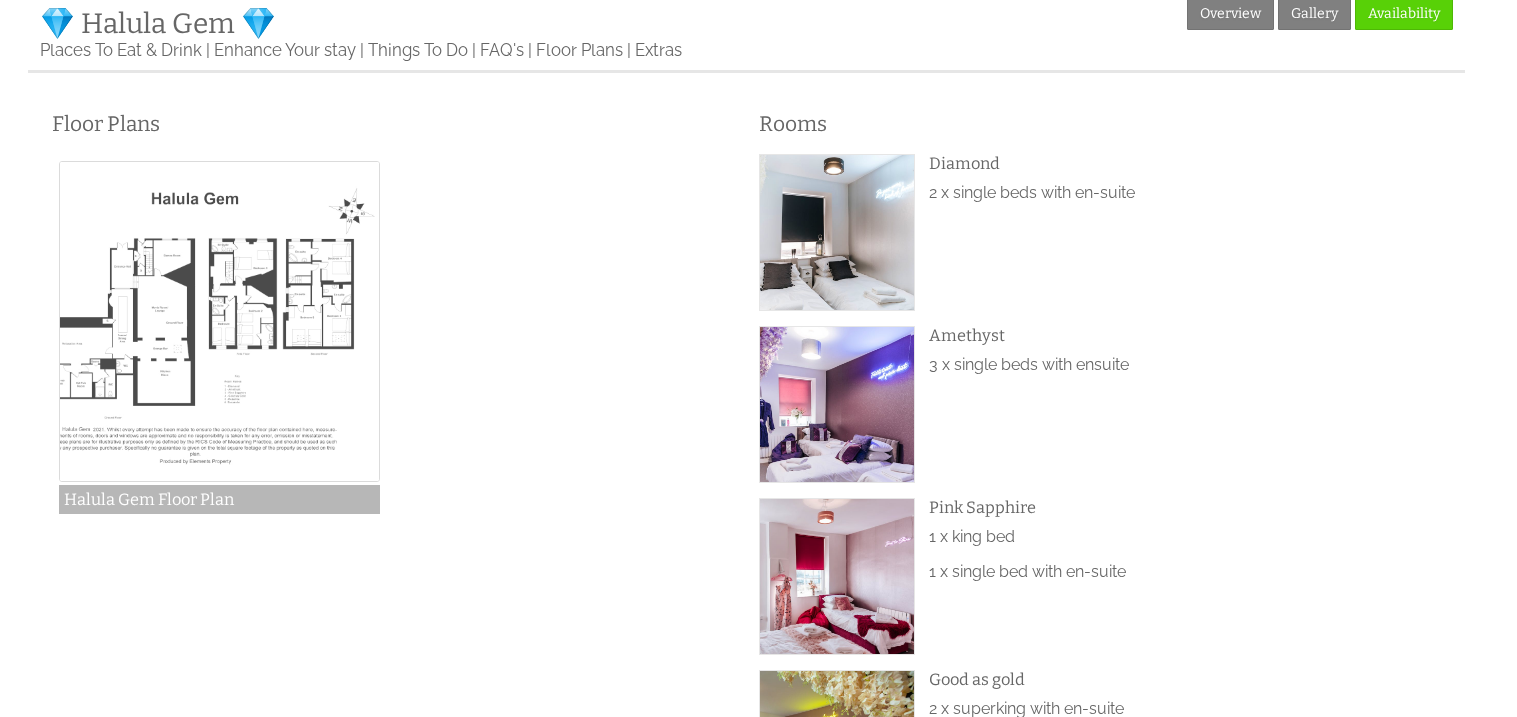 click at bounding box center [219, 321] 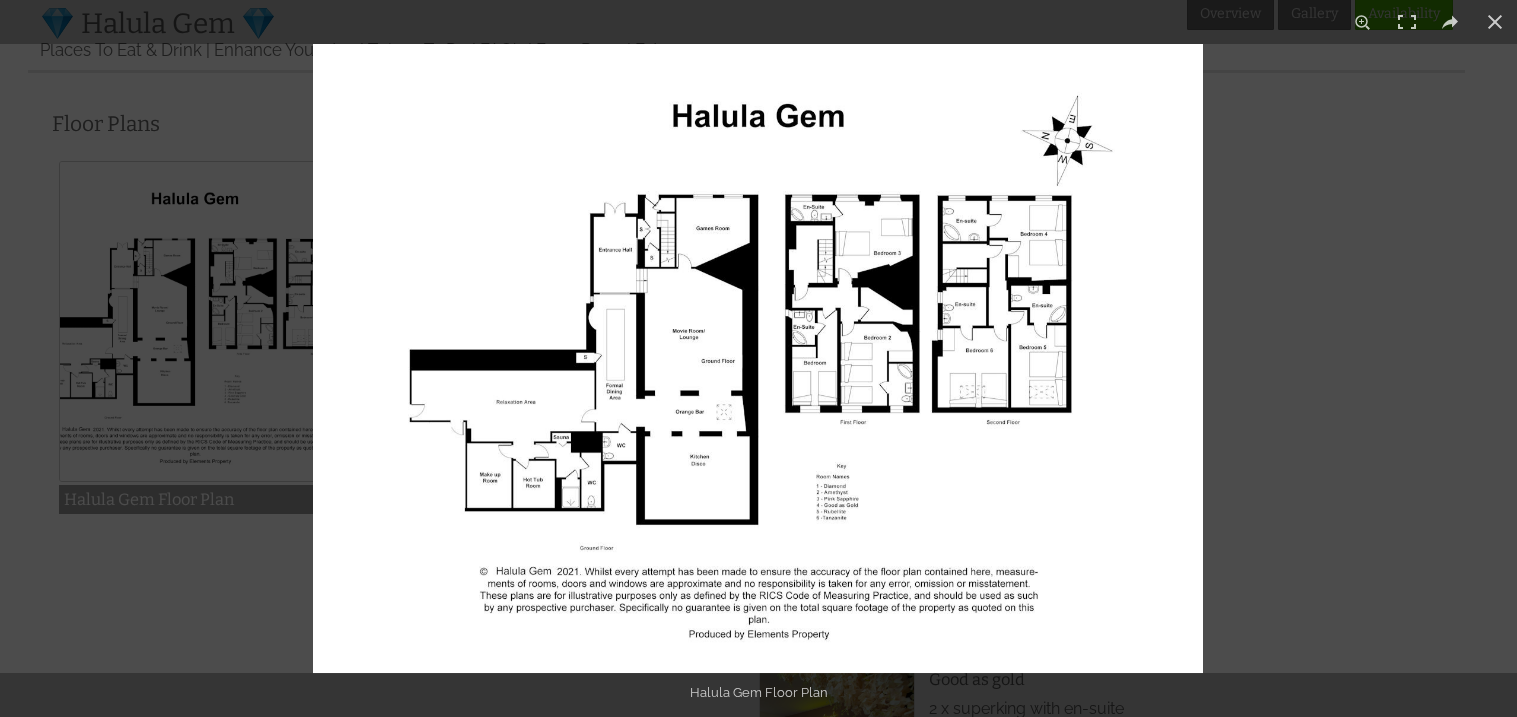 click at bounding box center (758, 358) 